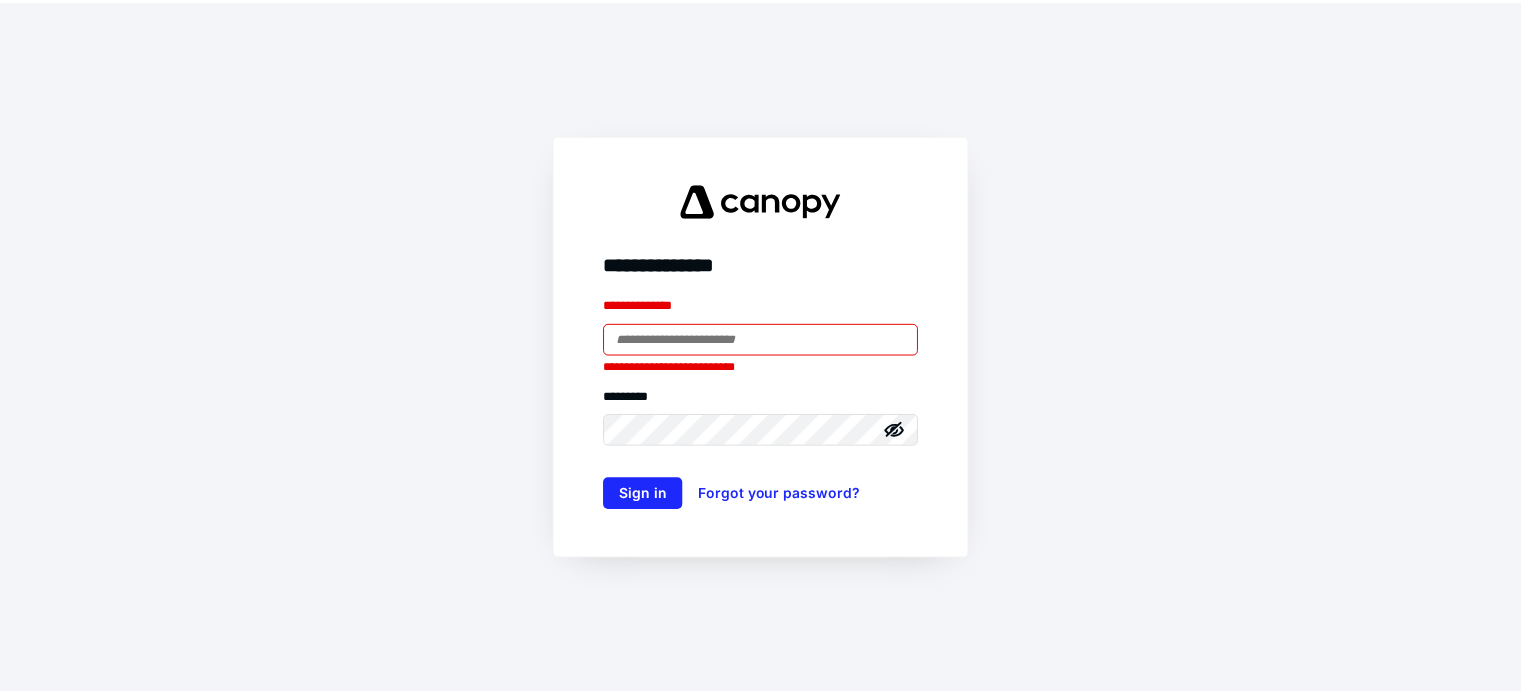 scroll, scrollTop: 0, scrollLeft: 0, axis: both 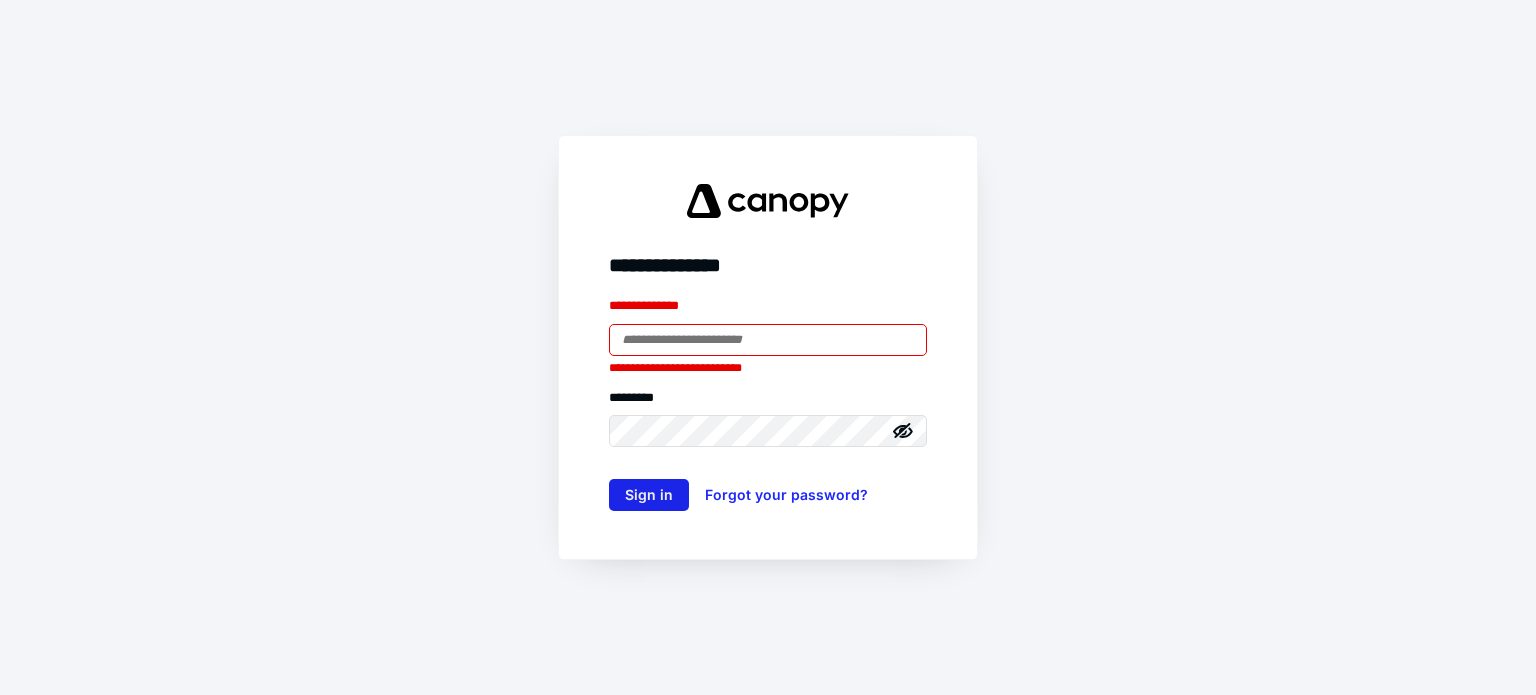 type on "**********" 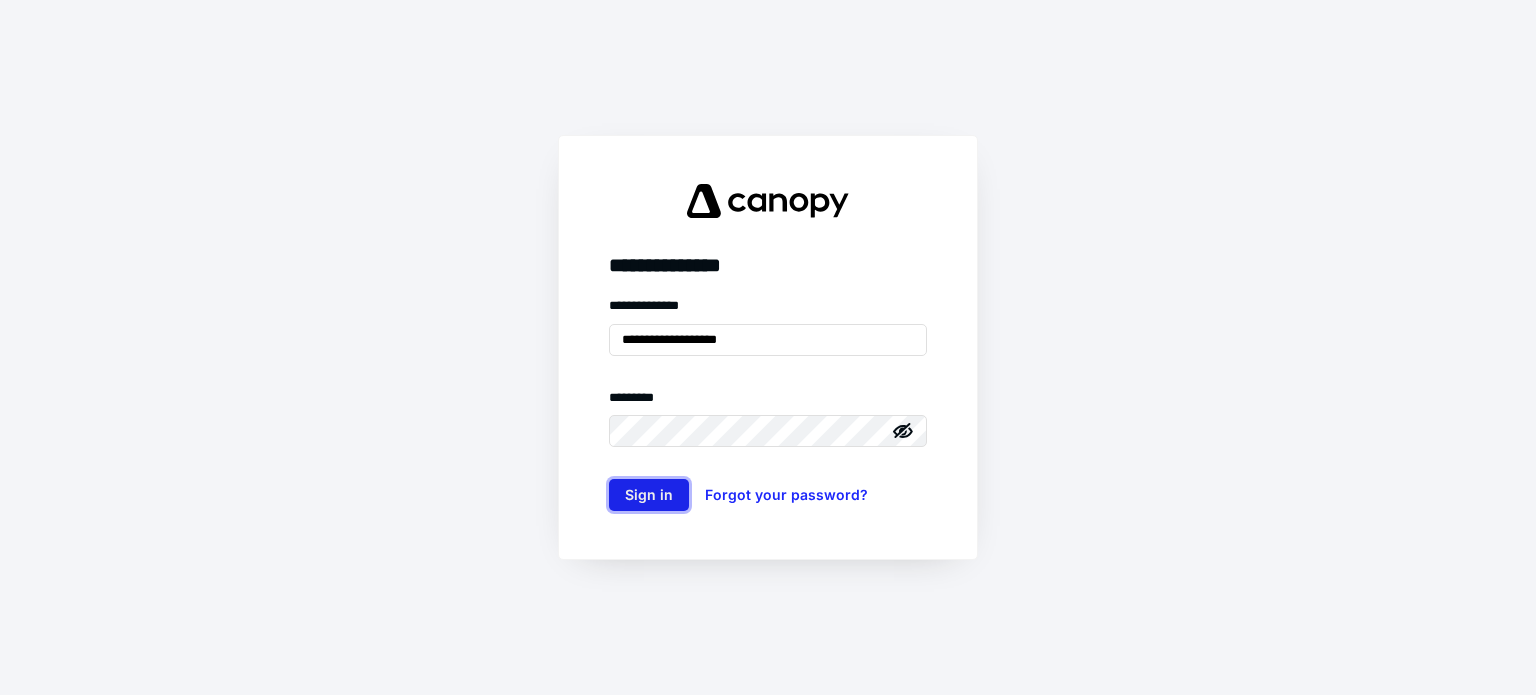 click on "Sign in" at bounding box center (649, 495) 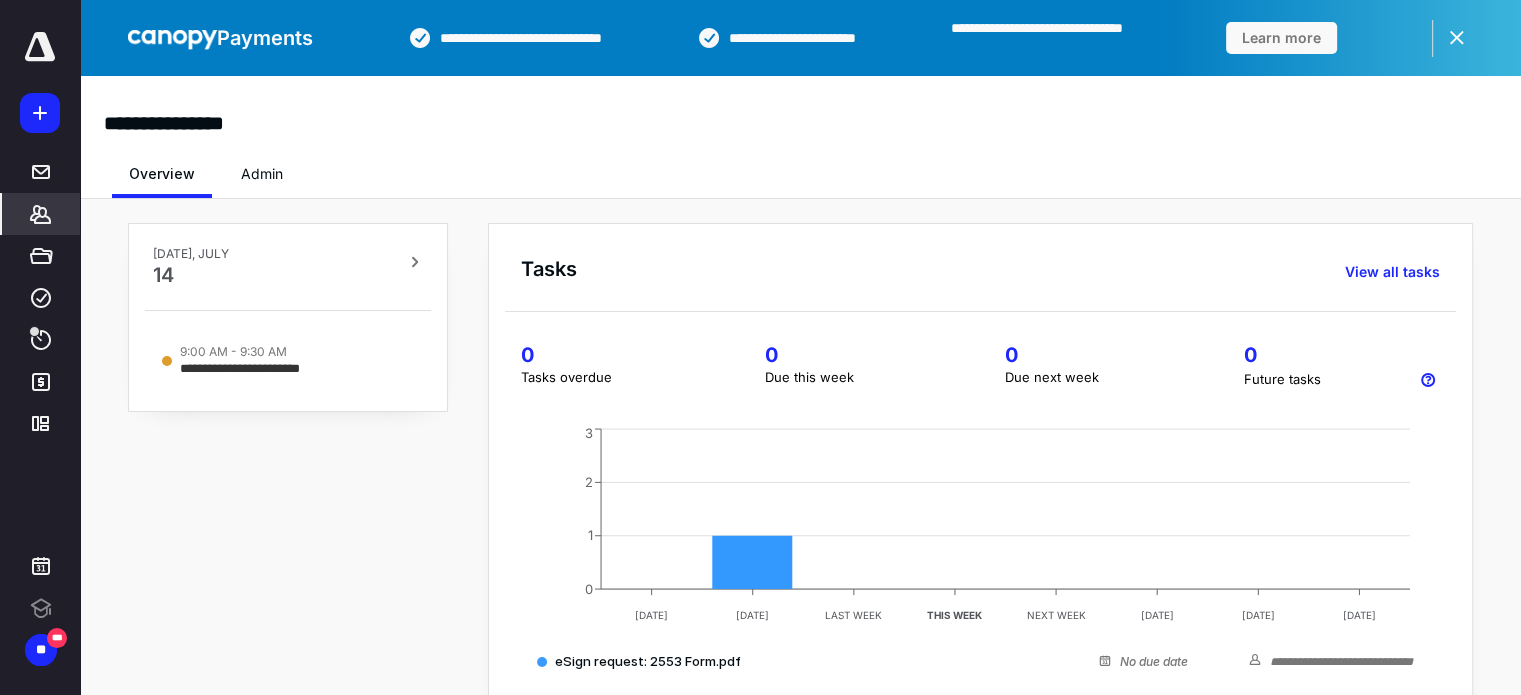 click on "*******" at bounding box center [41, 214] 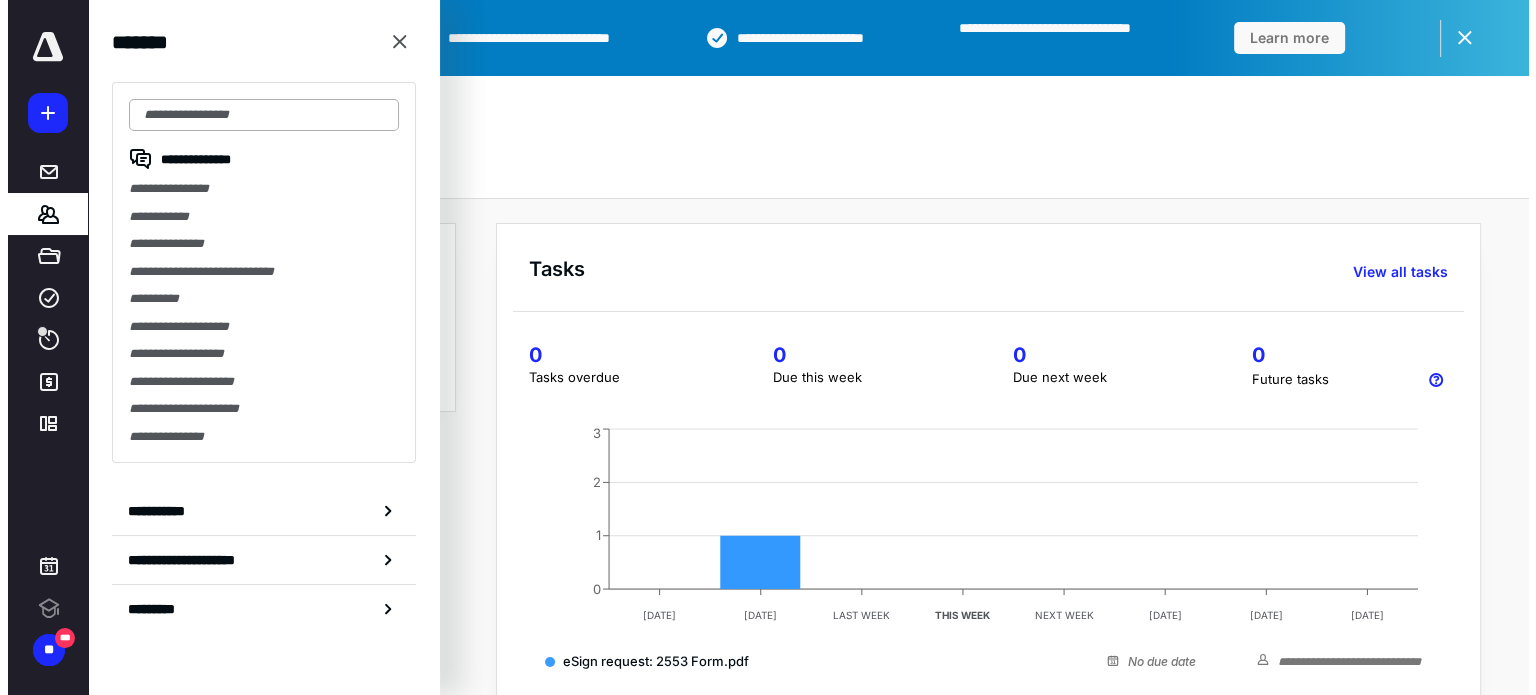 scroll, scrollTop: 0, scrollLeft: 0, axis: both 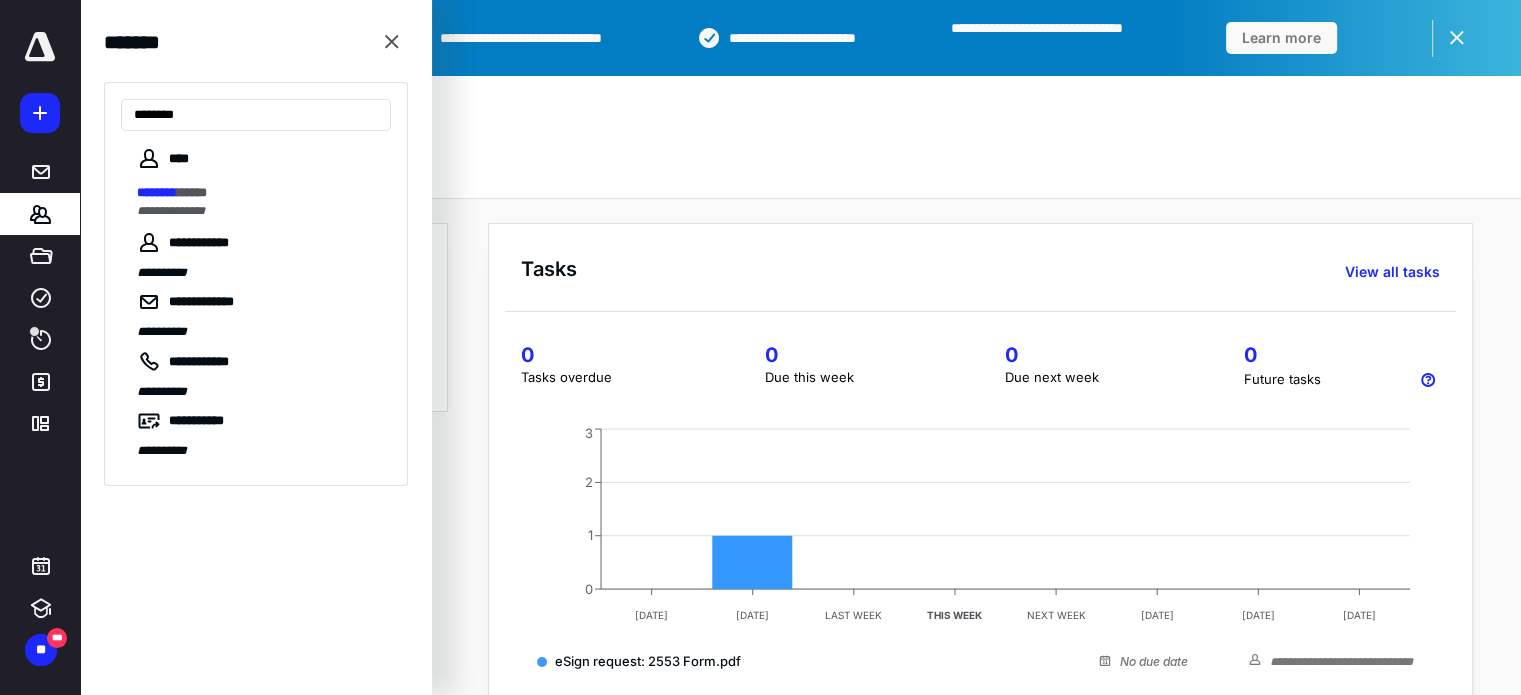 type on "********" 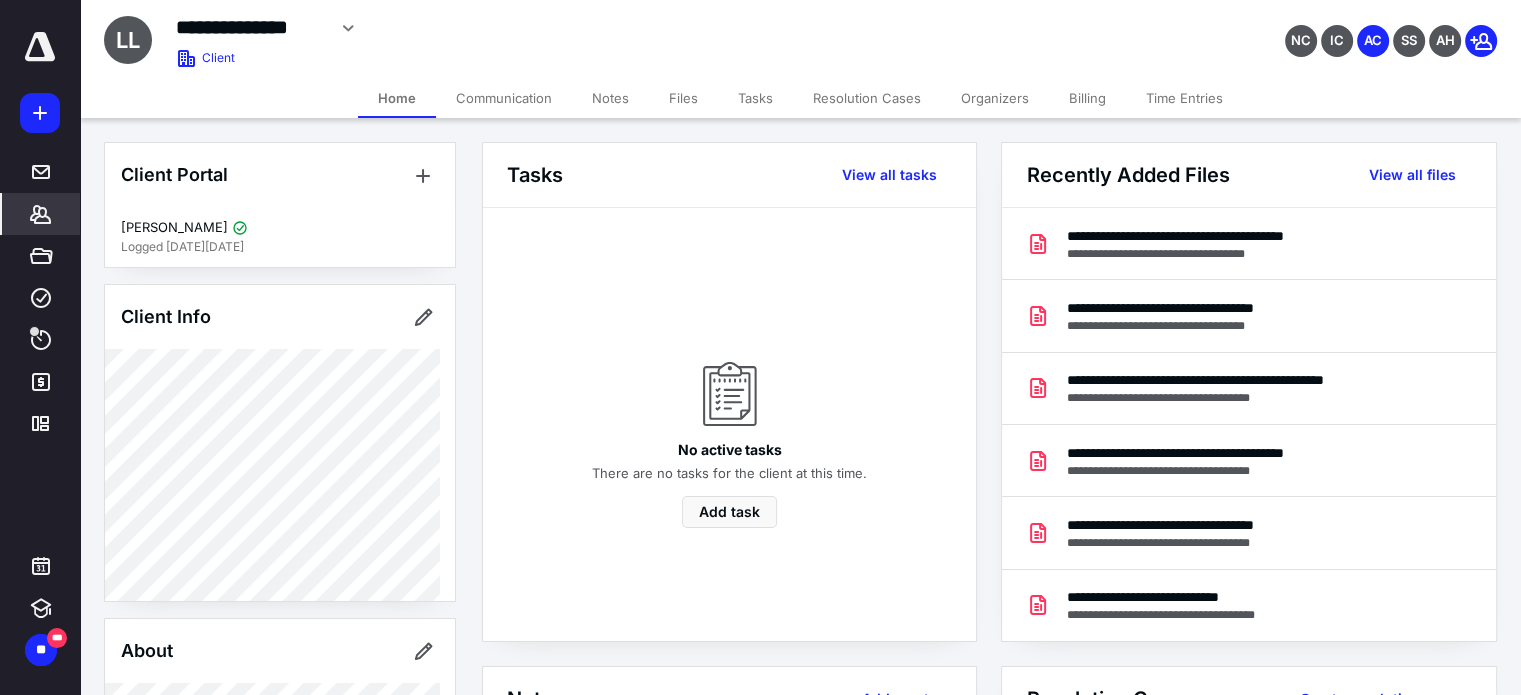 click on "Files" at bounding box center (683, 98) 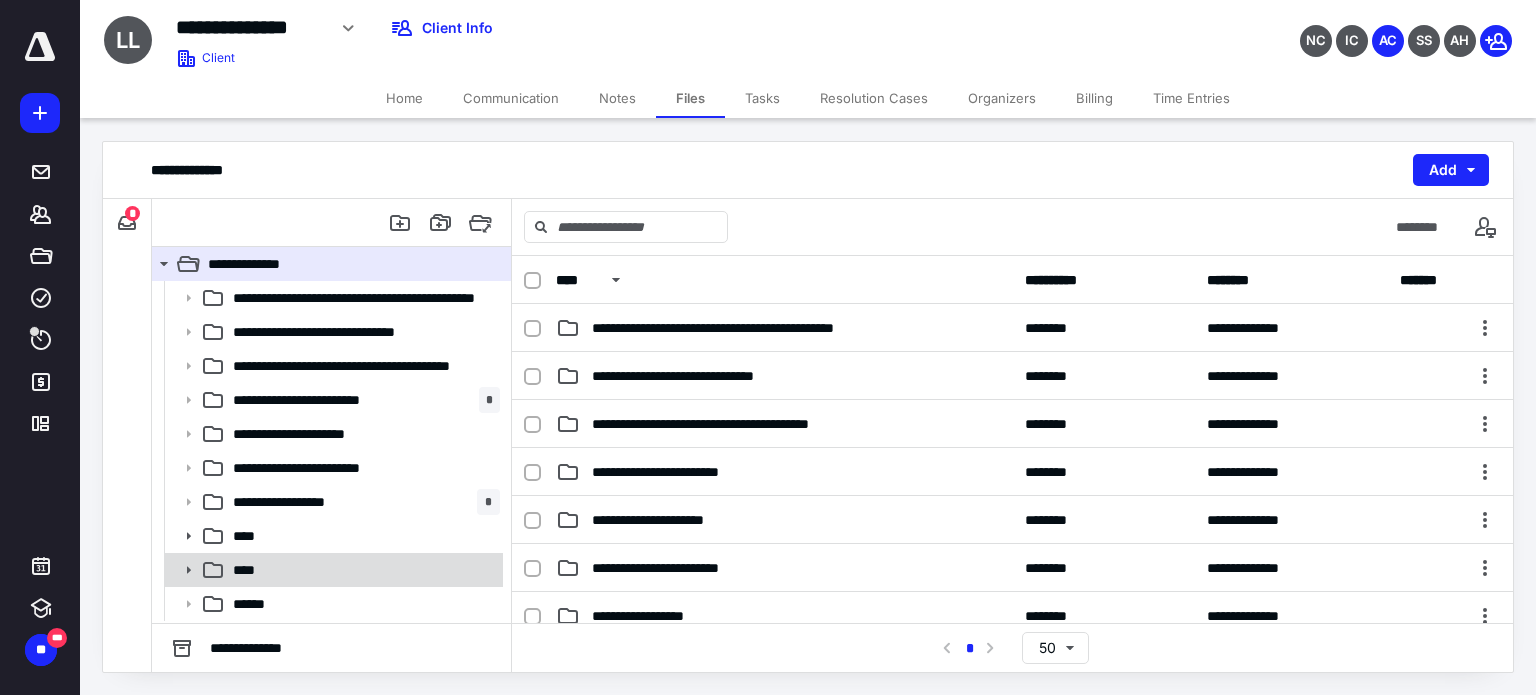 click 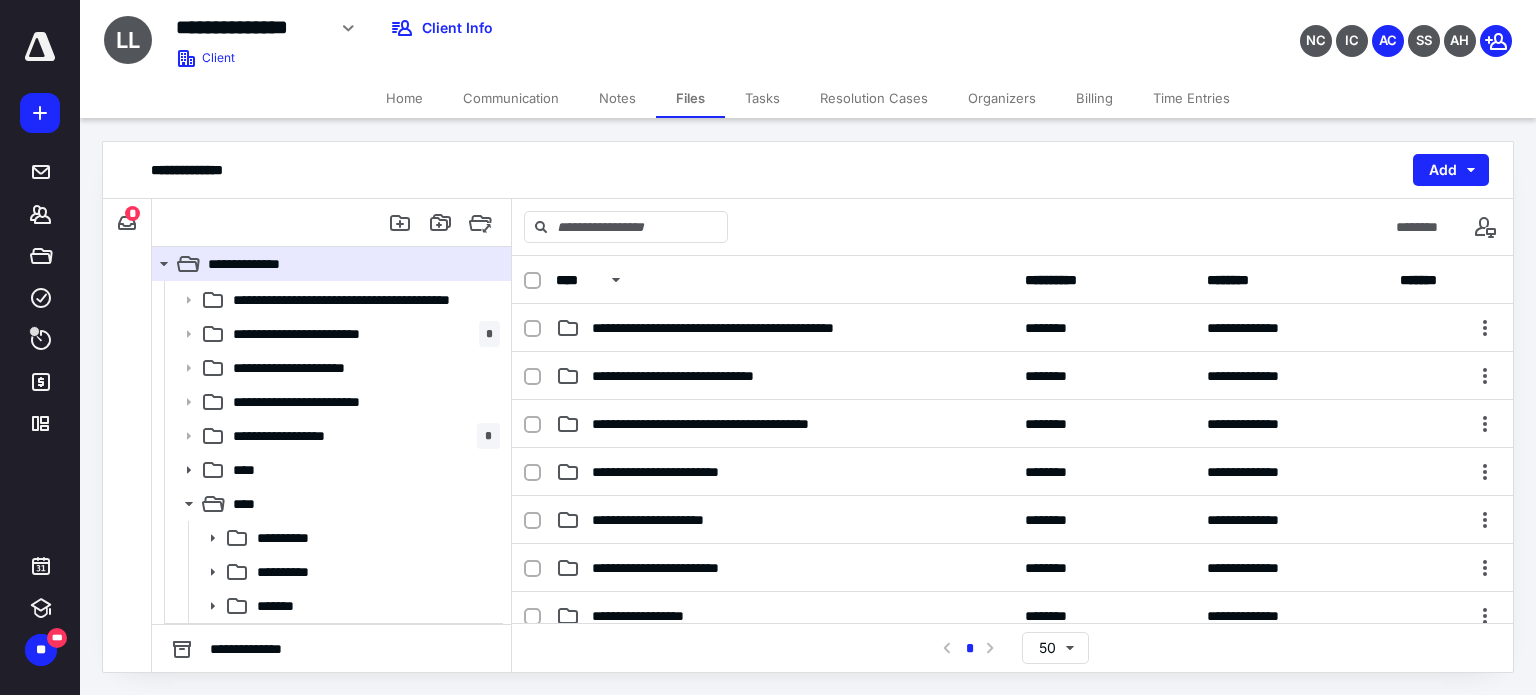 scroll, scrollTop: 132, scrollLeft: 0, axis: vertical 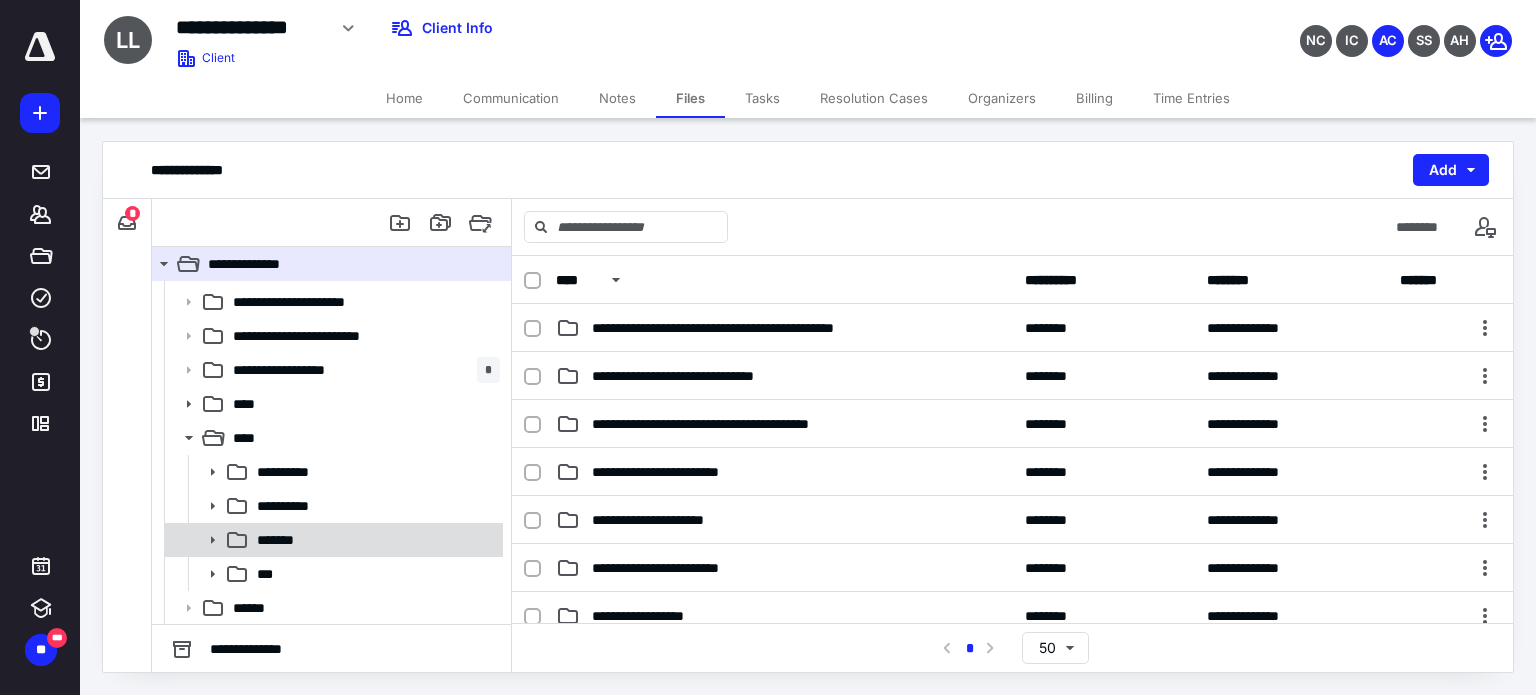 click 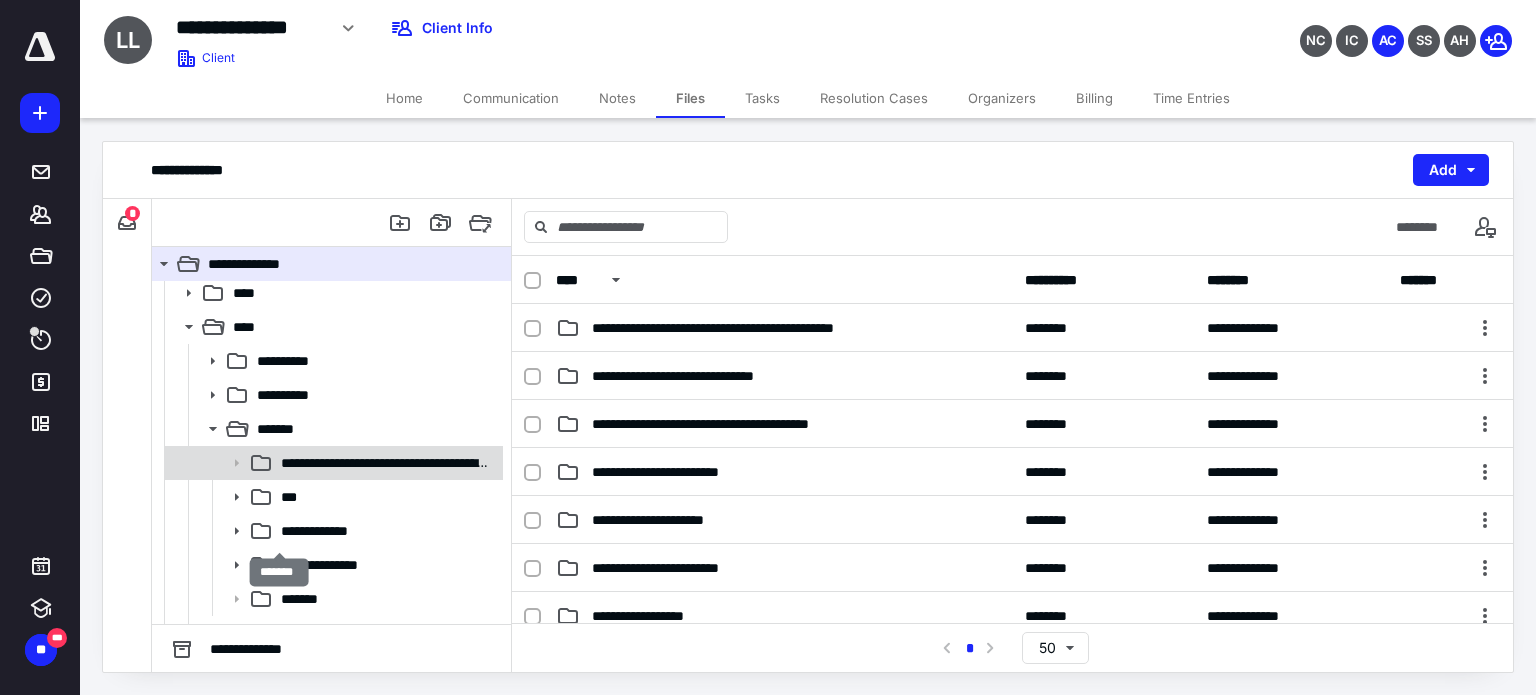 scroll, scrollTop: 302, scrollLeft: 0, axis: vertical 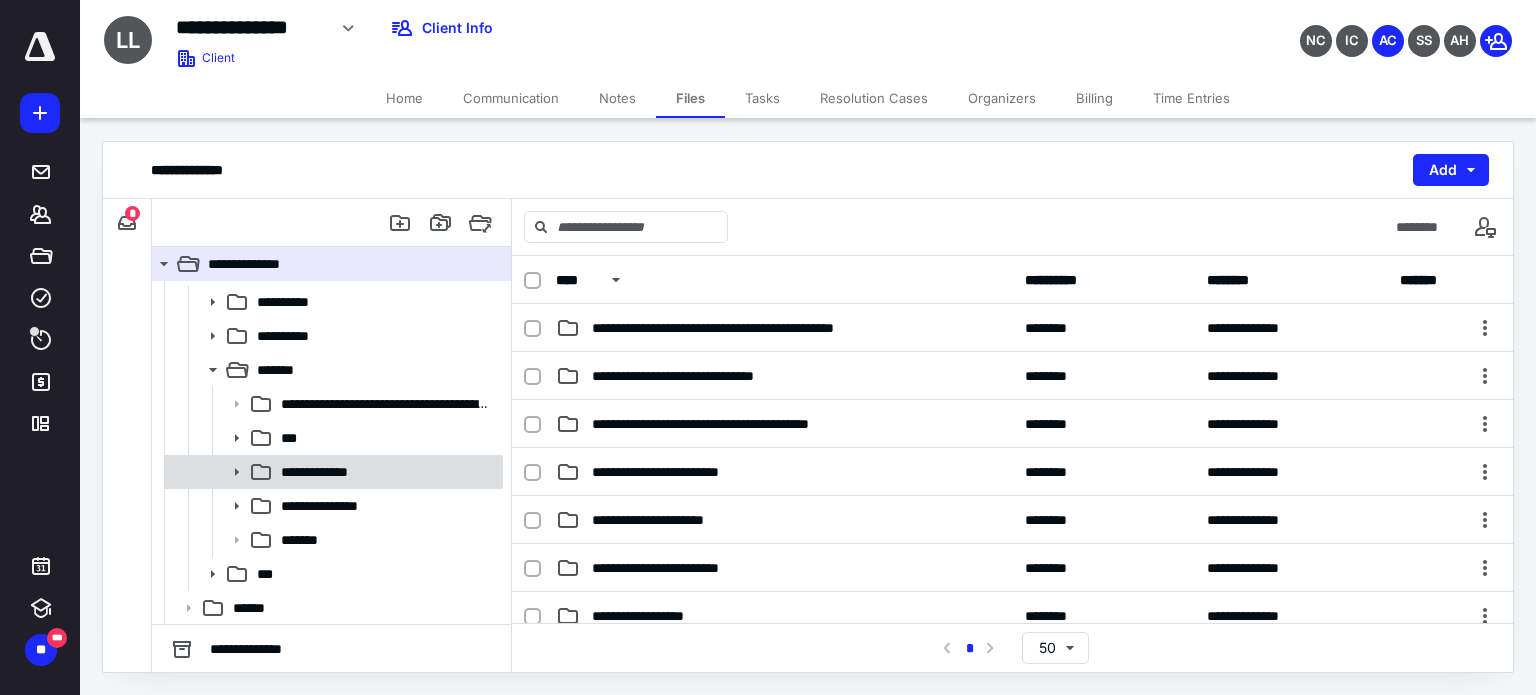 click 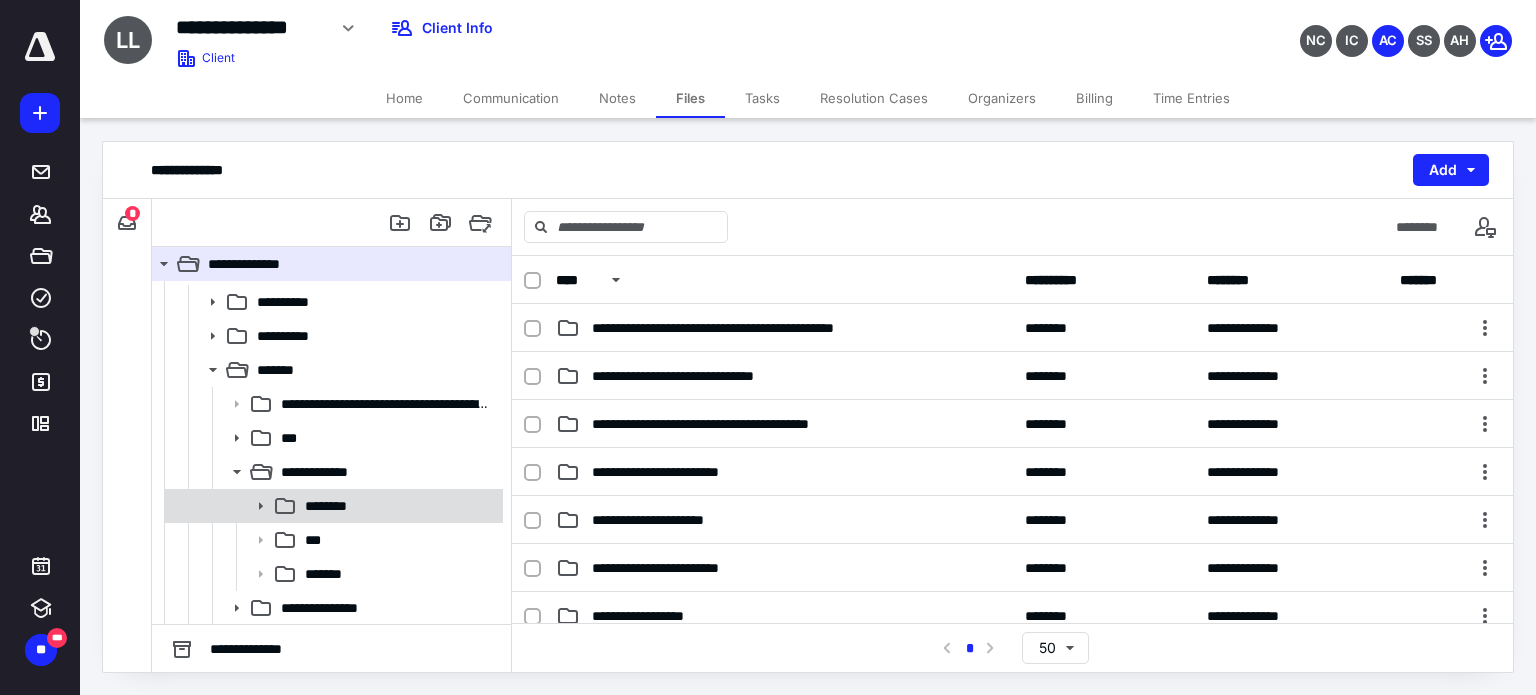 click 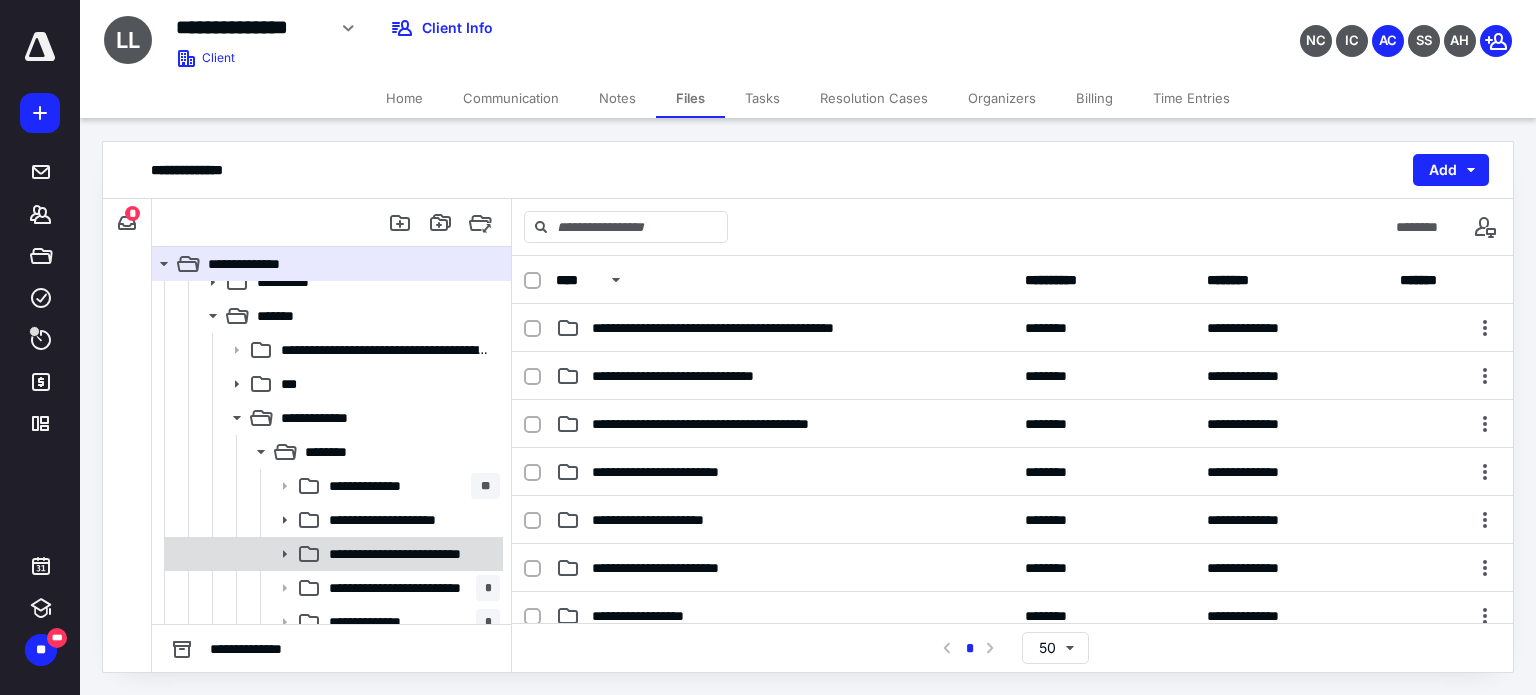 scroll, scrollTop: 402, scrollLeft: 0, axis: vertical 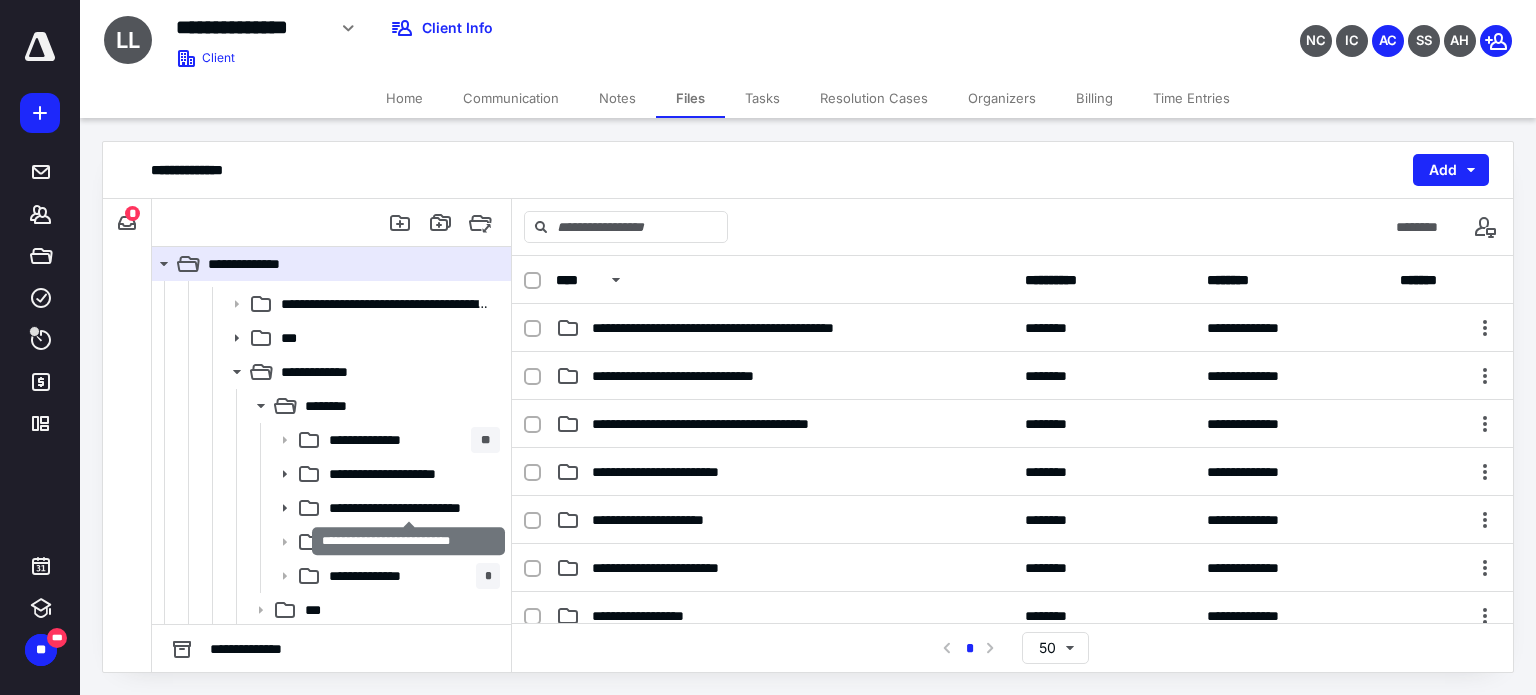 click on "**********" at bounding box center (408, 508) 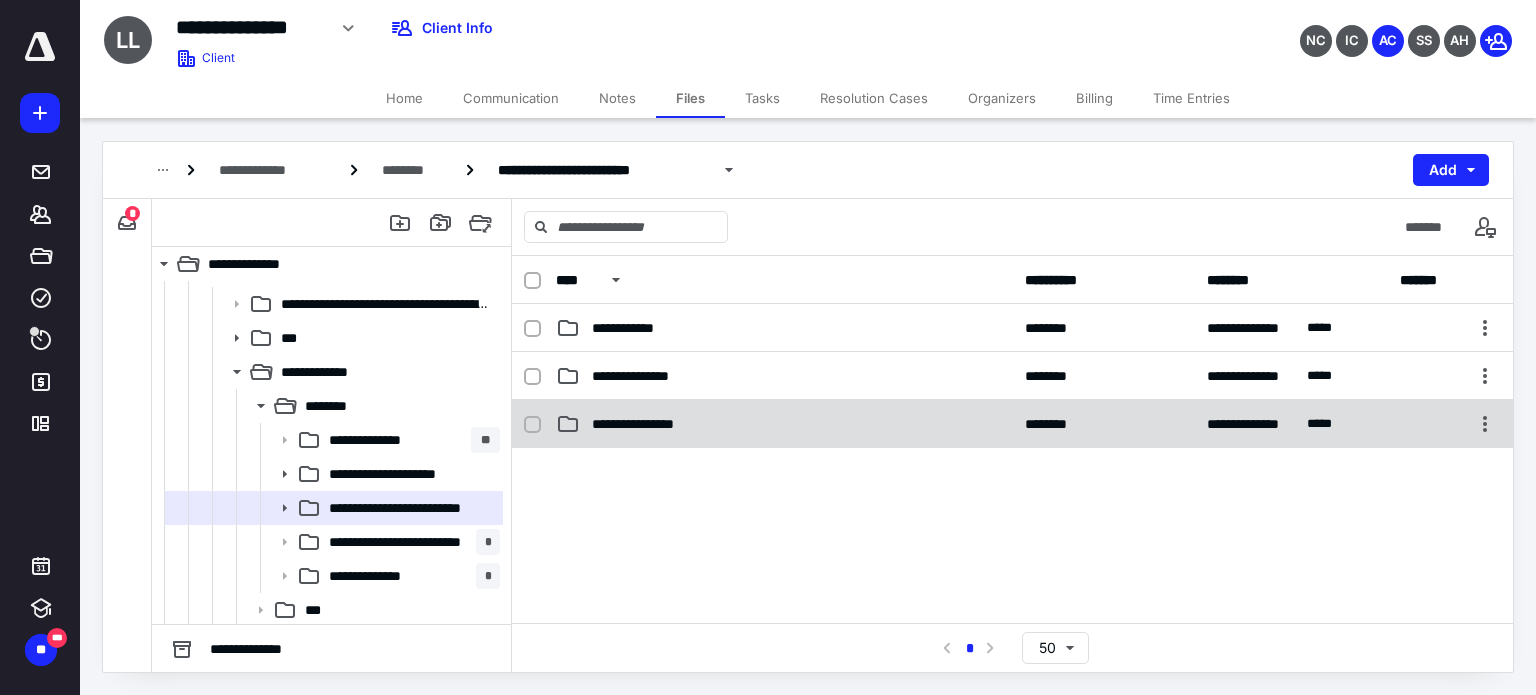 click on "**********" at bounding box center [784, 424] 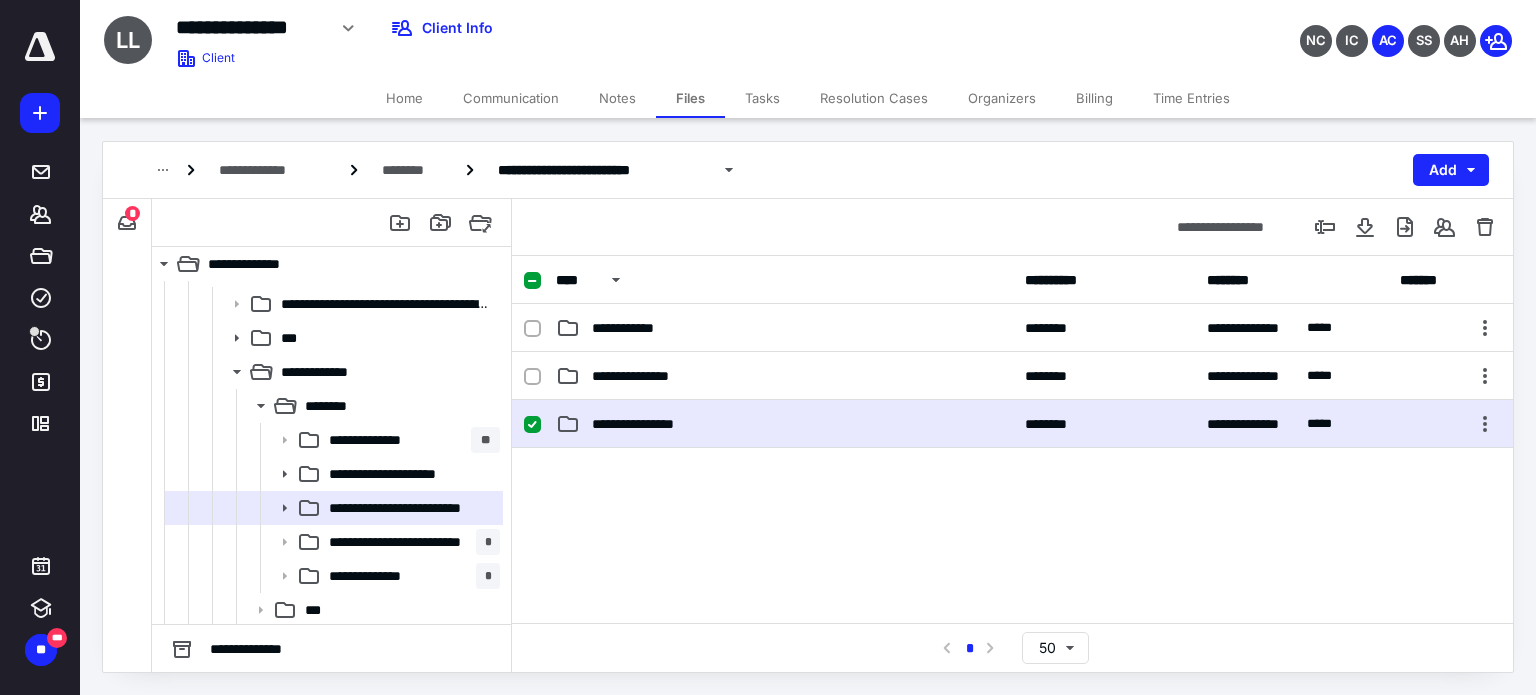 click on "**********" at bounding box center (784, 424) 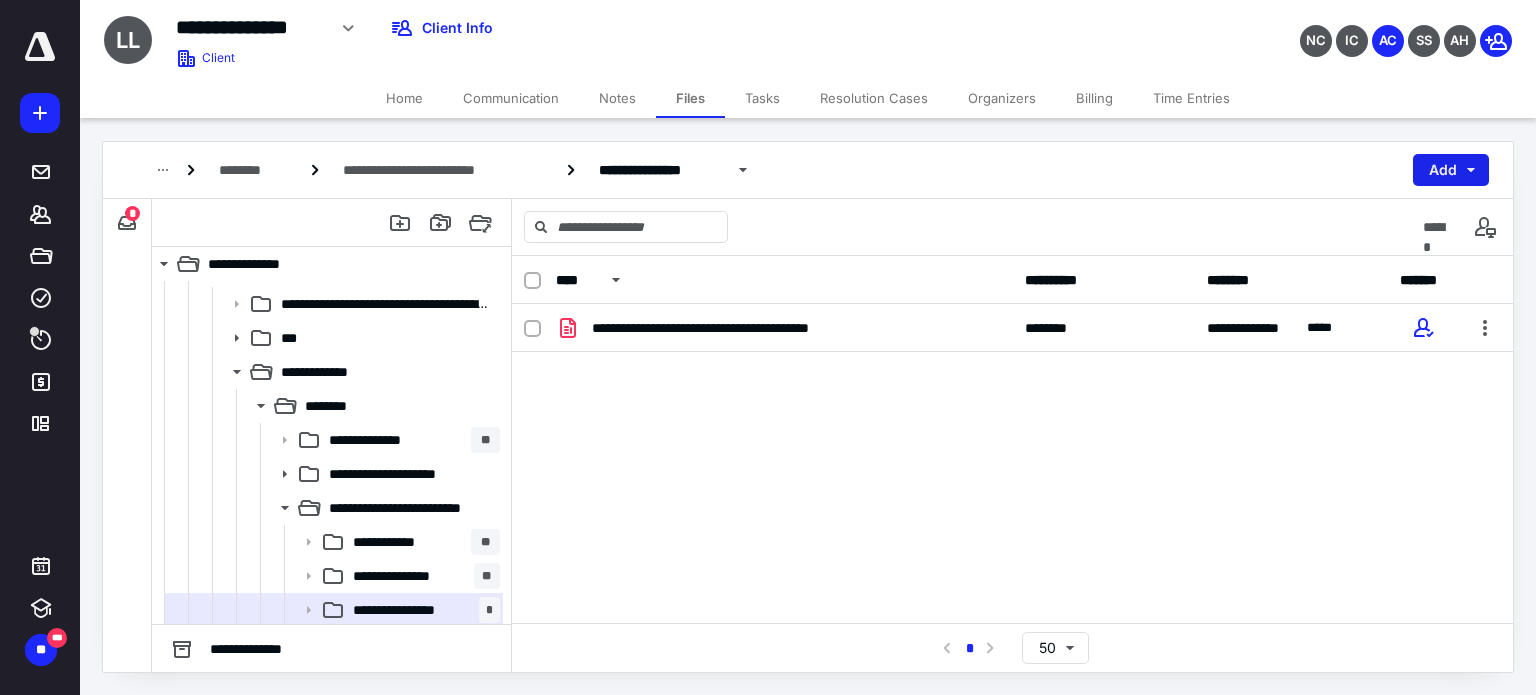 click on "Add" at bounding box center [1451, 170] 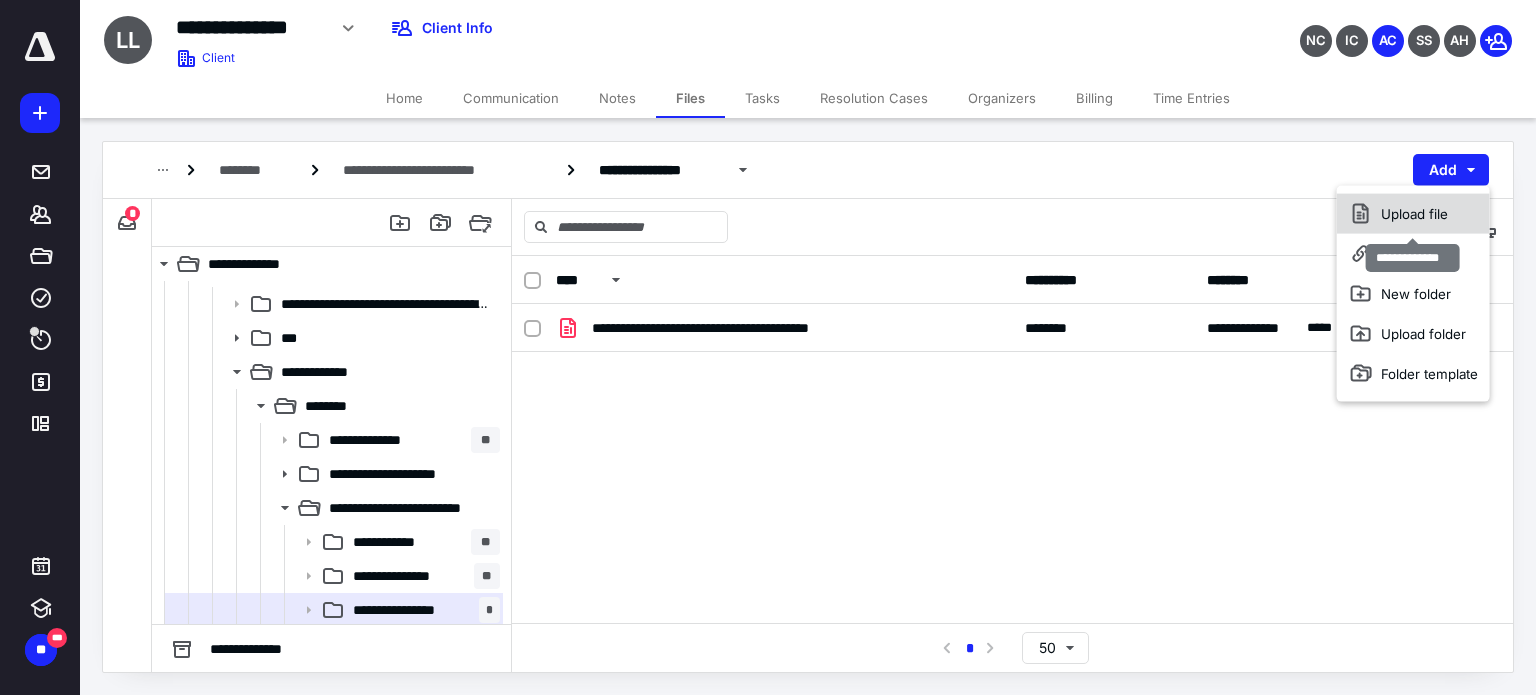 click on "Upload file" at bounding box center [1413, 214] 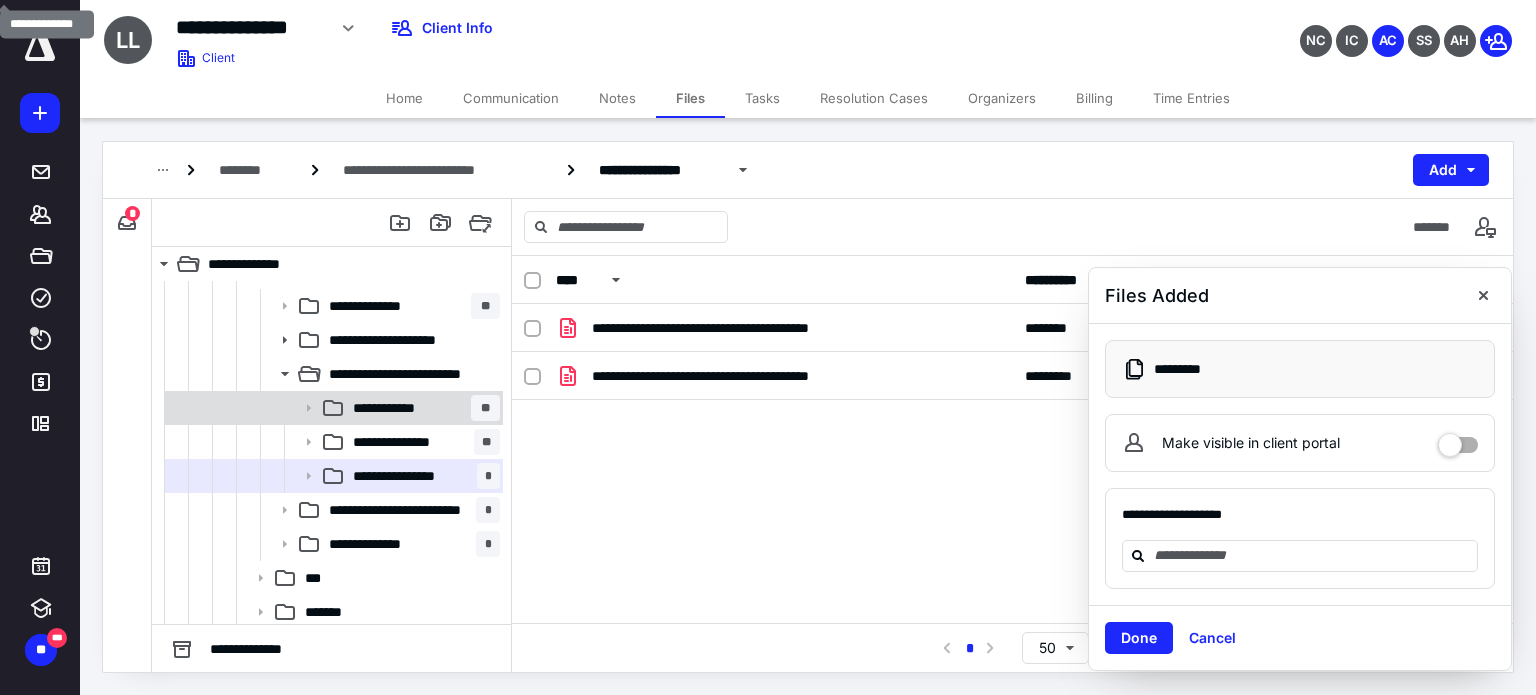 scroll, scrollTop: 502, scrollLeft: 0, axis: vertical 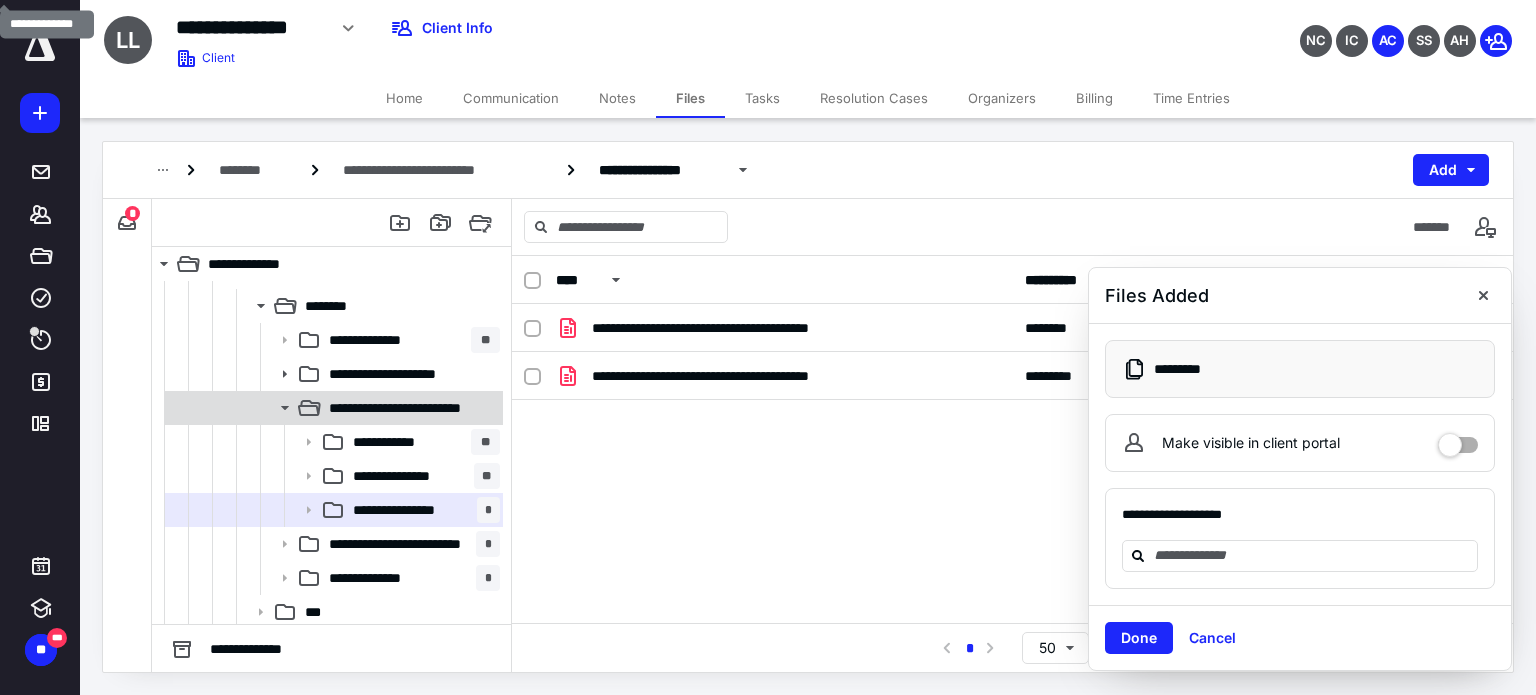 click 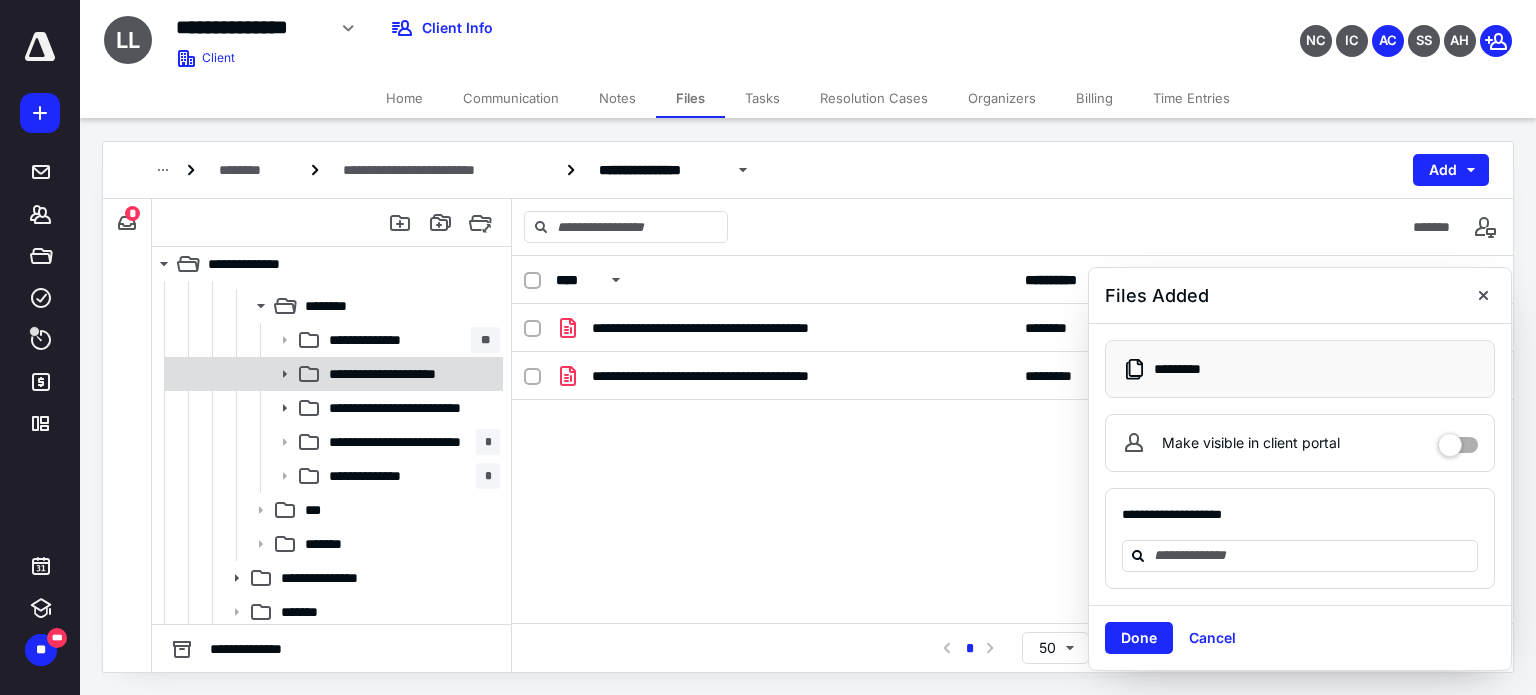 click 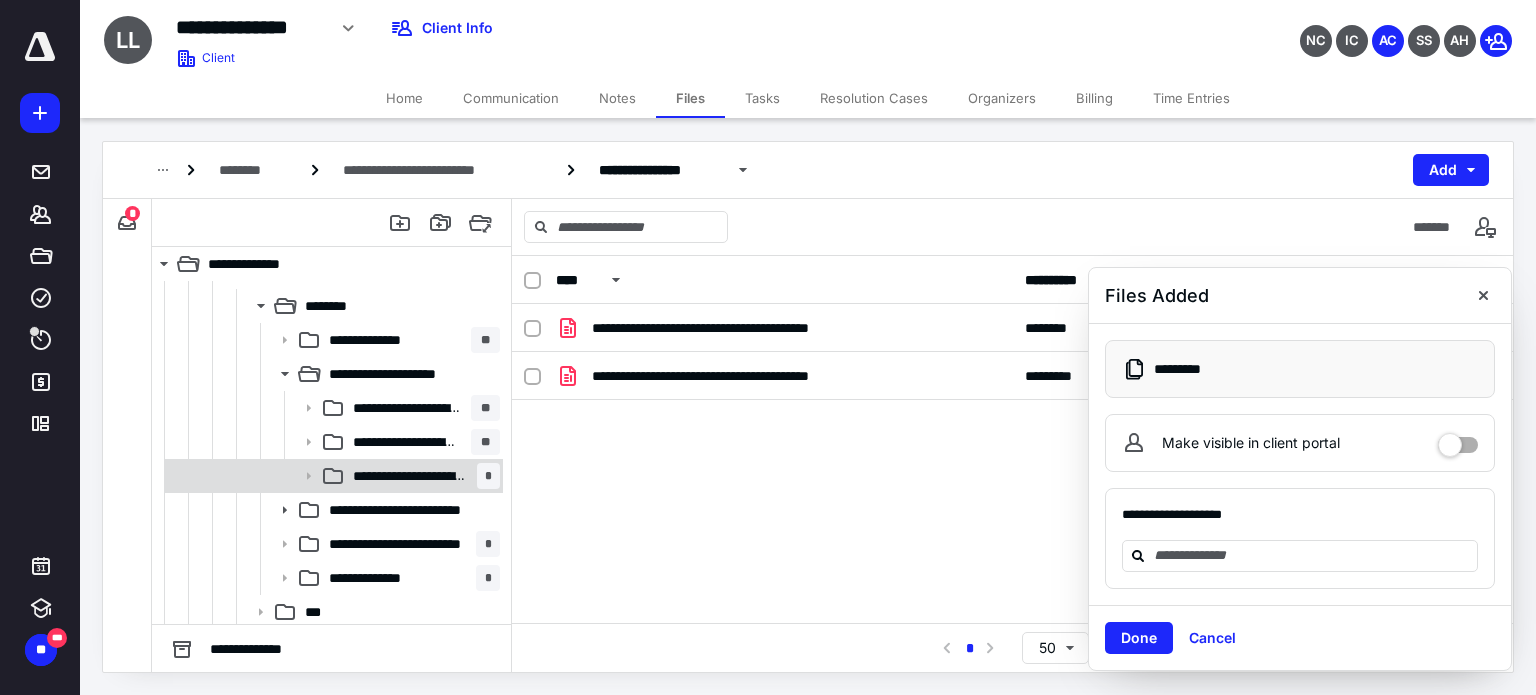 click on "**********" at bounding box center (409, 476) 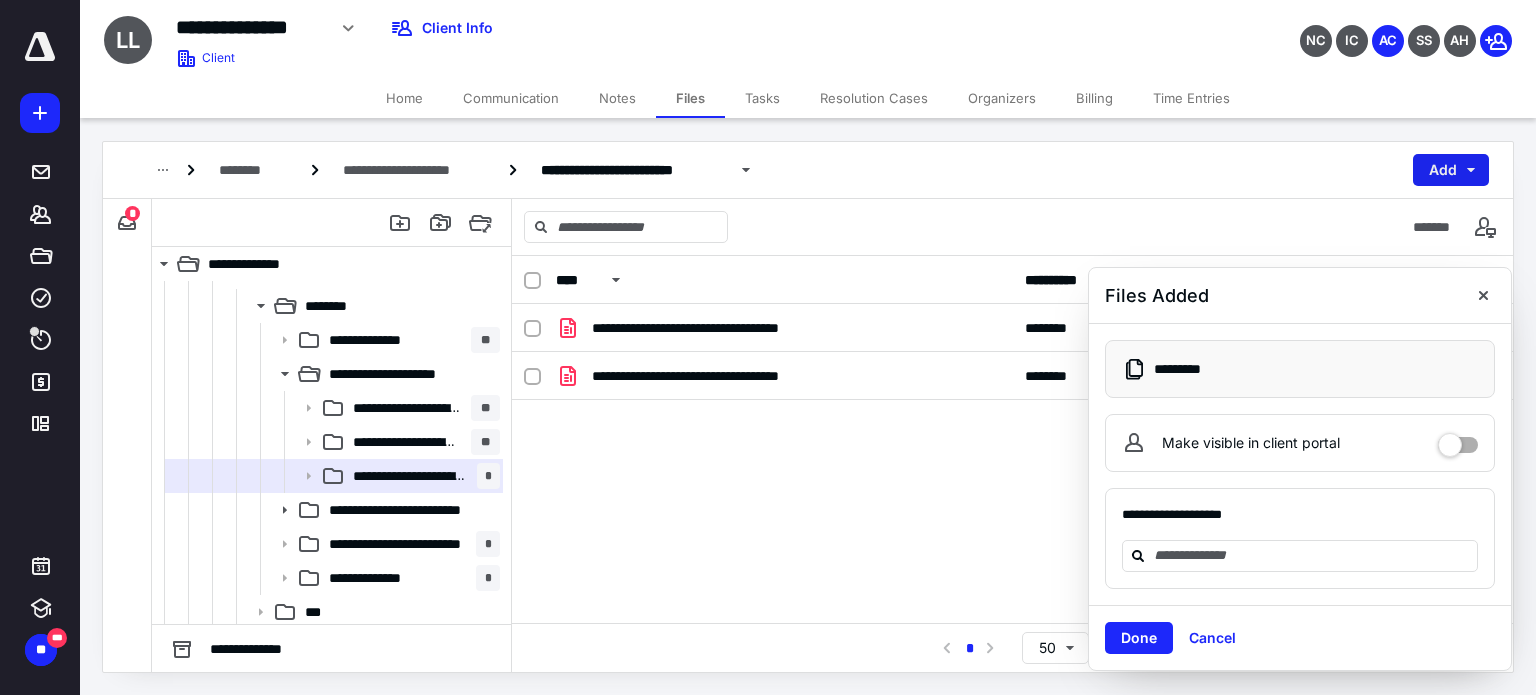 click on "Add" at bounding box center [1451, 170] 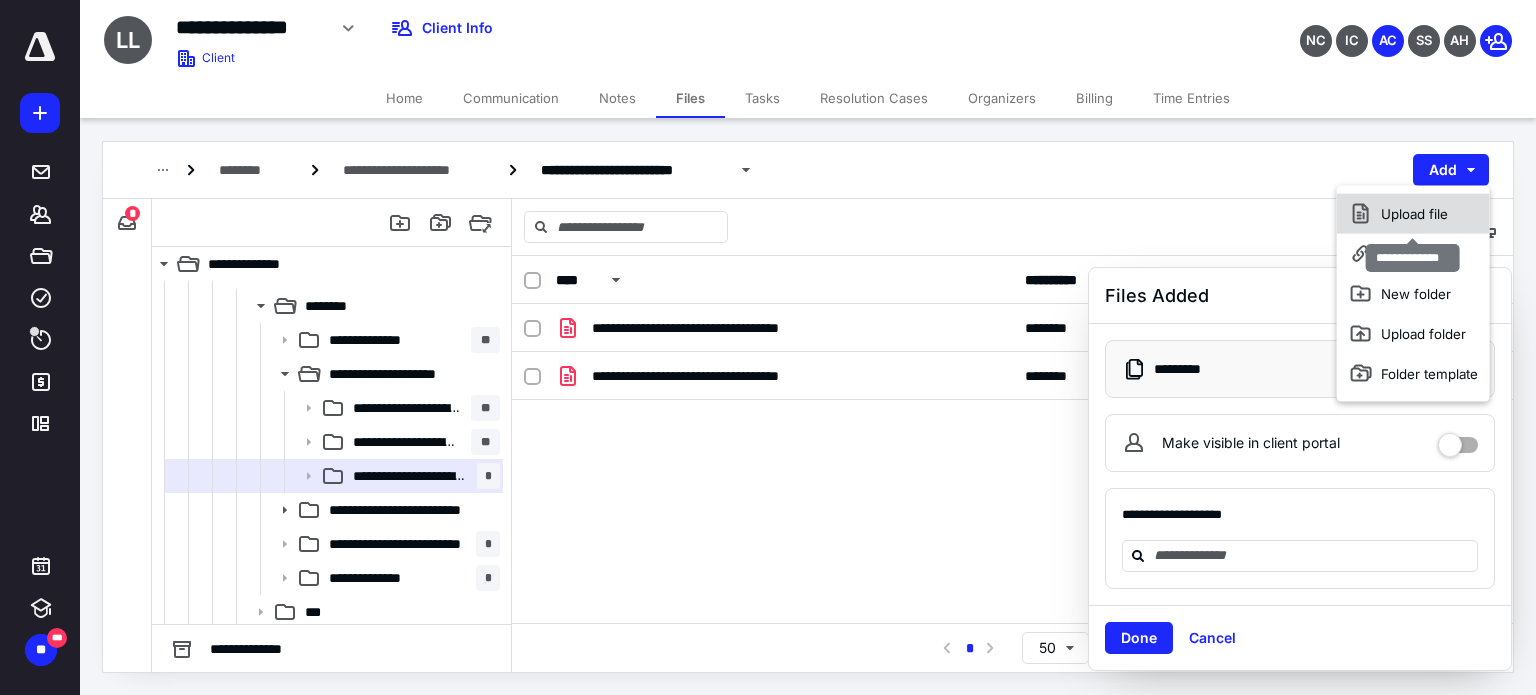 click on "Upload file" at bounding box center (1413, 214) 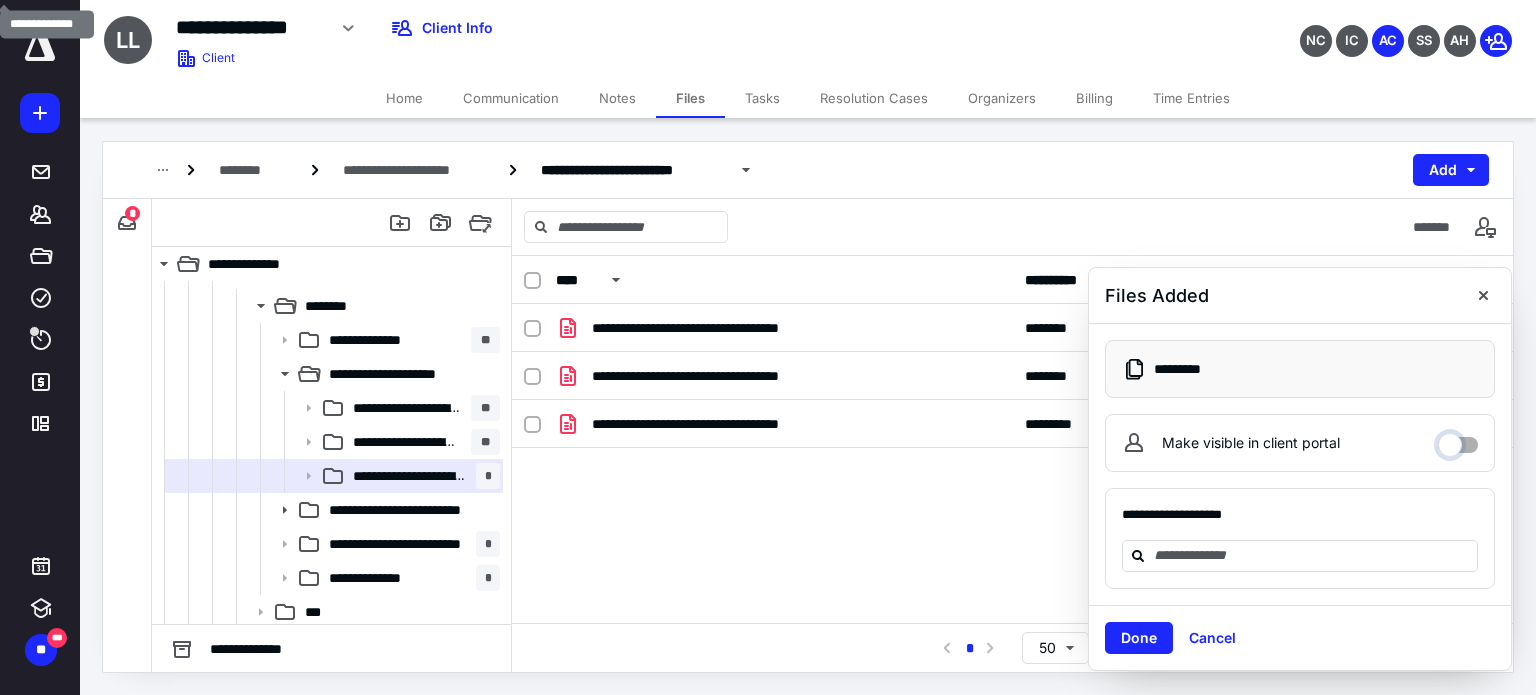 click on "Make visible in client portal" at bounding box center (1458, 440) 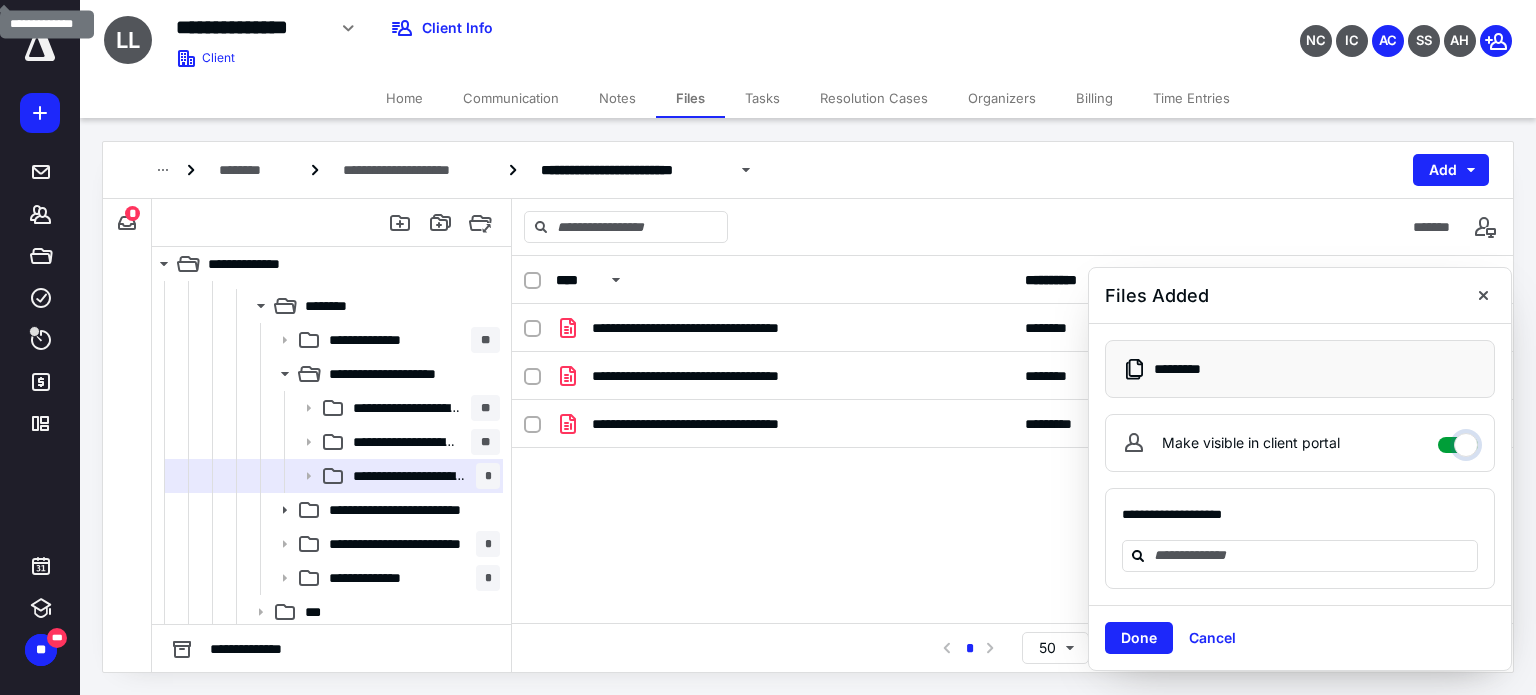 checkbox on "****" 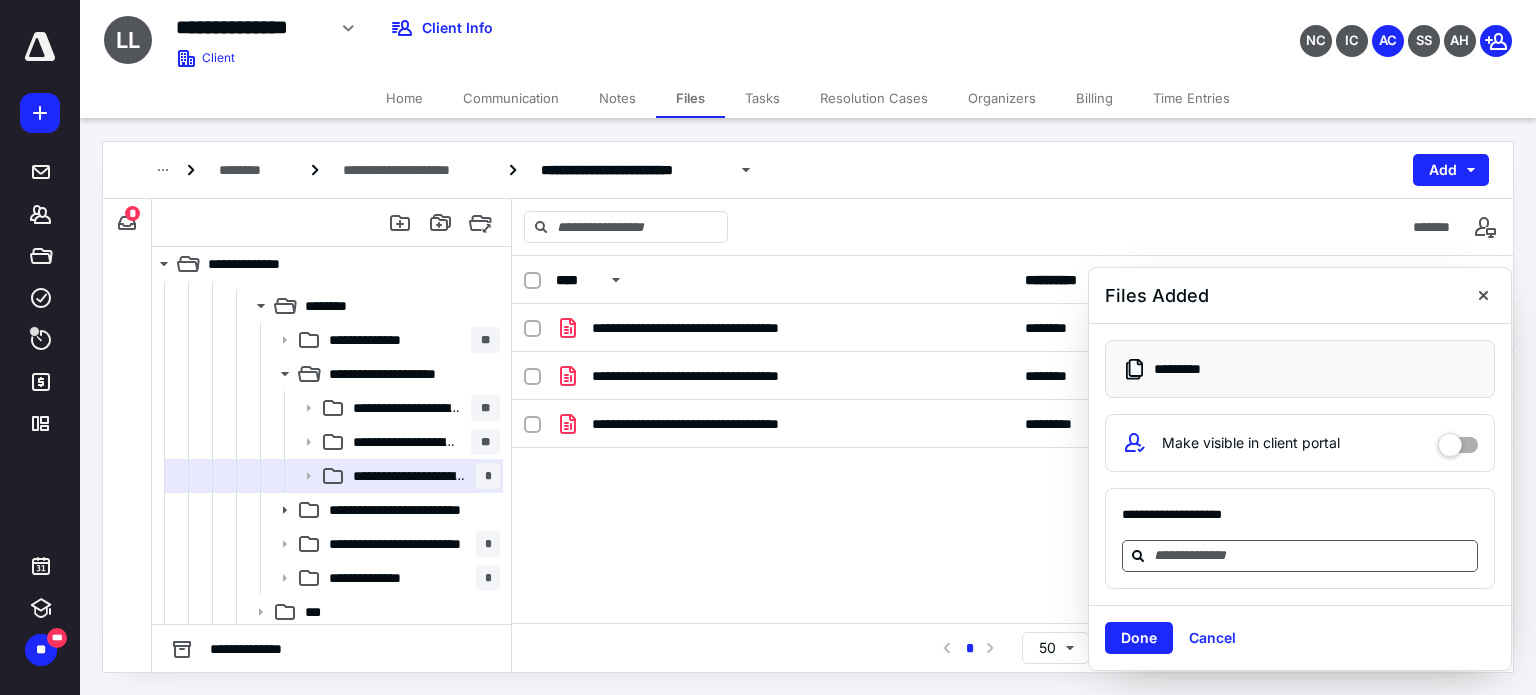click at bounding box center [1312, 555] 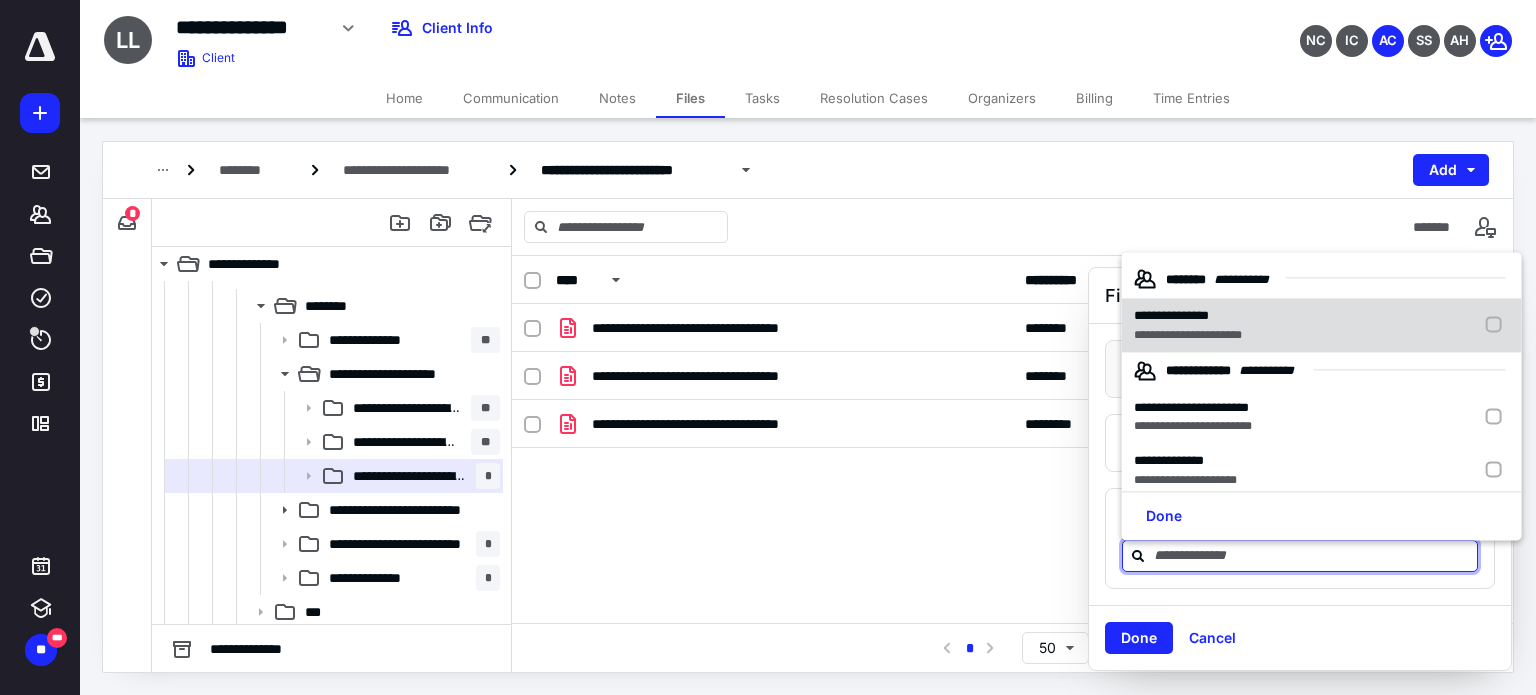 click on "**********" at bounding box center (1188, 335) 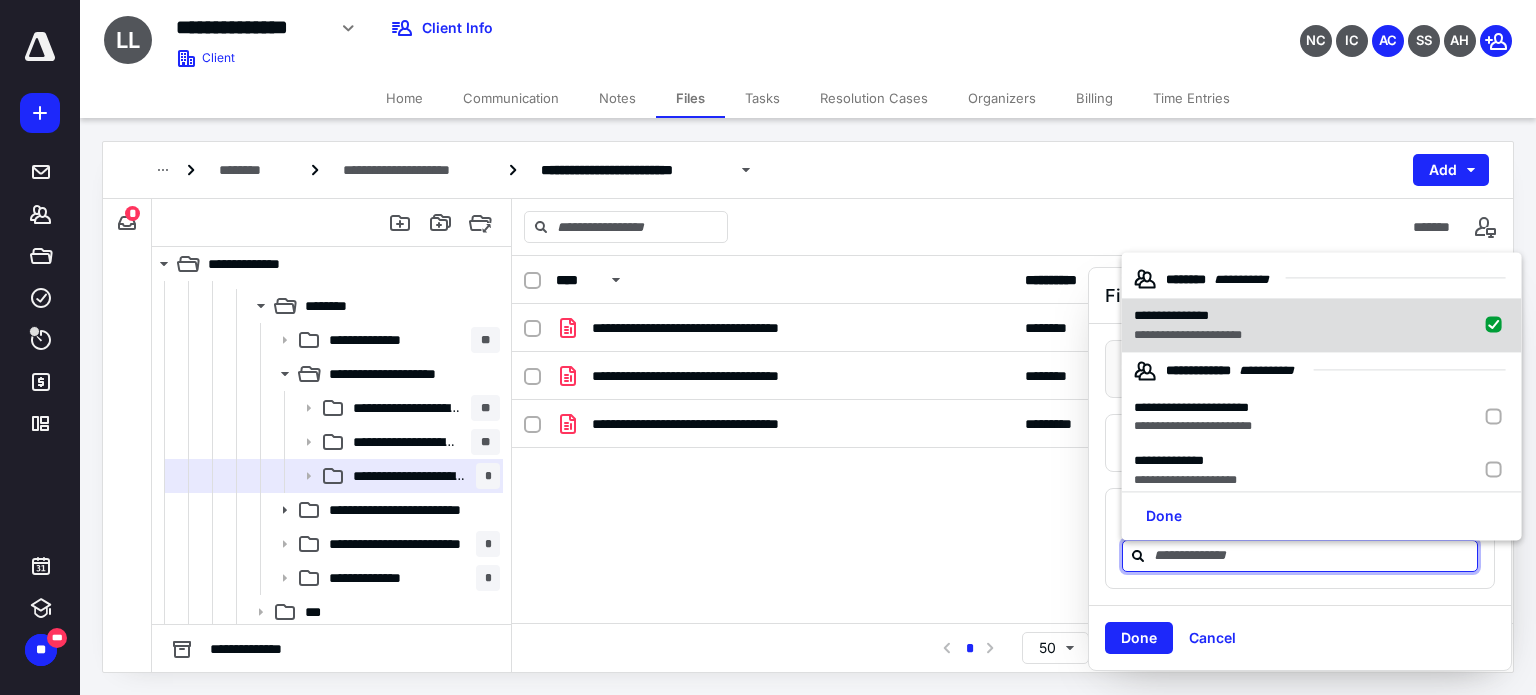checkbox on "true" 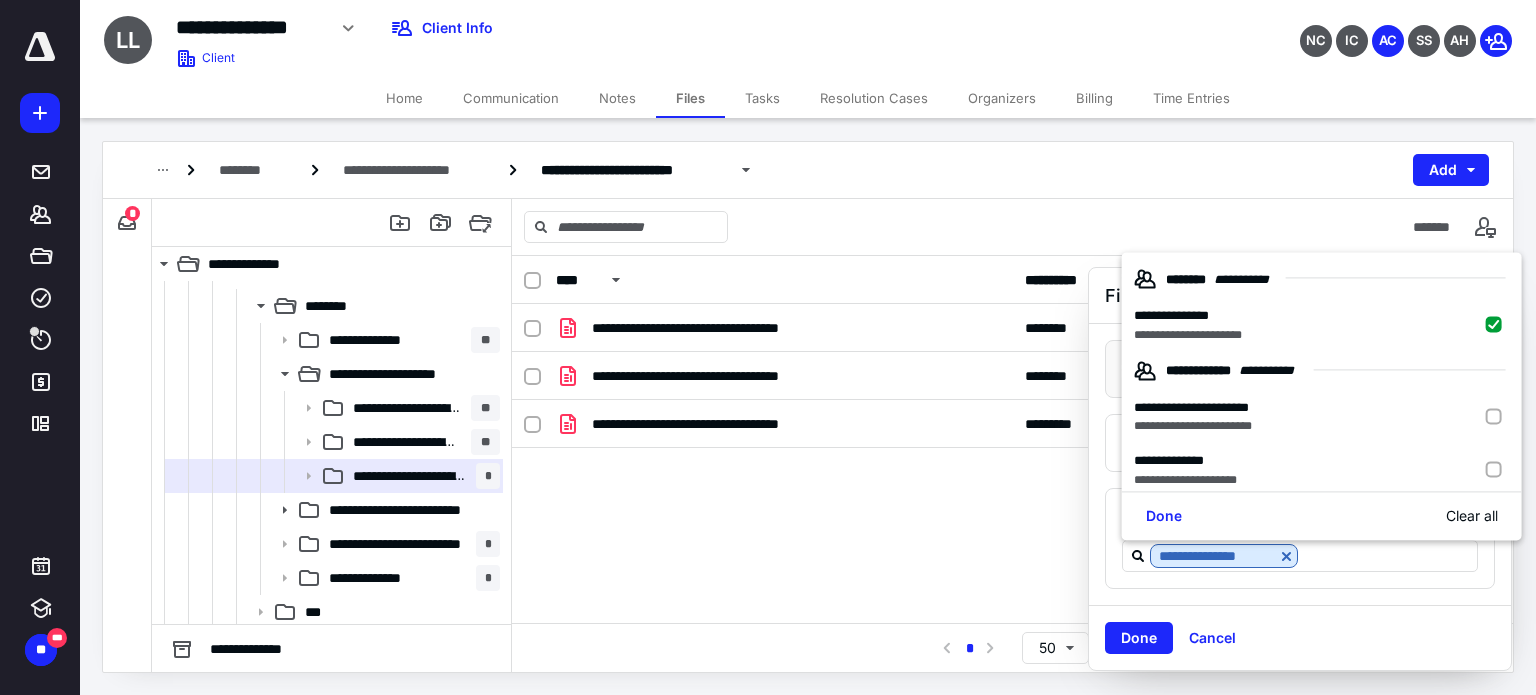 click on "Done" at bounding box center (1139, 638) 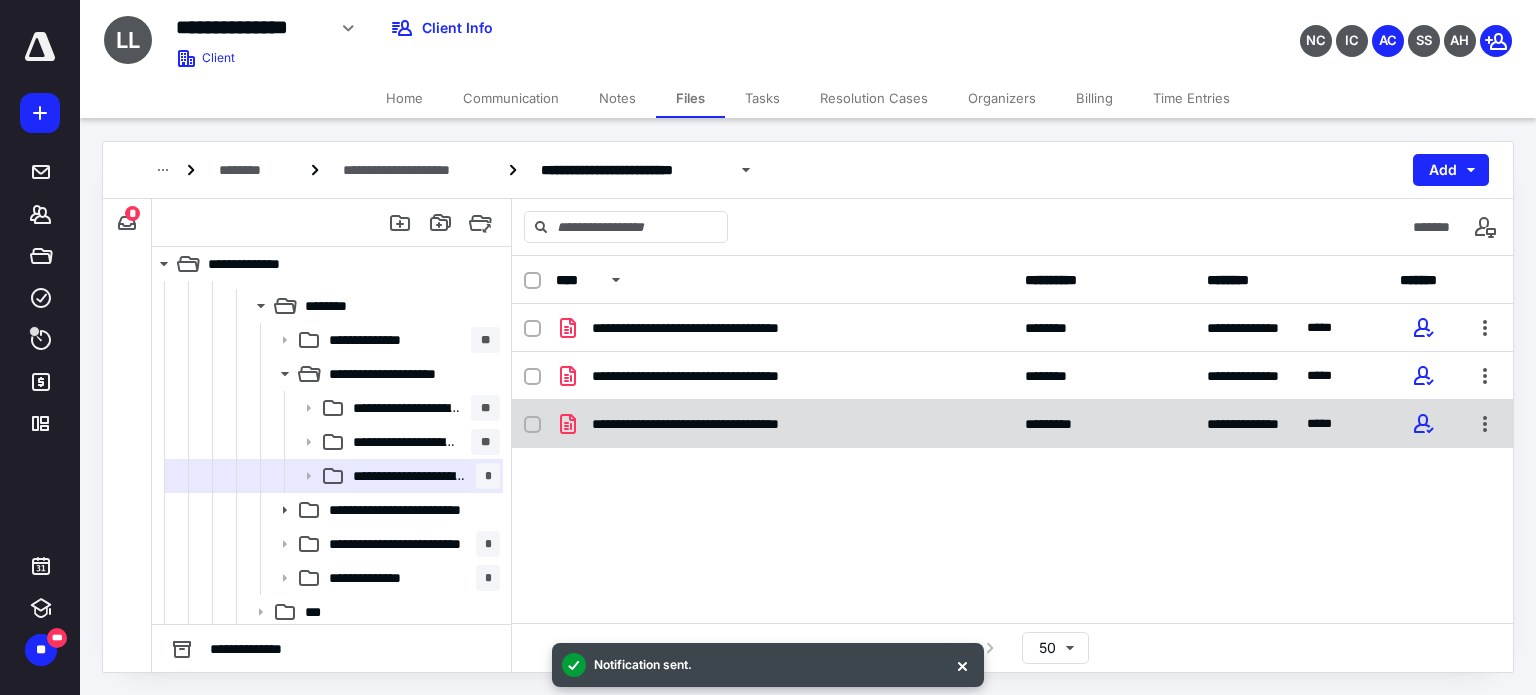 click on "**********" at bounding box center [784, 424] 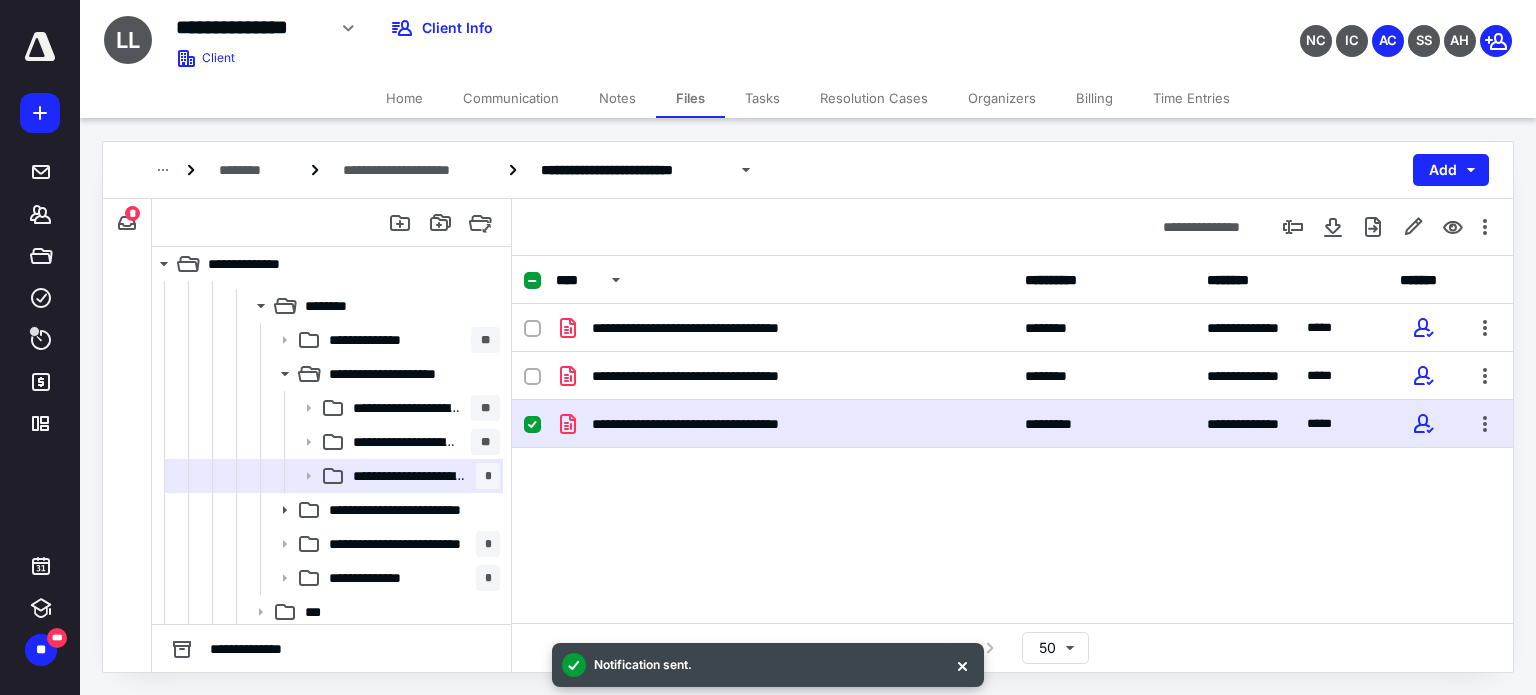 click on "**********" at bounding box center [784, 424] 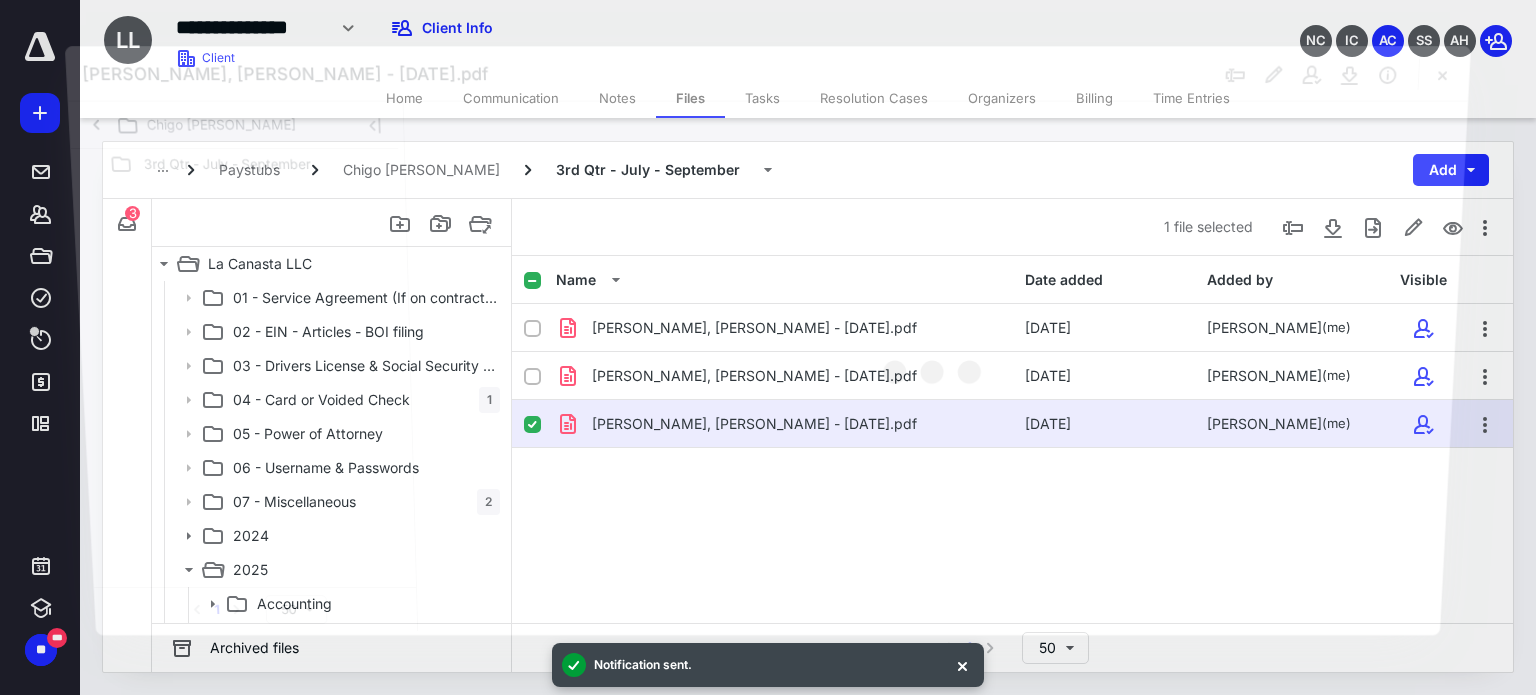 scroll, scrollTop: 502, scrollLeft: 0, axis: vertical 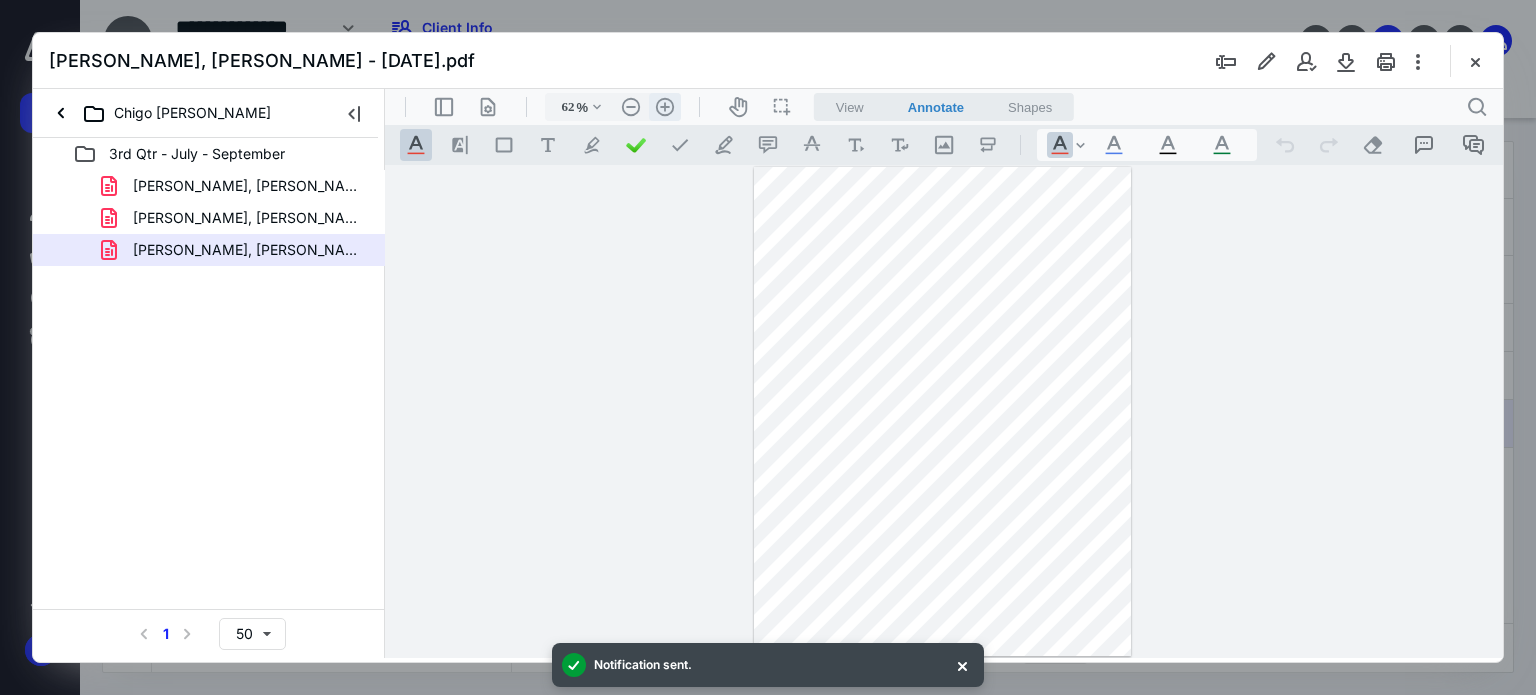 click on ".cls-1{fill:#abb0c4;} icon - header - zoom - in - line" at bounding box center [665, 107] 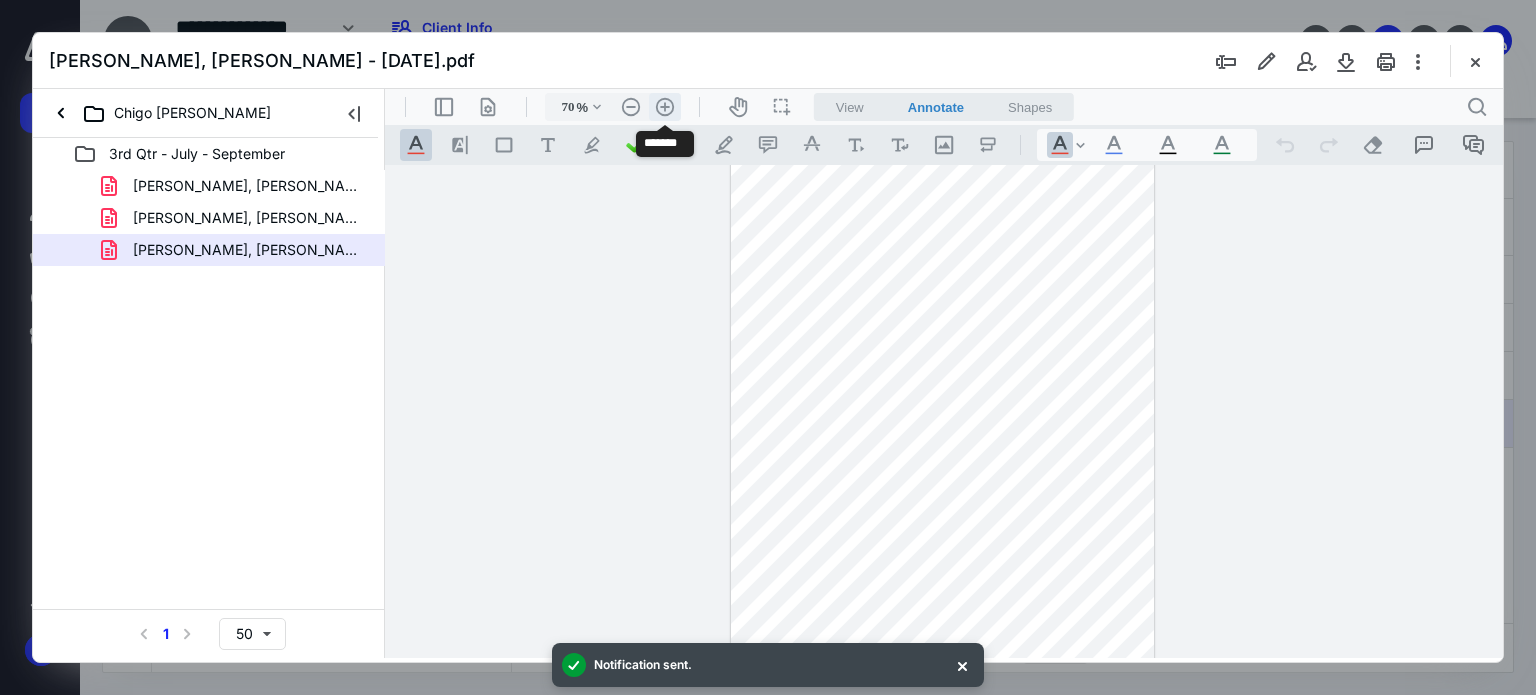 click on ".cls-1{fill:#abb0c4;} icon - header - zoom - in - line" at bounding box center [665, 107] 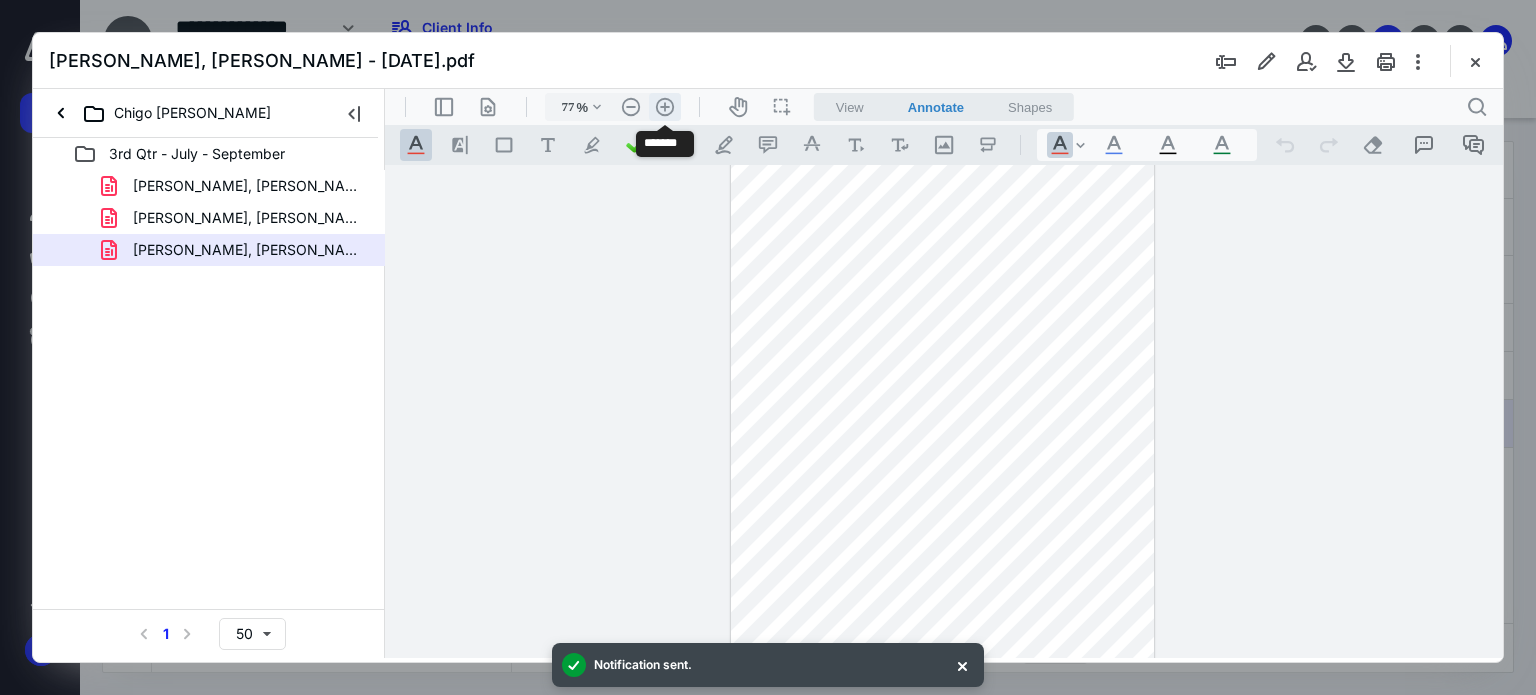 click on ".cls-1{fill:#abb0c4;} icon - header - zoom - in - line" at bounding box center [665, 107] 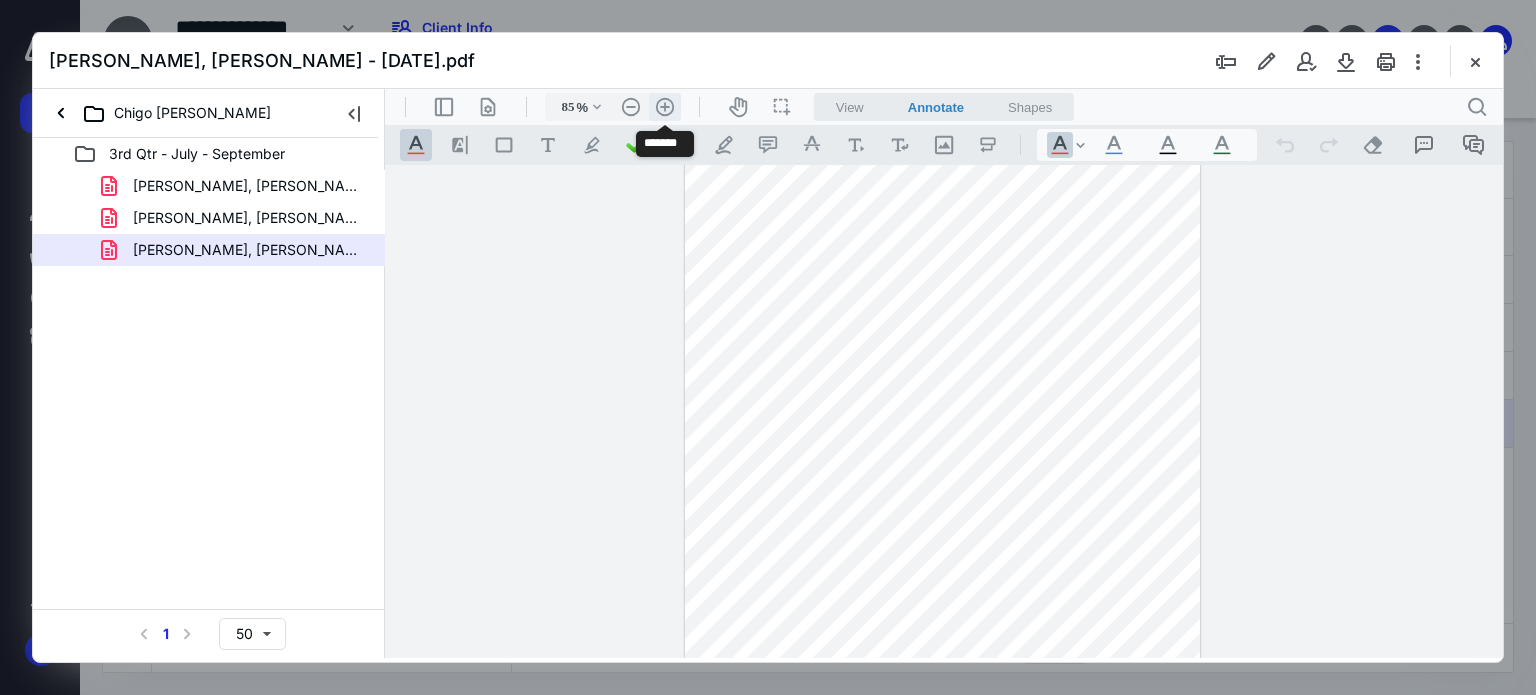 click on ".cls-1{fill:#abb0c4;} icon - header - zoom - in - line" at bounding box center [665, 107] 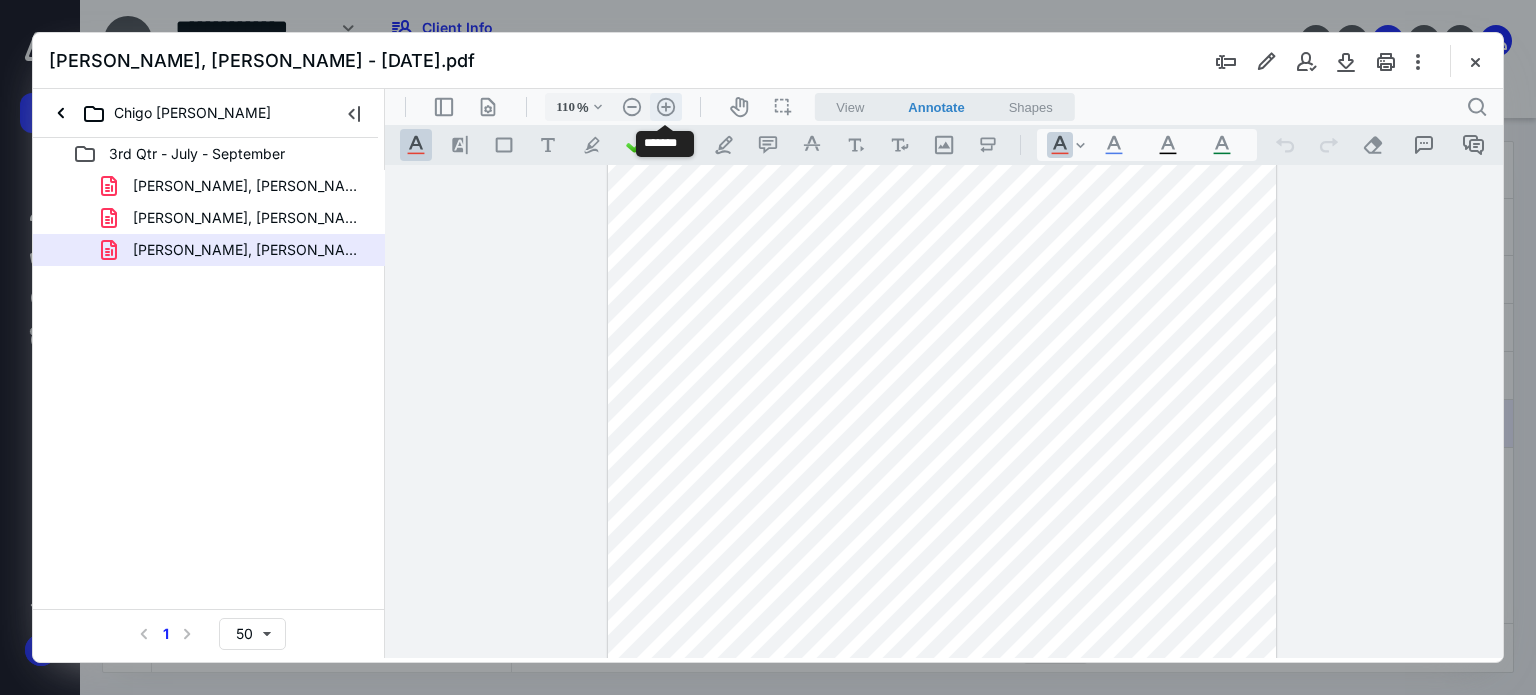 click on ".cls-1{fill:#abb0c4;} icon - header - zoom - in - line" at bounding box center [666, 107] 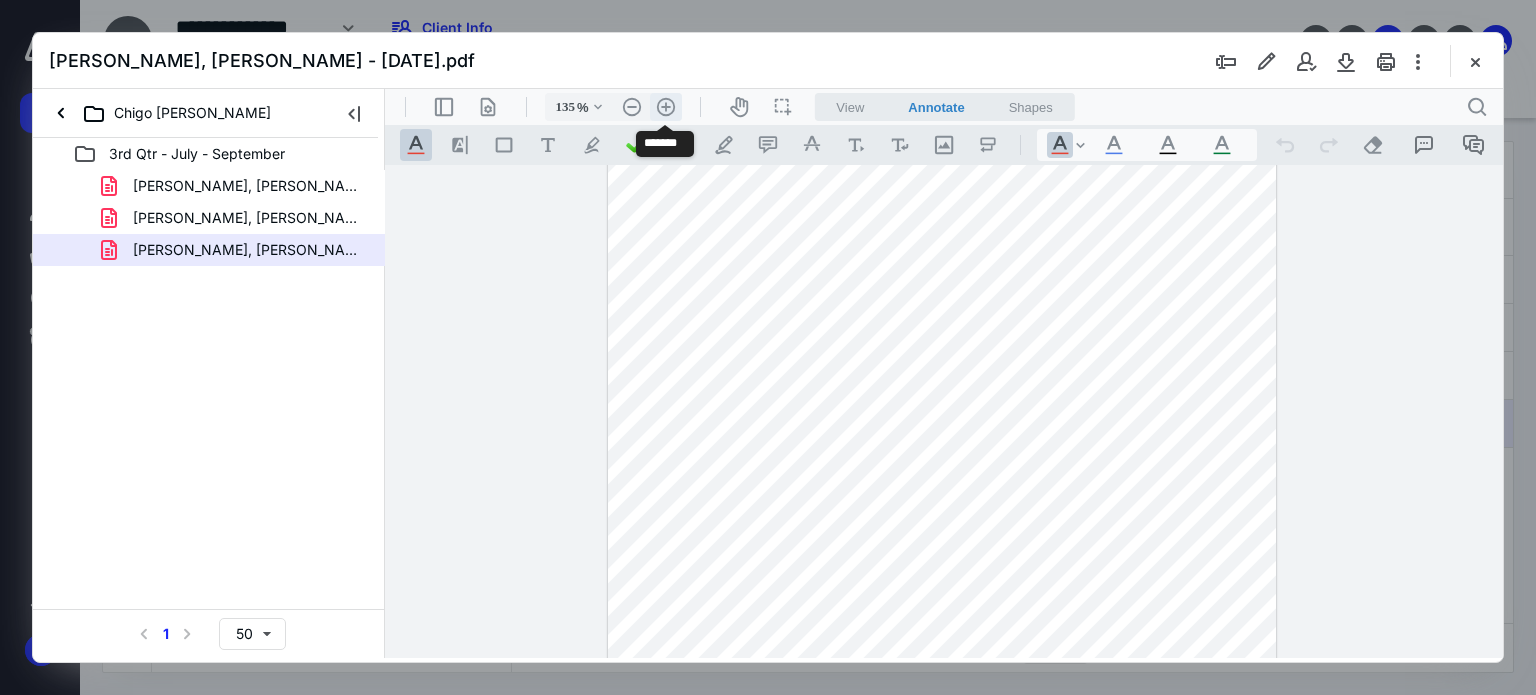 click on ".cls-1{fill:#abb0c4;} icon - header - zoom - in - line" at bounding box center (666, 107) 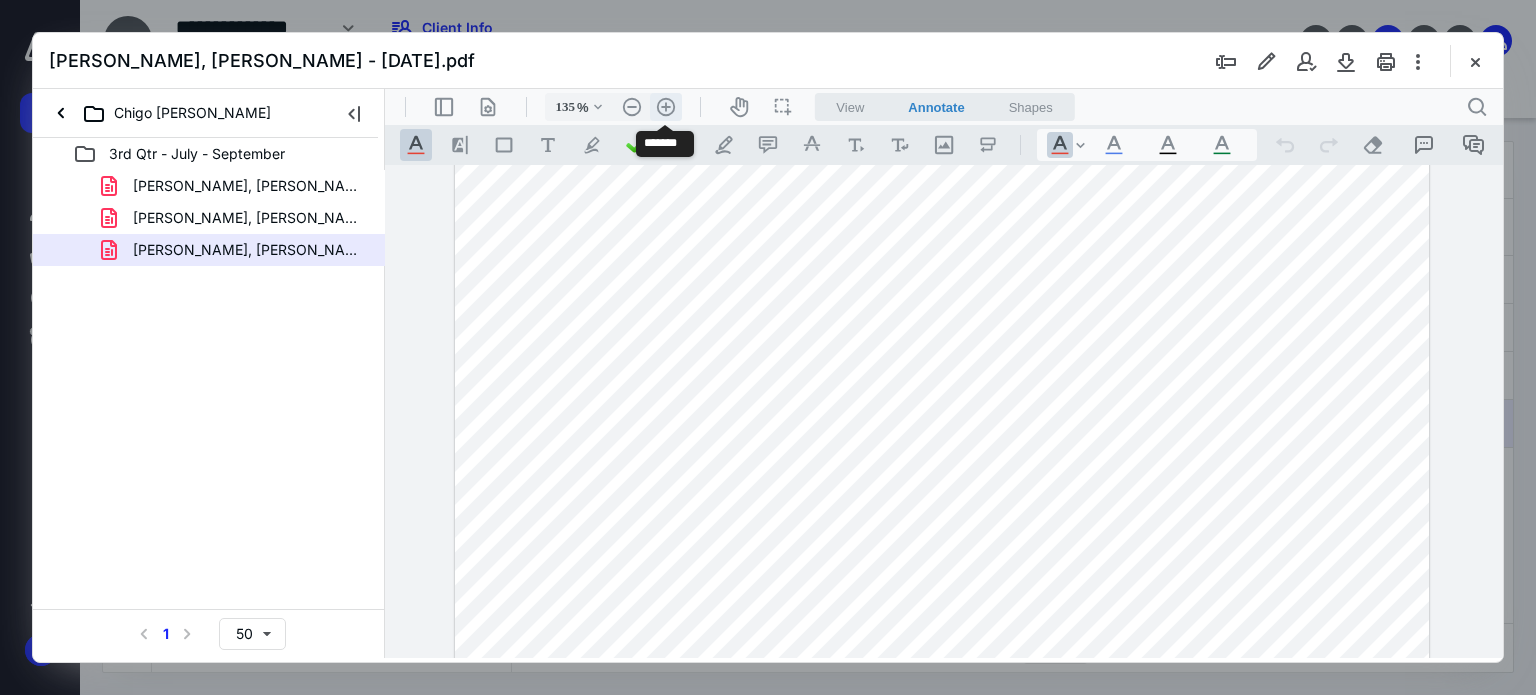 type on "160" 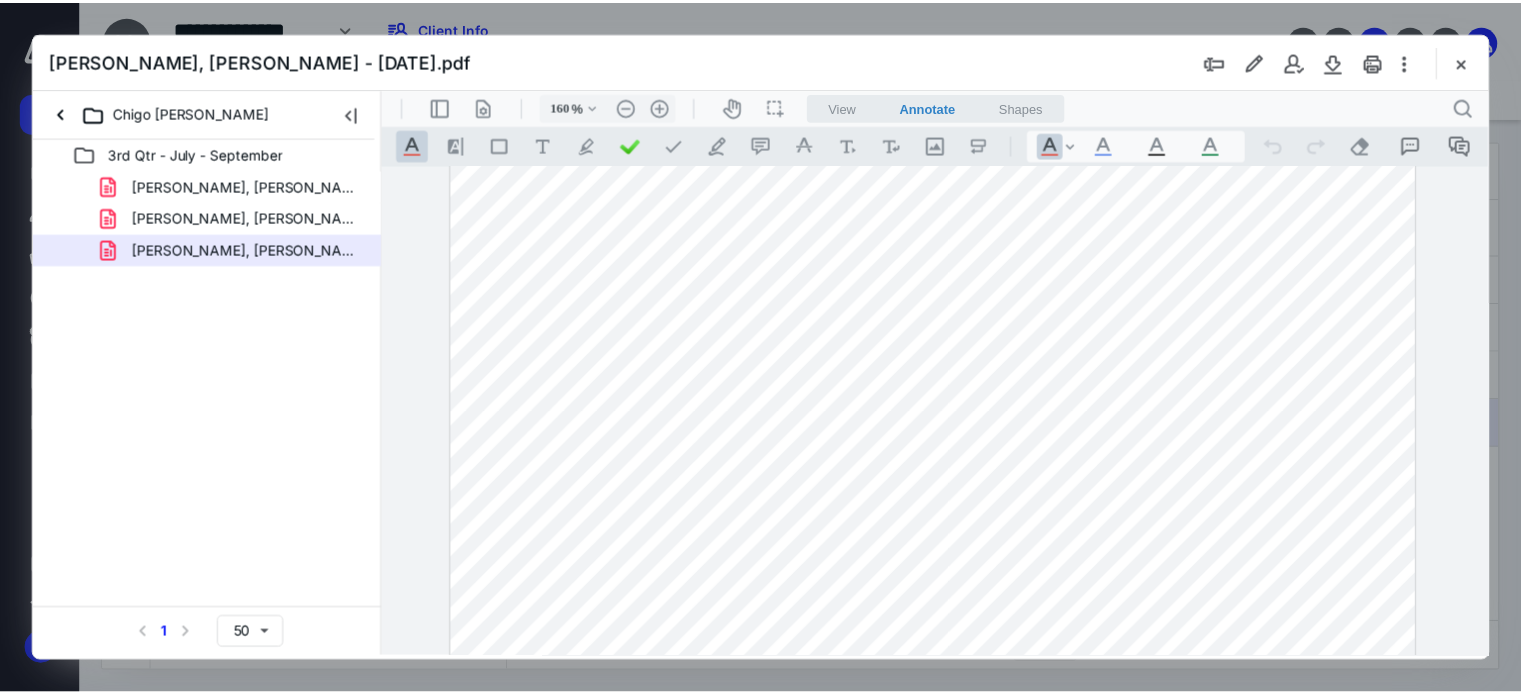scroll, scrollTop: 0, scrollLeft: 0, axis: both 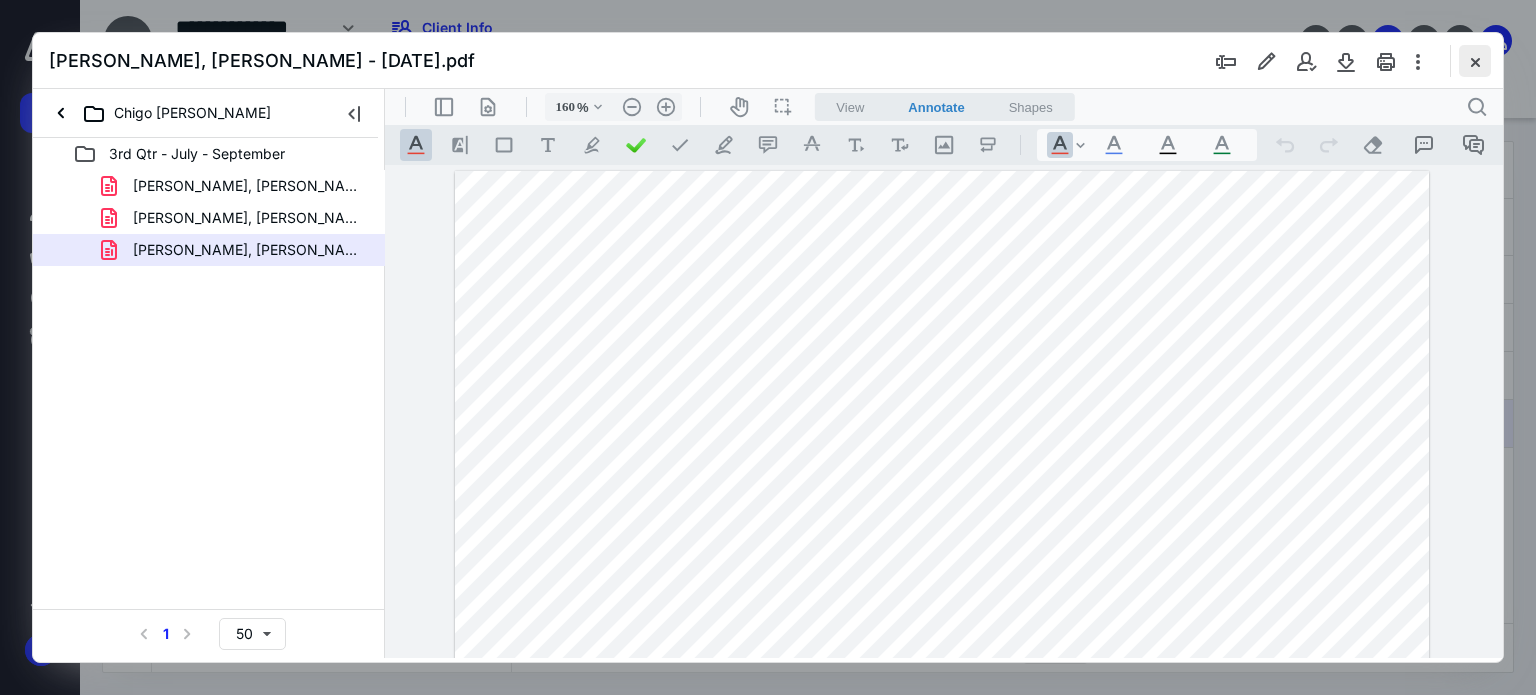 click at bounding box center [1475, 61] 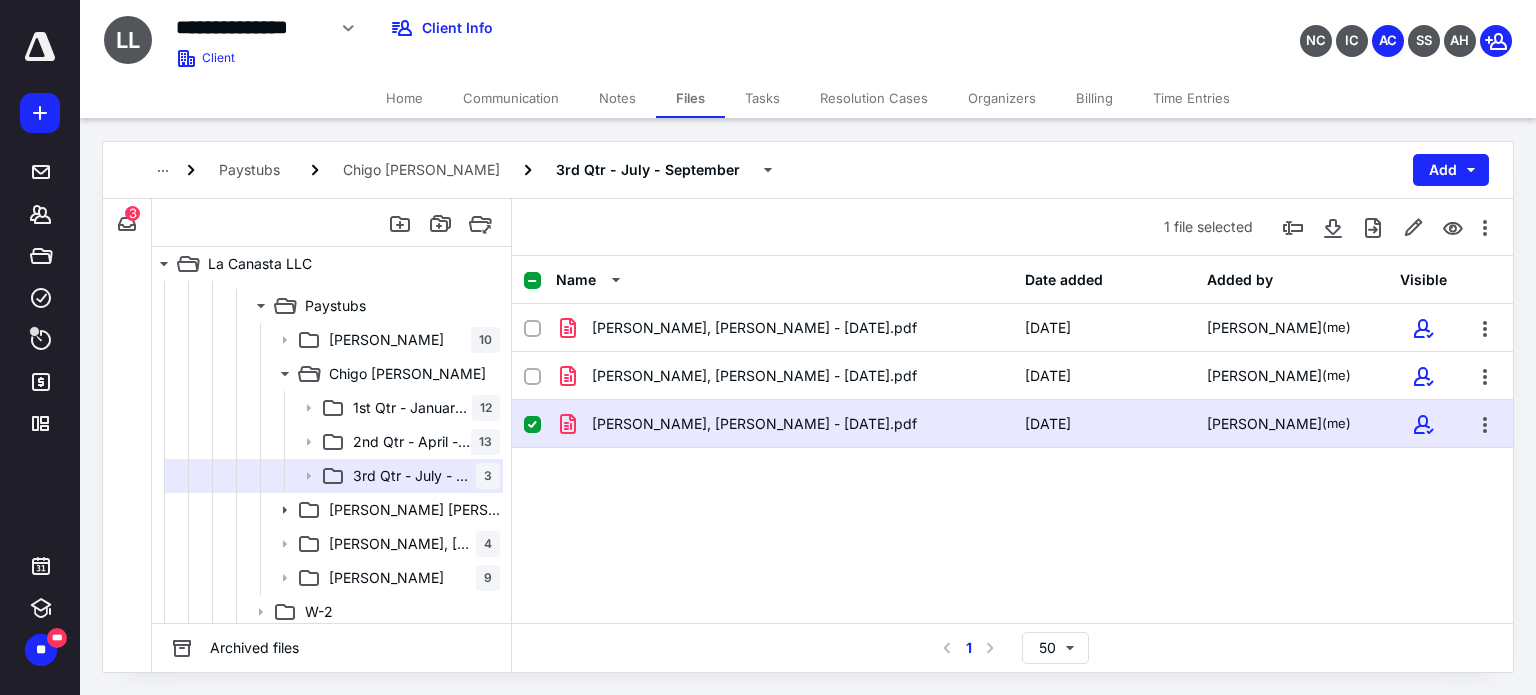 click on "Home" at bounding box center [404, 98] 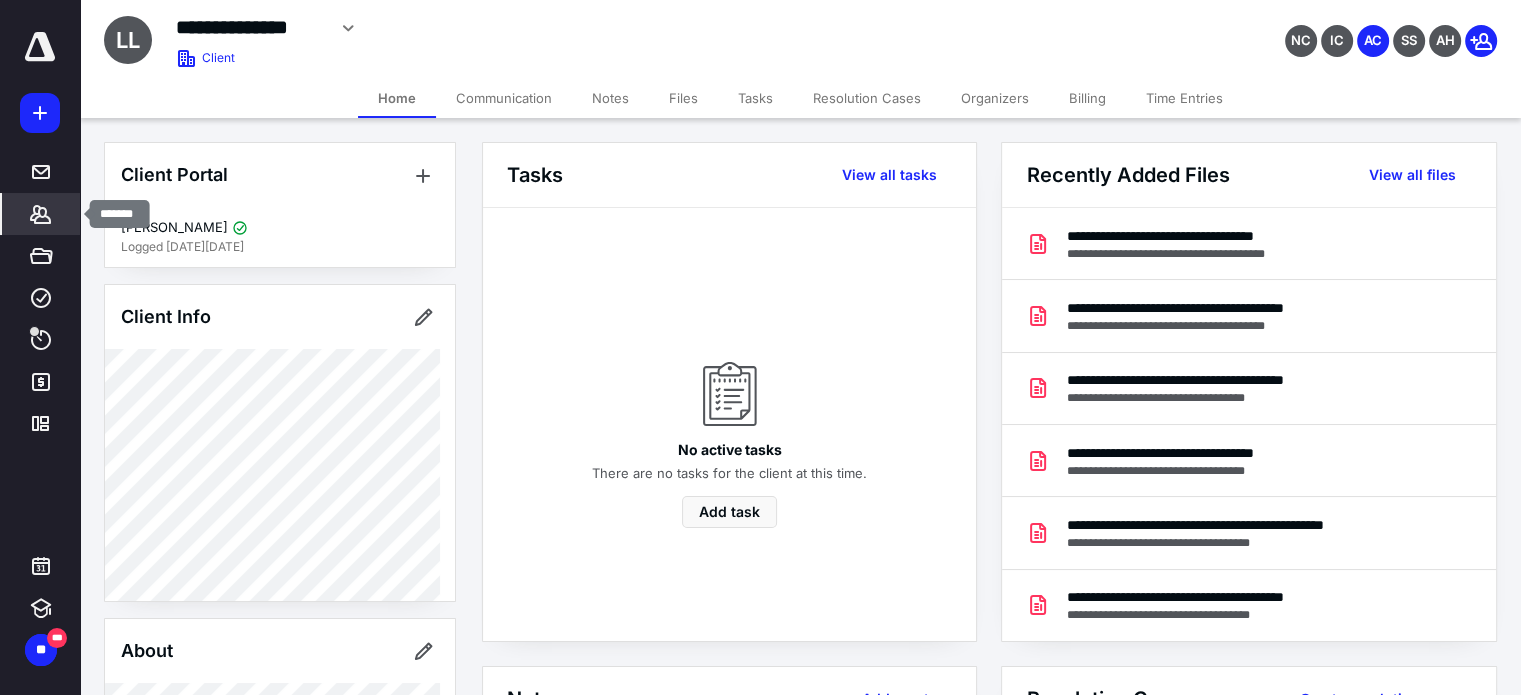 click 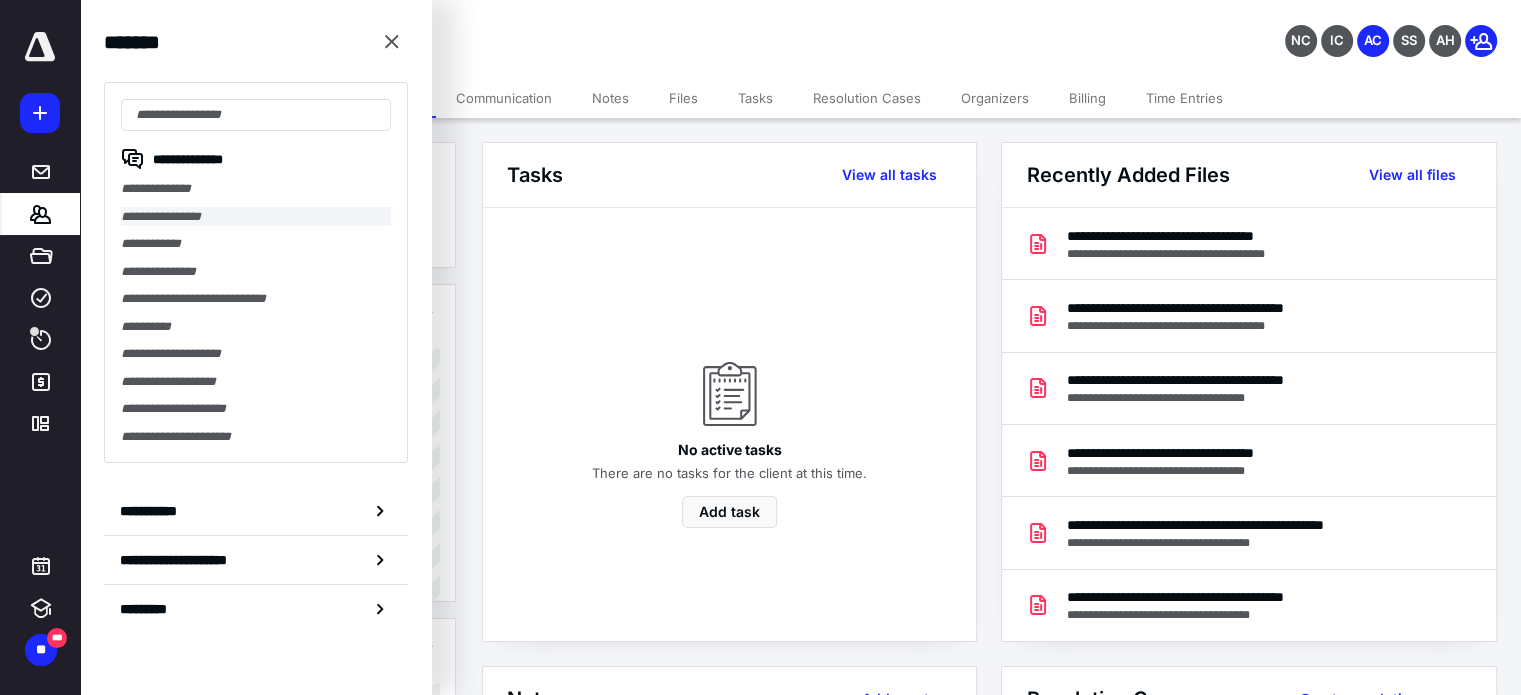 click on "**********" at bounding box center [256, 217] 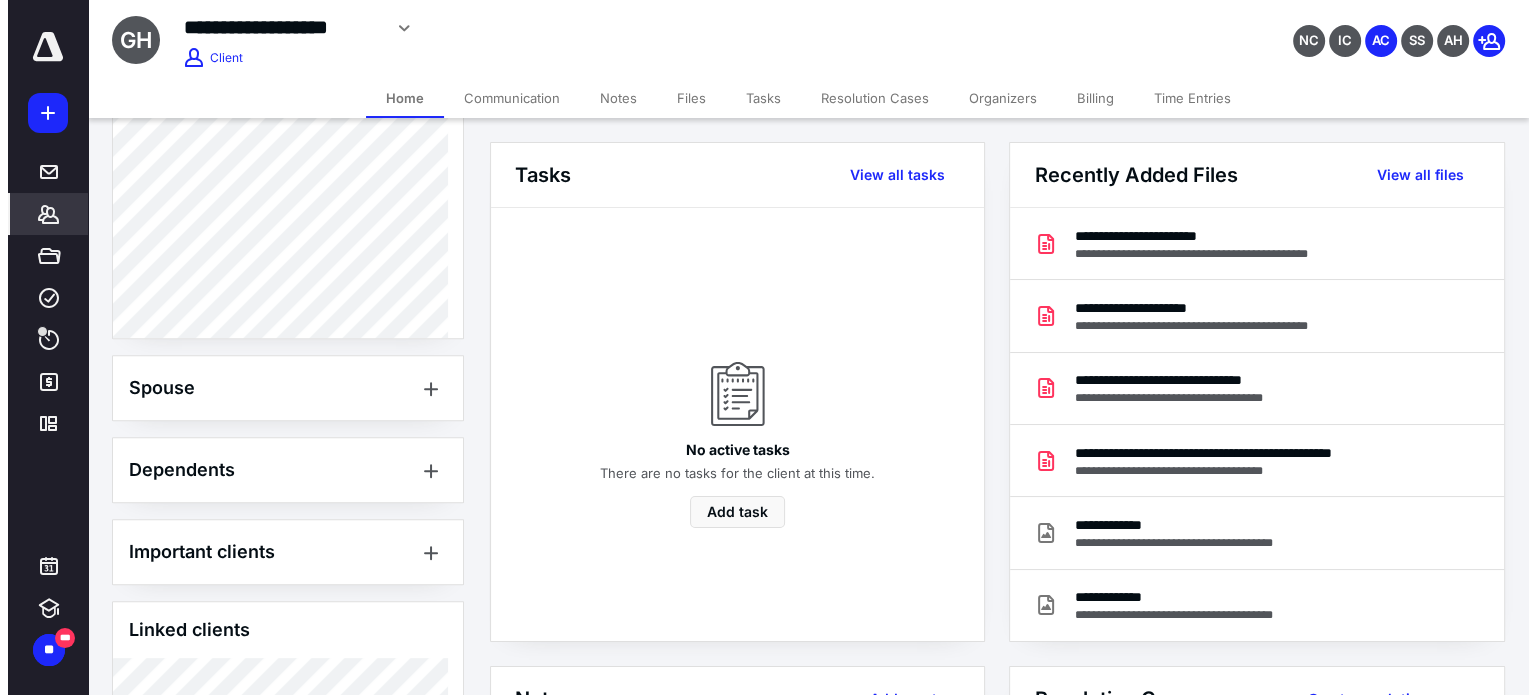 scroll, scrollTop: 1100, scrollLeft: 0, axis: vertical 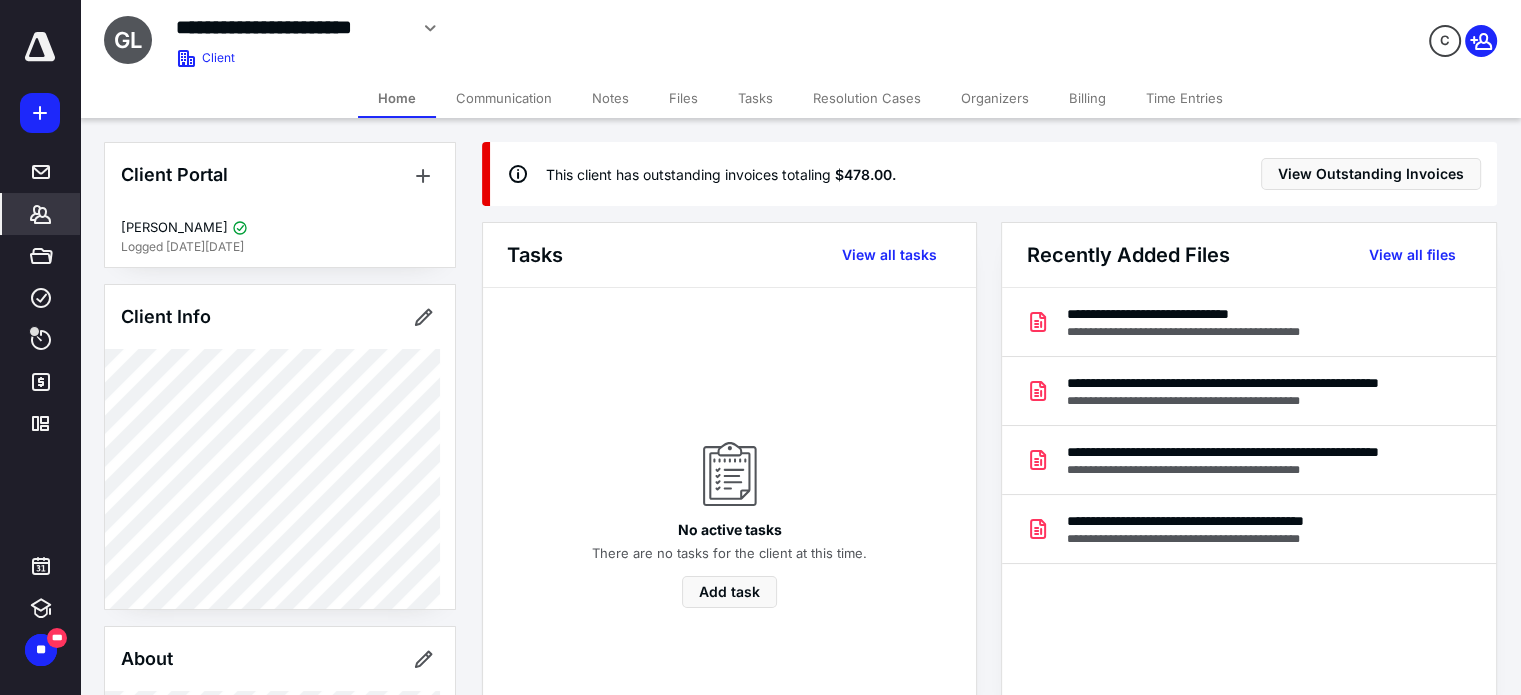 click on "Notes" at bounding box center (610, 98) 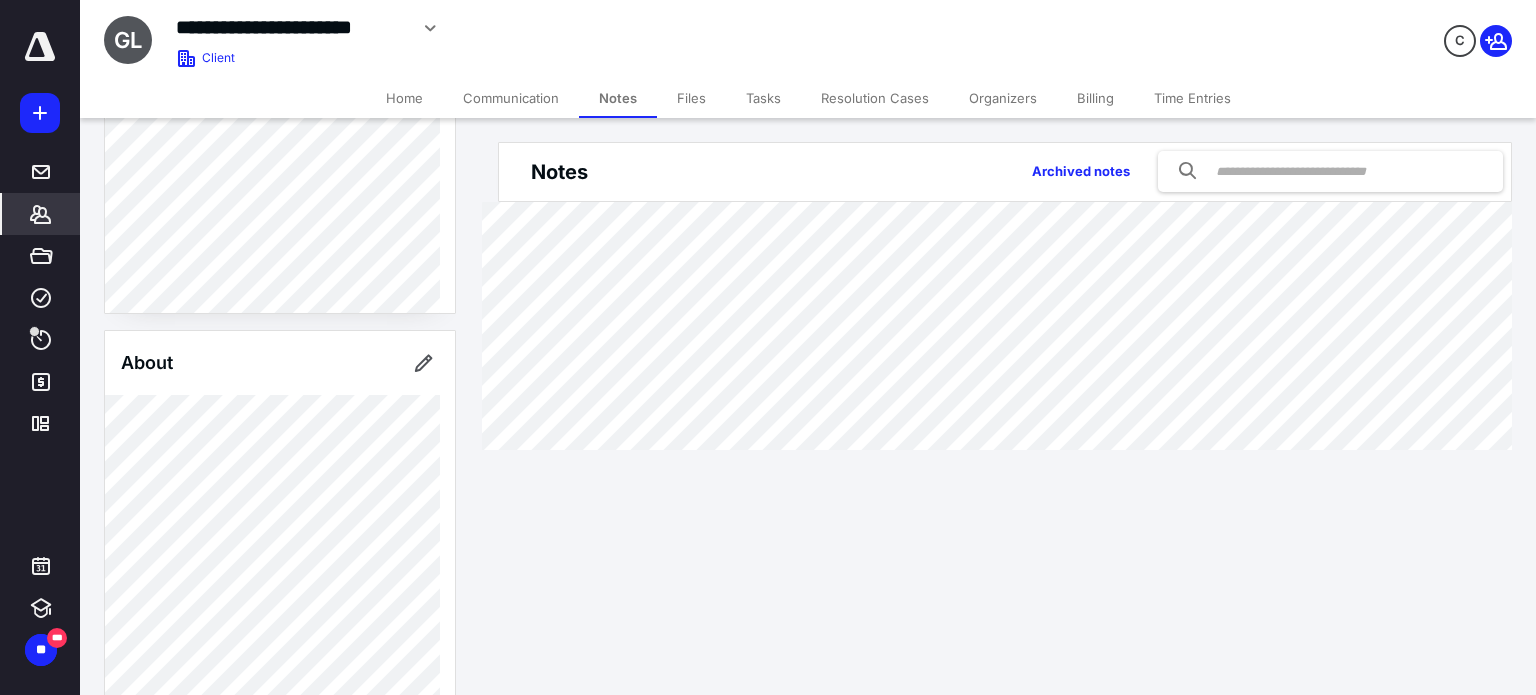 scroll, scrollTop: 300, scrollLeft: 0, axis: vertical 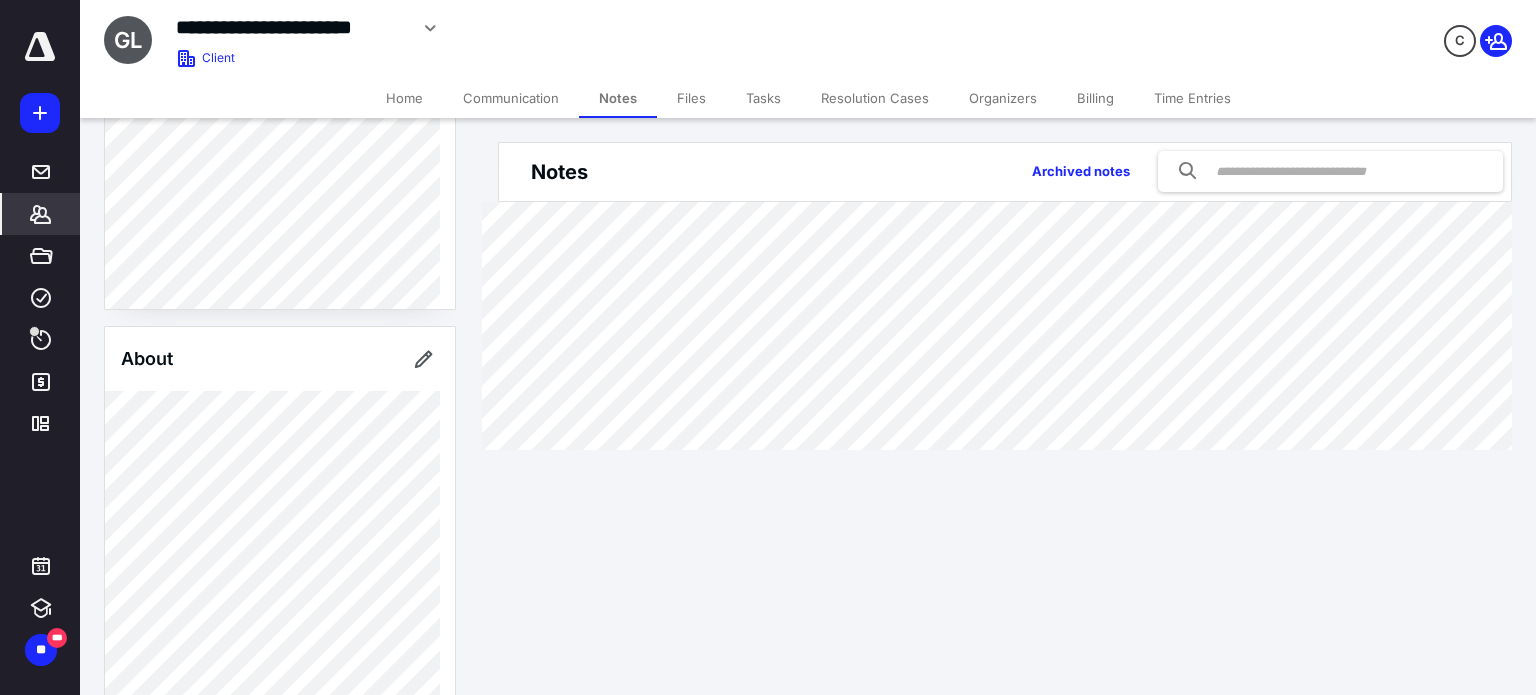 click on "Files" at bounding box center (691, 98) 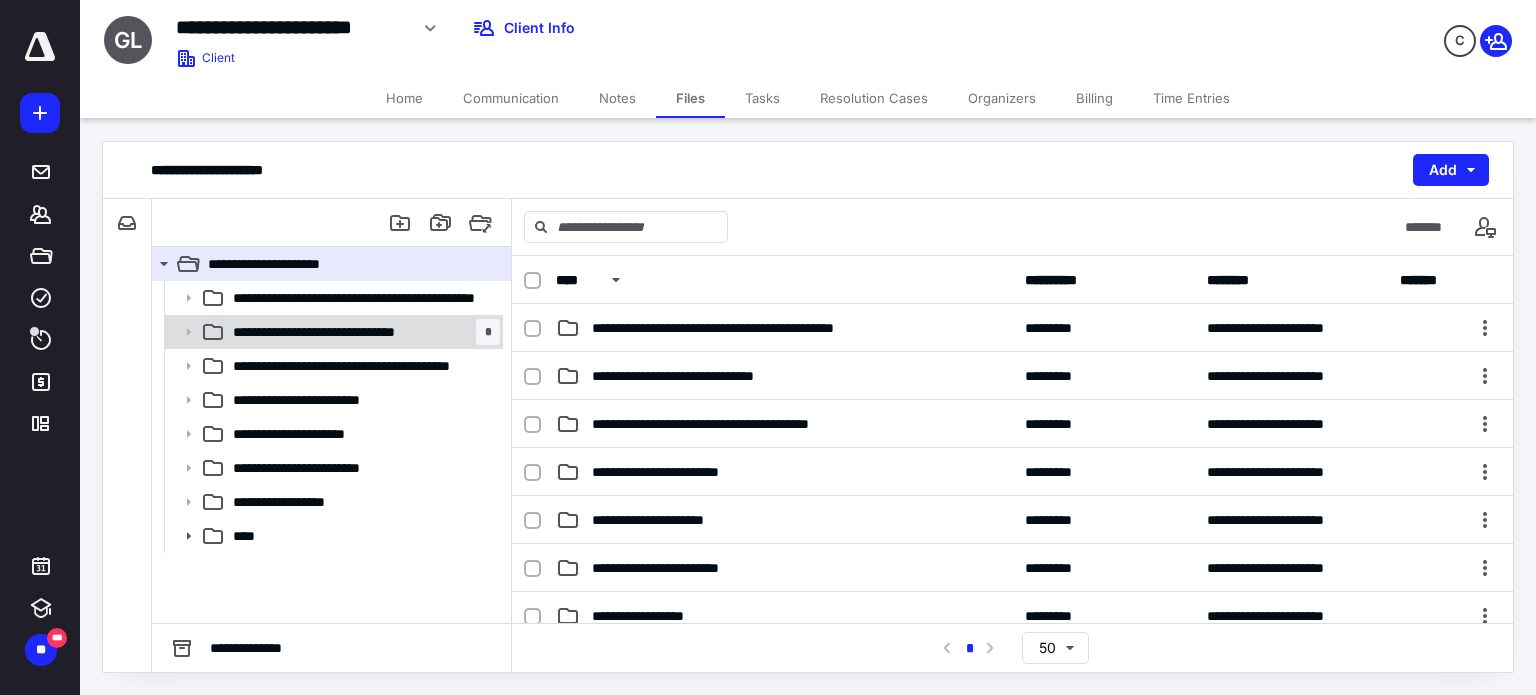 click on "**********" at bounding box center [329, 332] 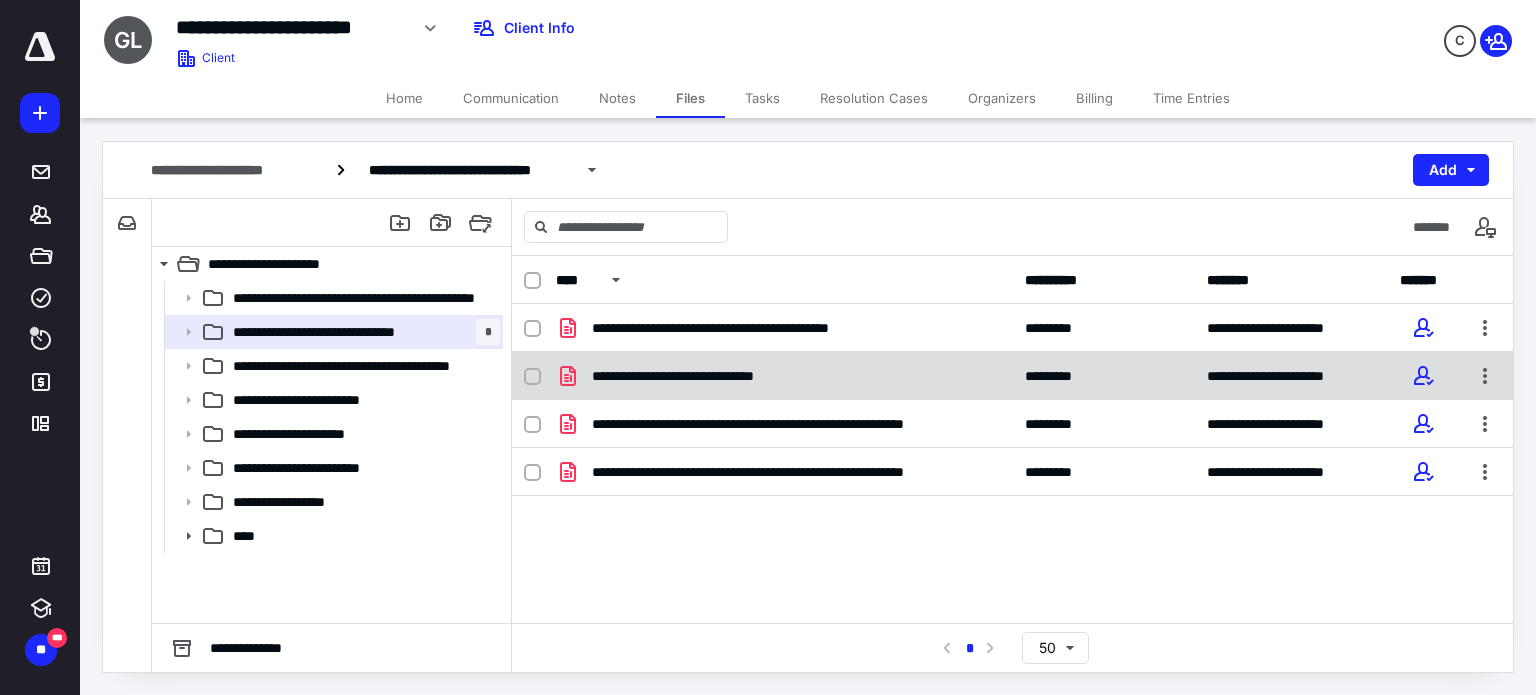 click on "**********" at bounding box center (784, 376) 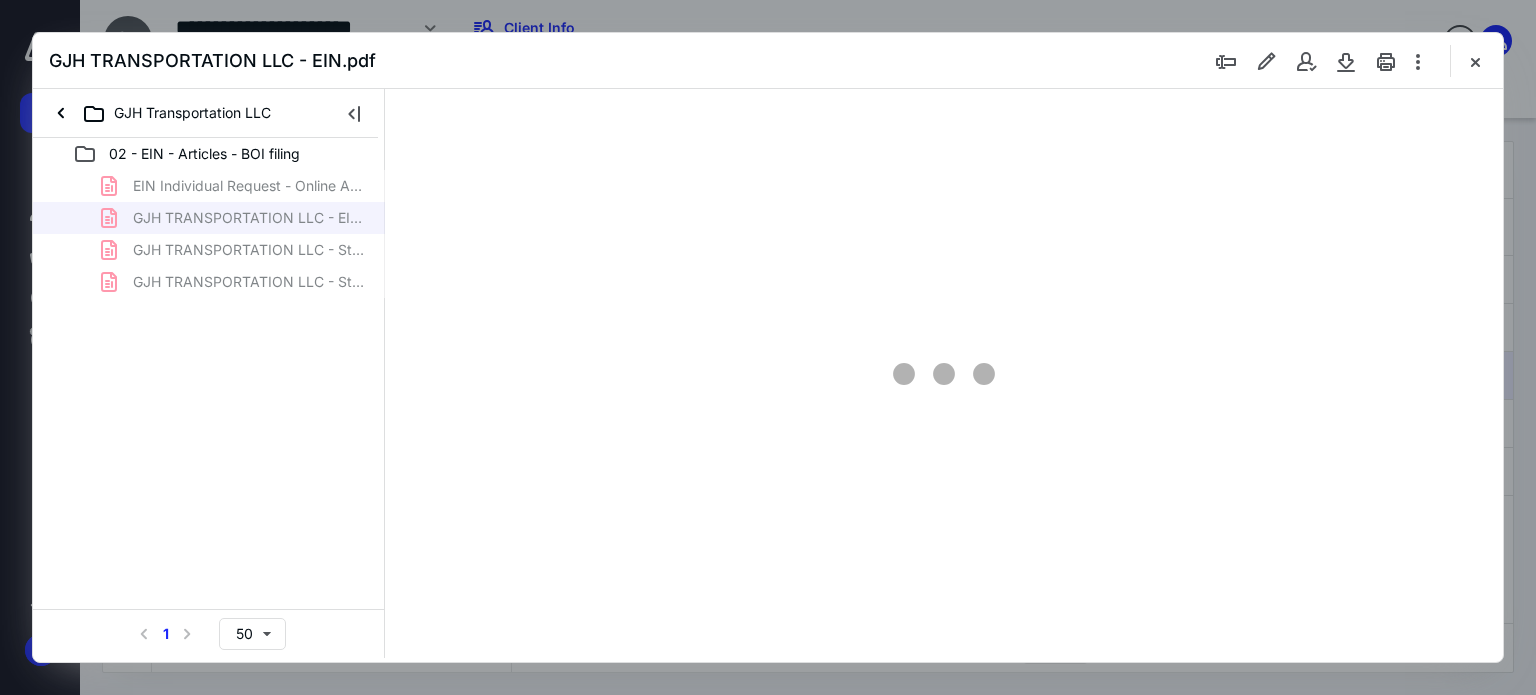 scroll, scrollTop: 0, scrollLeft: 0, axis: both 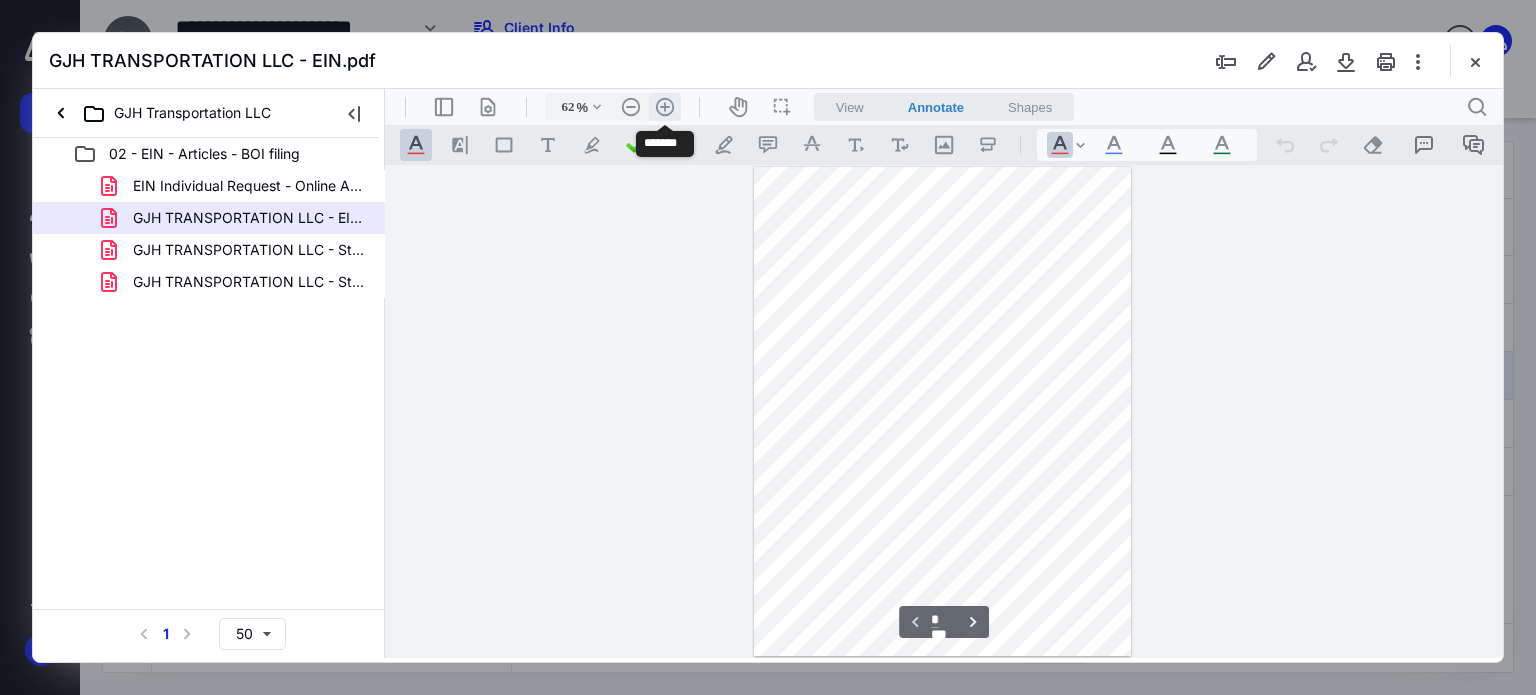 click on ".cls-1{fill:#abb0c4;} icon - header - zoom - in - line" at bounding box center (665, 107) 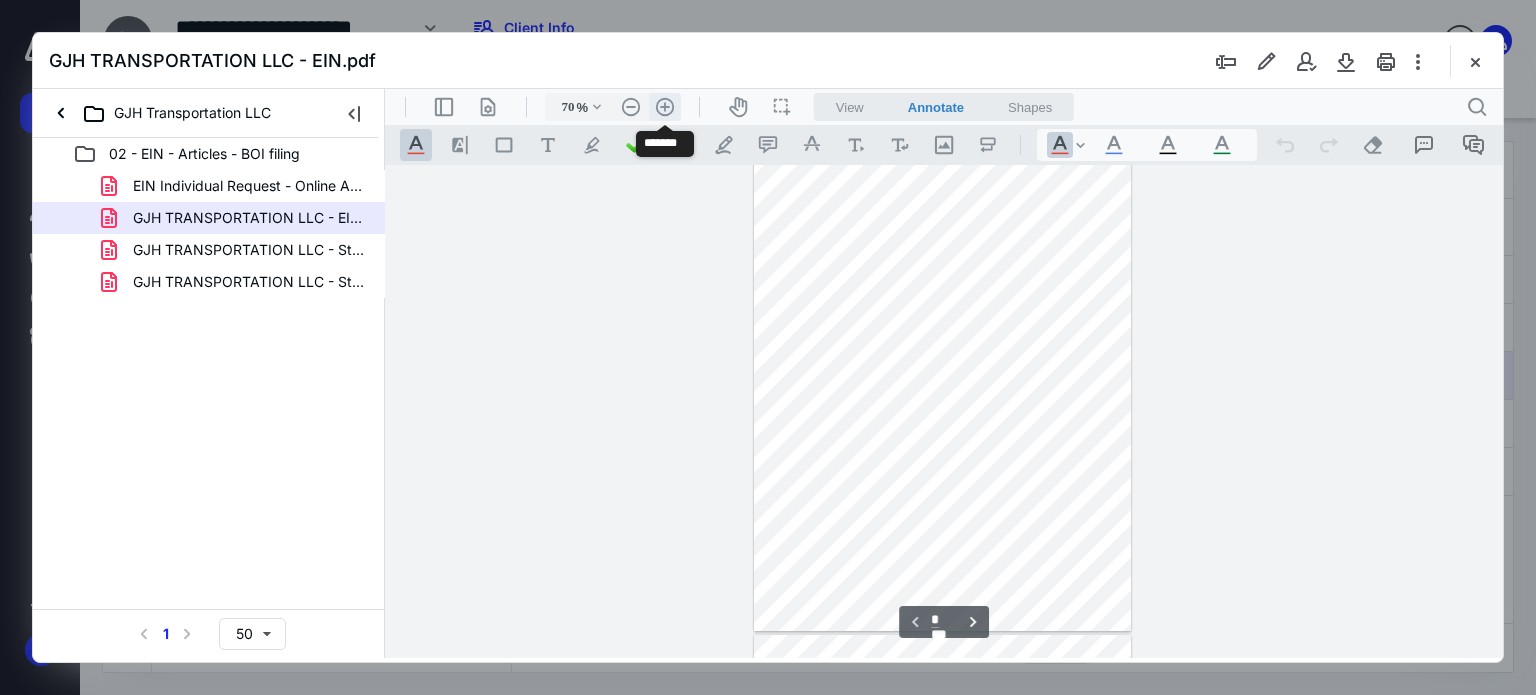 click on ".cls-1{fill:#abb0c4;} icon - header - zoom - in - line" at bounding box center [665, 107] 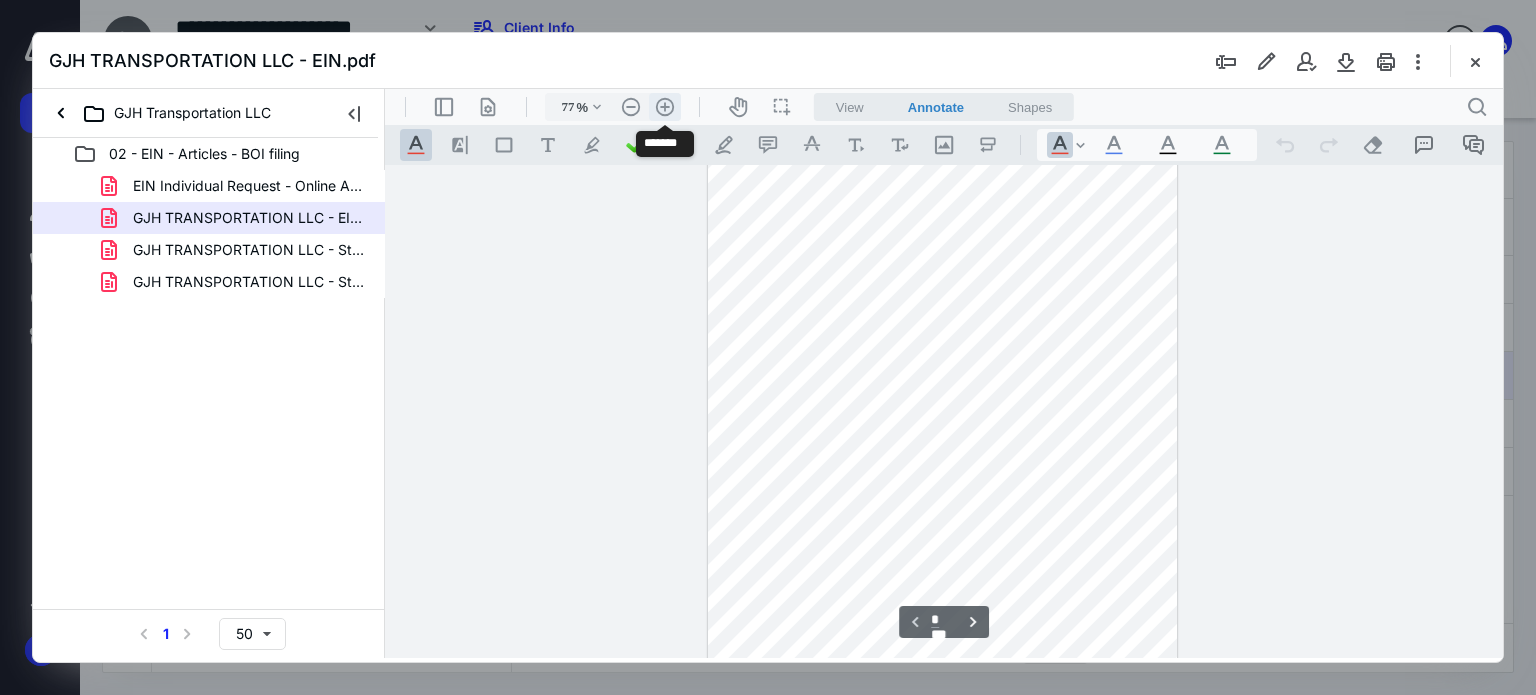 click on ".cls-1{fill:#abb0c4;} icon - header - zoom - in - line" at bounding box center [665, 107] 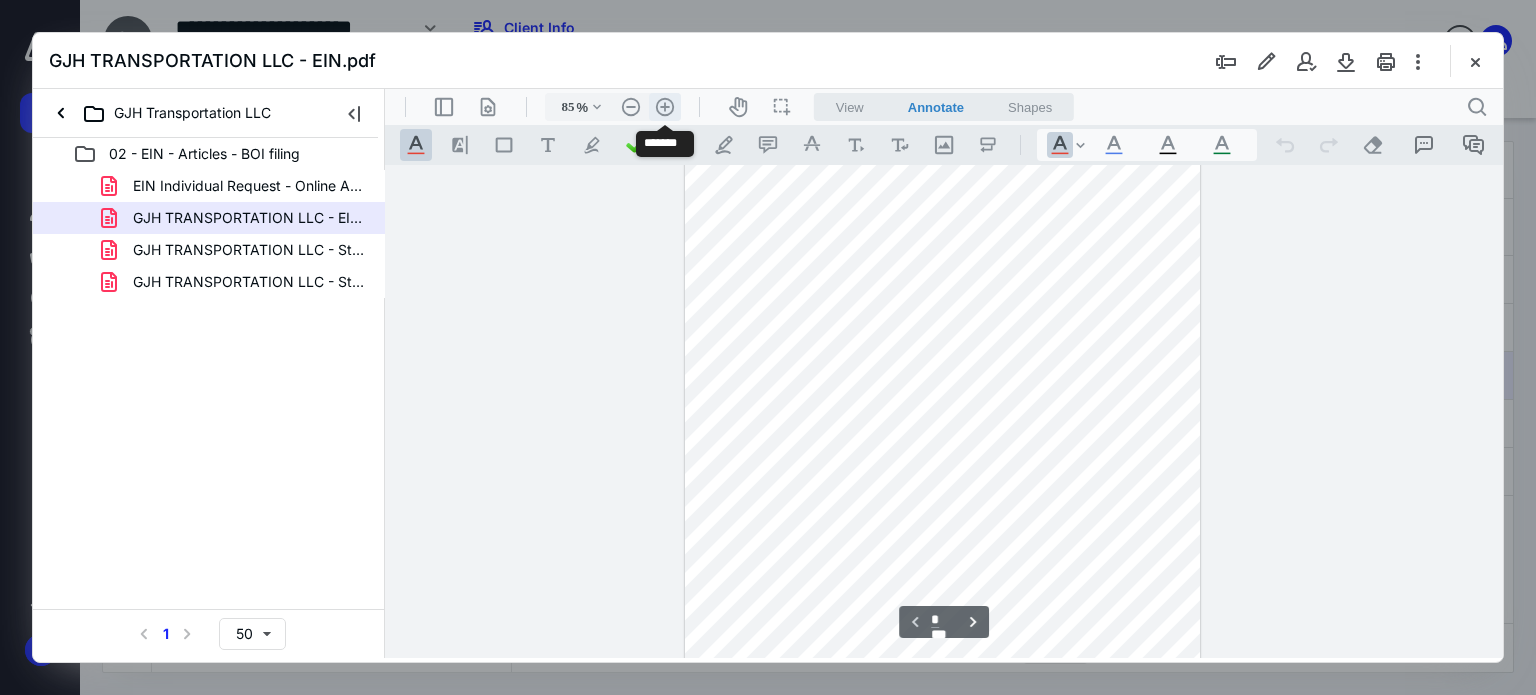 click on ".cls-1{fill:#abb0c4;} icon - header - zoom - in - line" at bounding box center [665, 107] 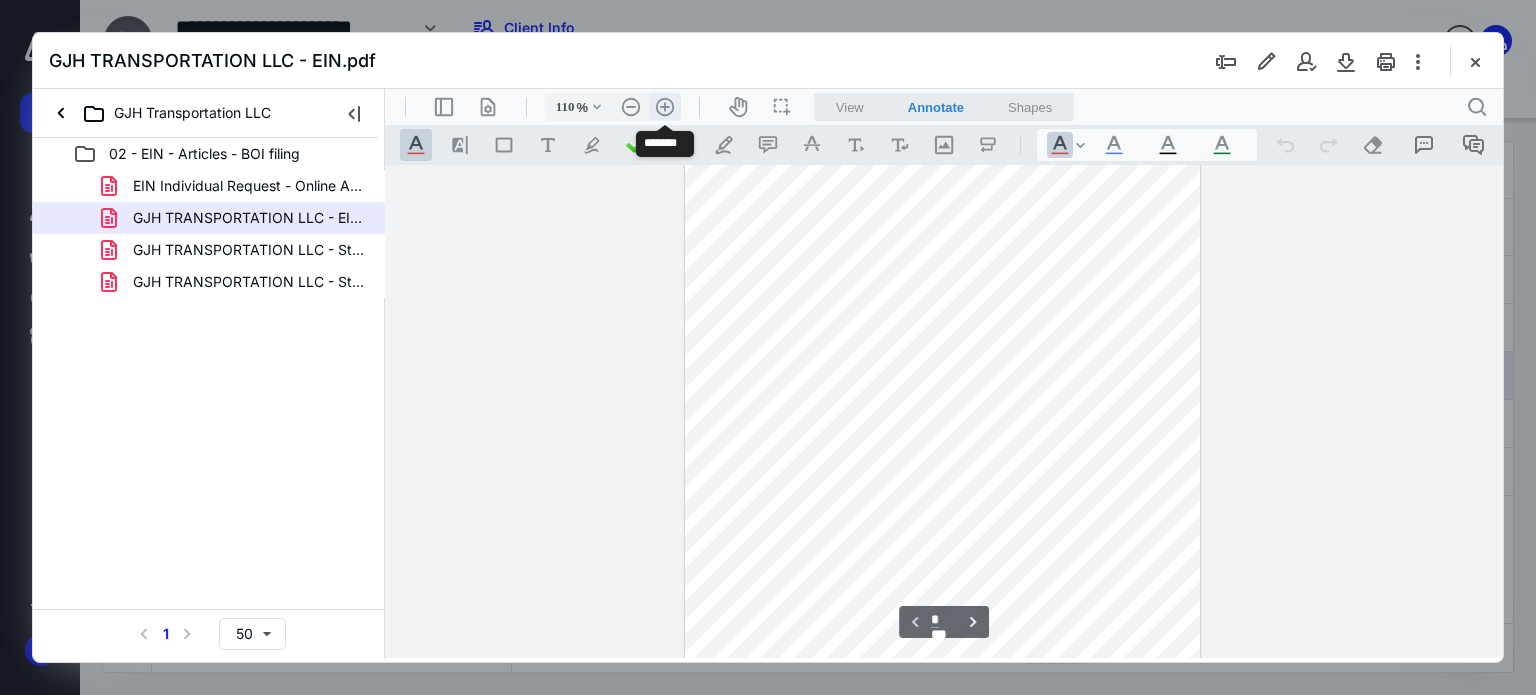 click on ".cls-1{fill:#abb0c4;} icon - header - zoom - in - line" at bounding box center (665, 107) 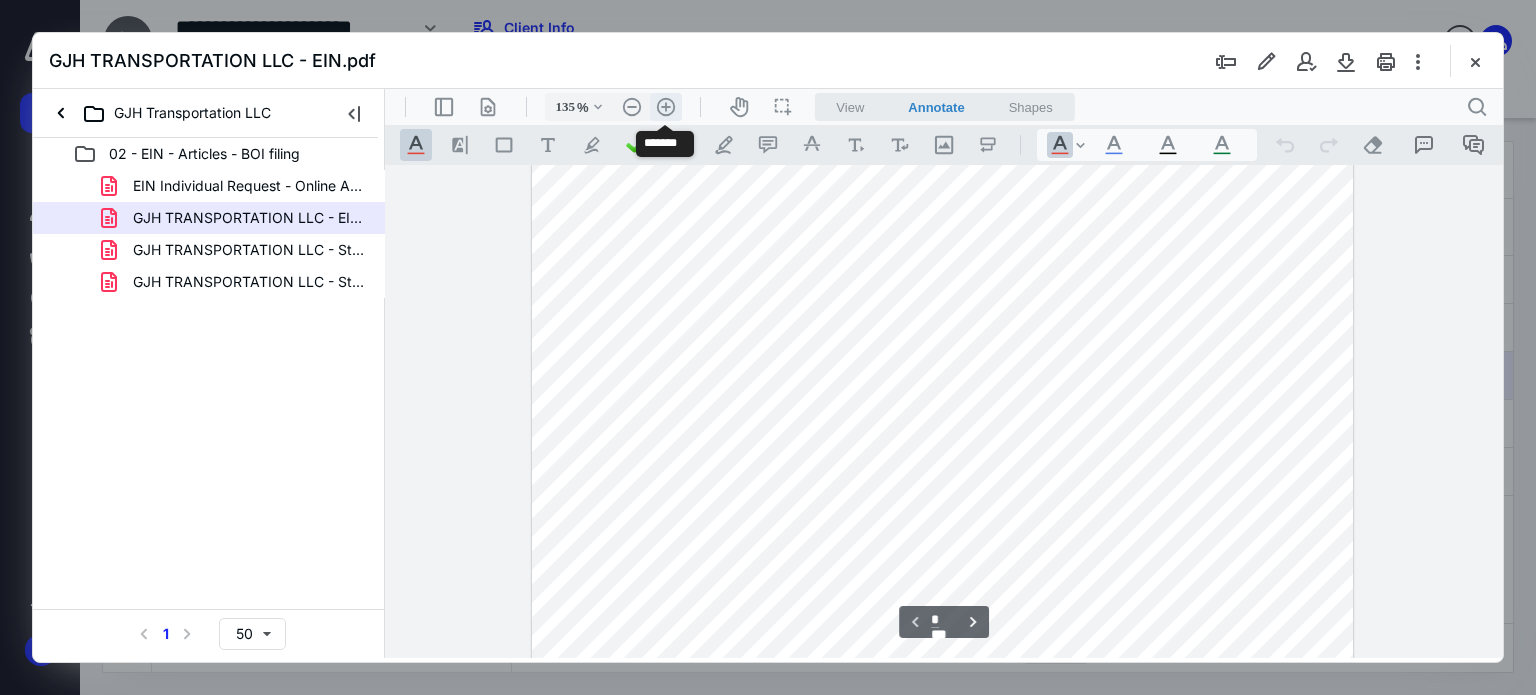 click on ".cls-1{fill:#abb0c4;} icon - header - zoom - in - line" at bounding box center (666, 107) 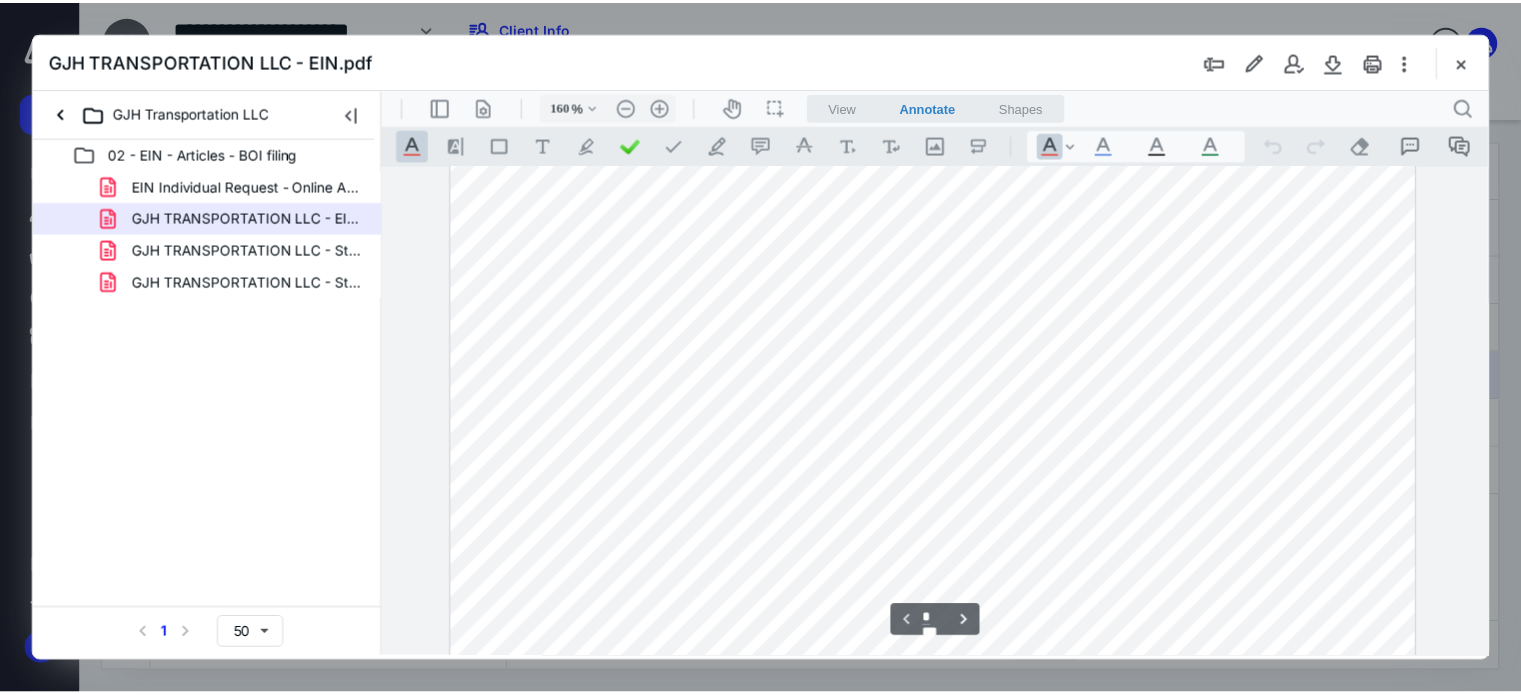 scroll, scrollTop: 0, scrollLeft: 0, axis: both 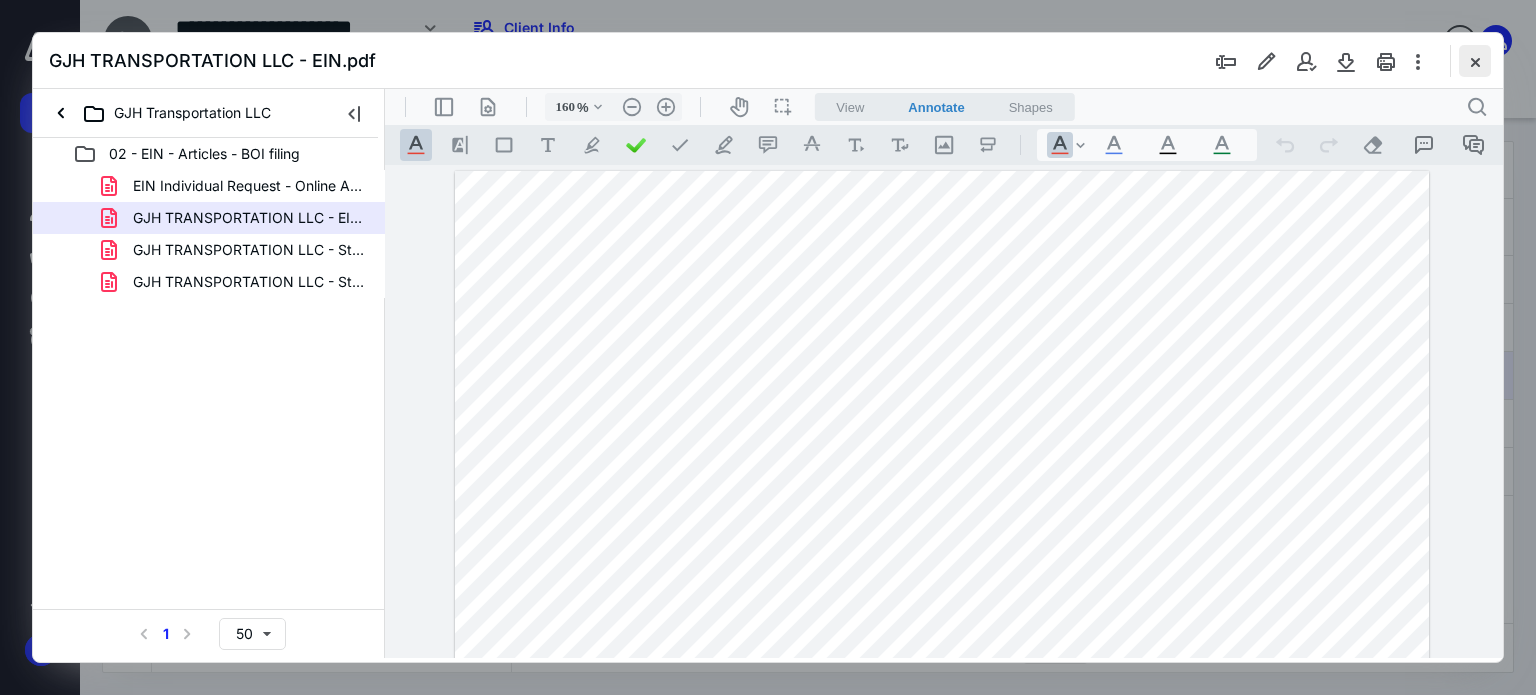 click at bounding box center [1475, 61] 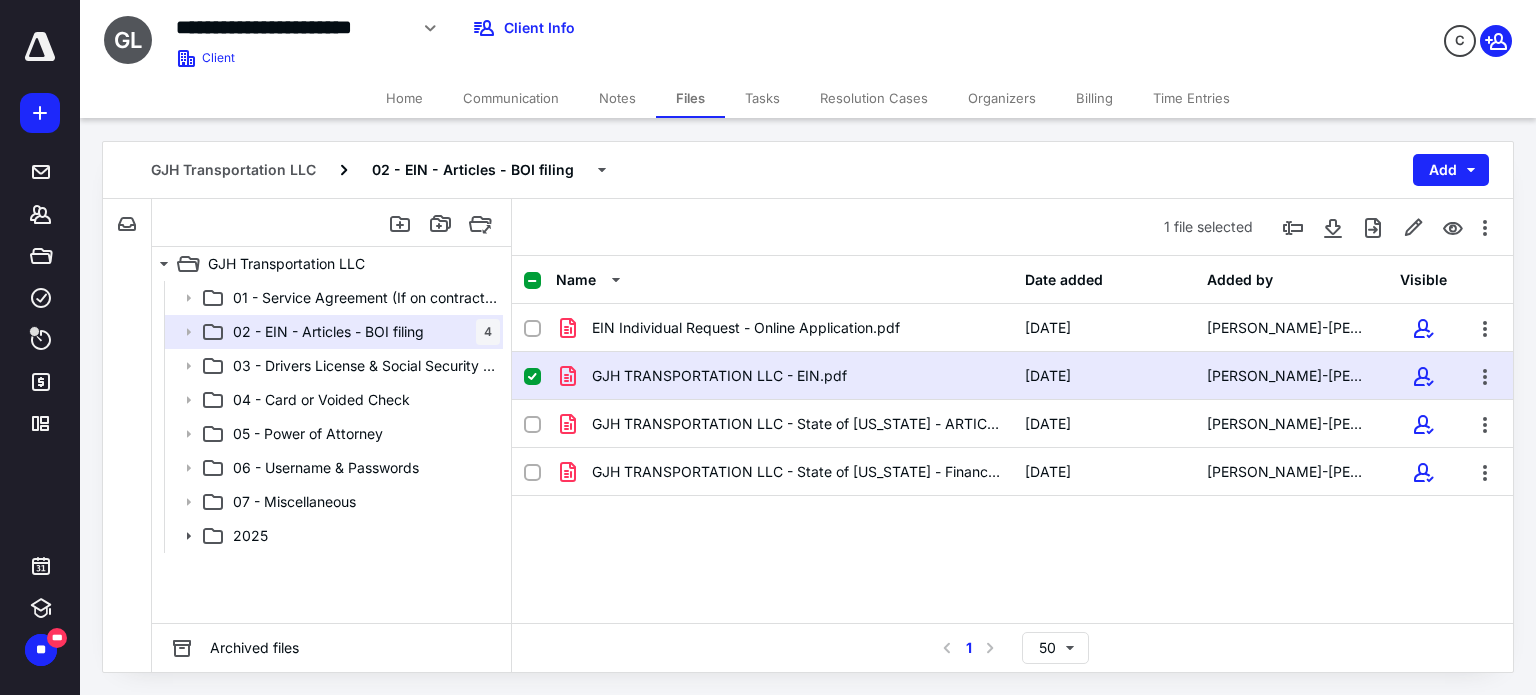 click on "Home" at bounding box center [404, 98] 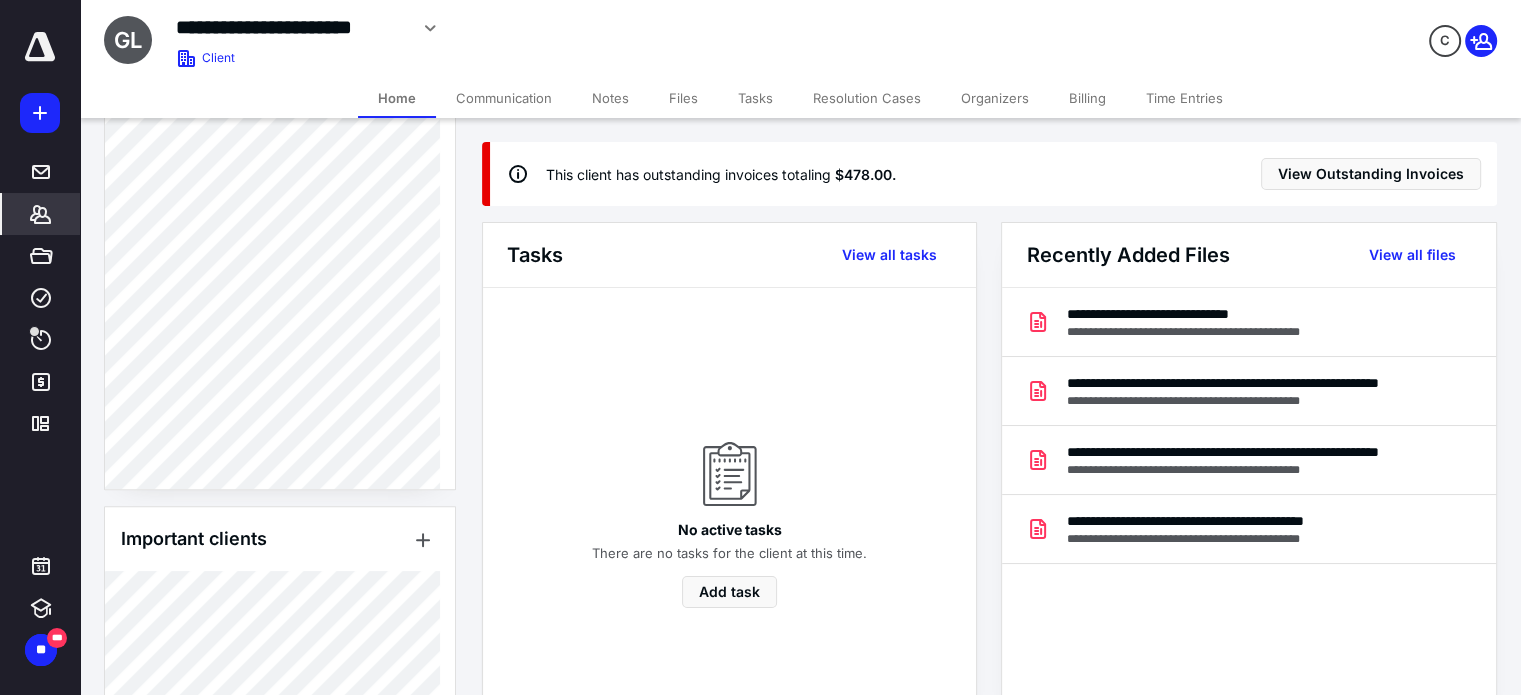 scroll, scrollTop: 821, scrollLeft: 0, axis: vertical 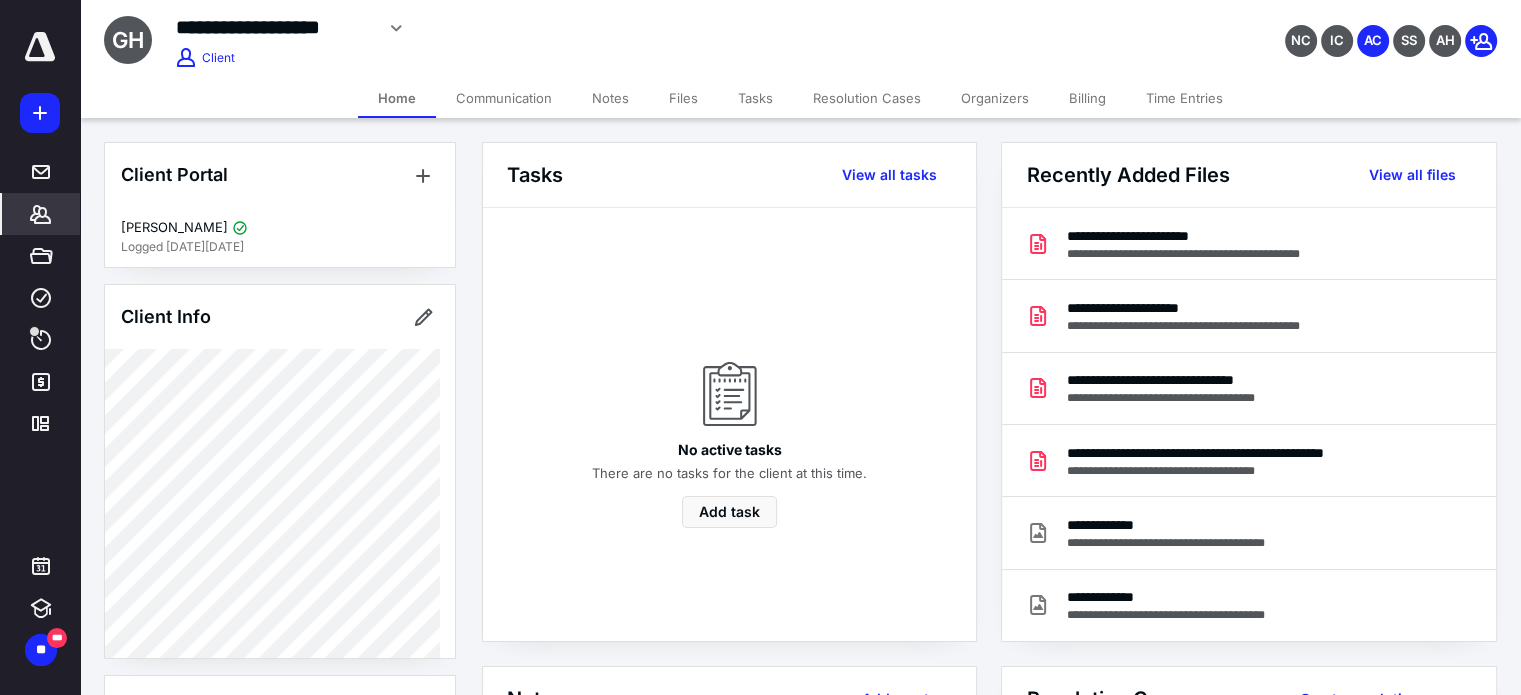 click on "Home" at bounding box center [397, 98] 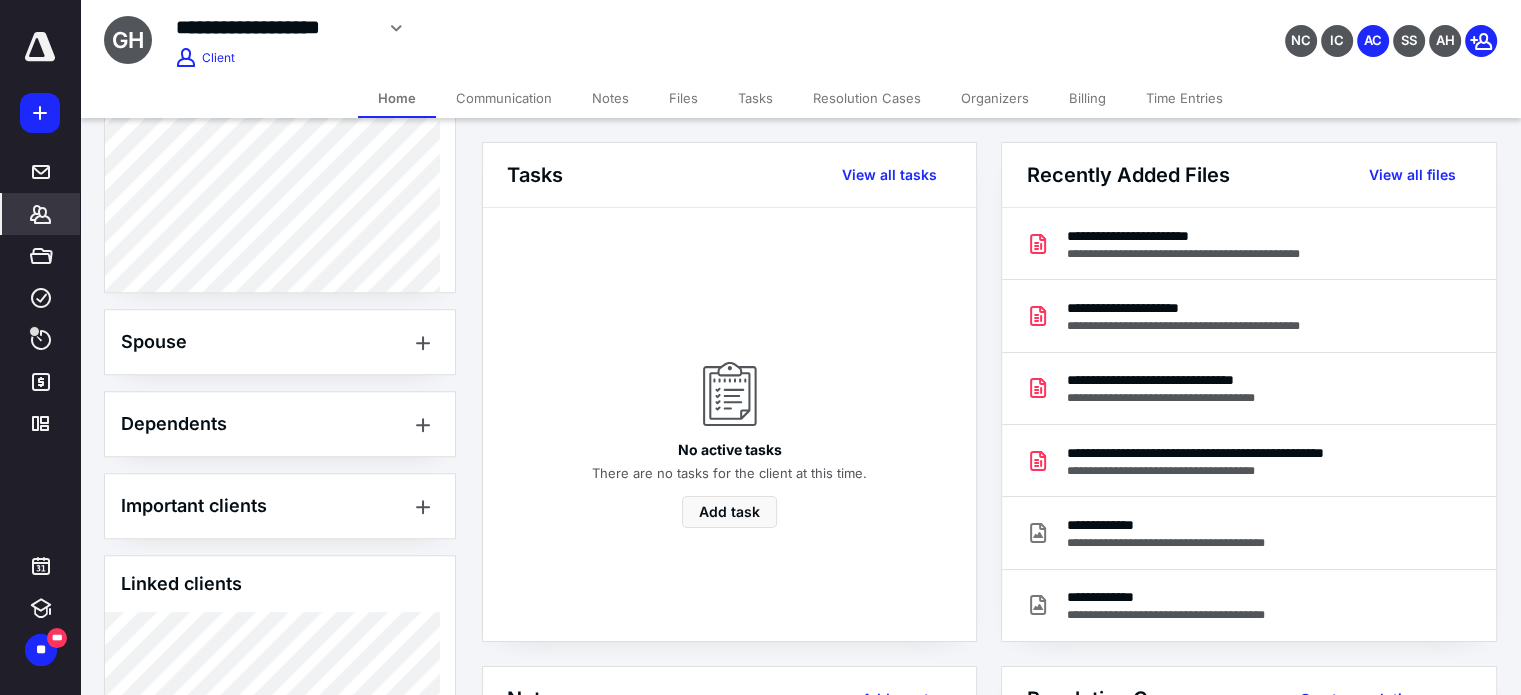 scroll, scrollTop: 1000, scrollLeft: 0, axis: vertical 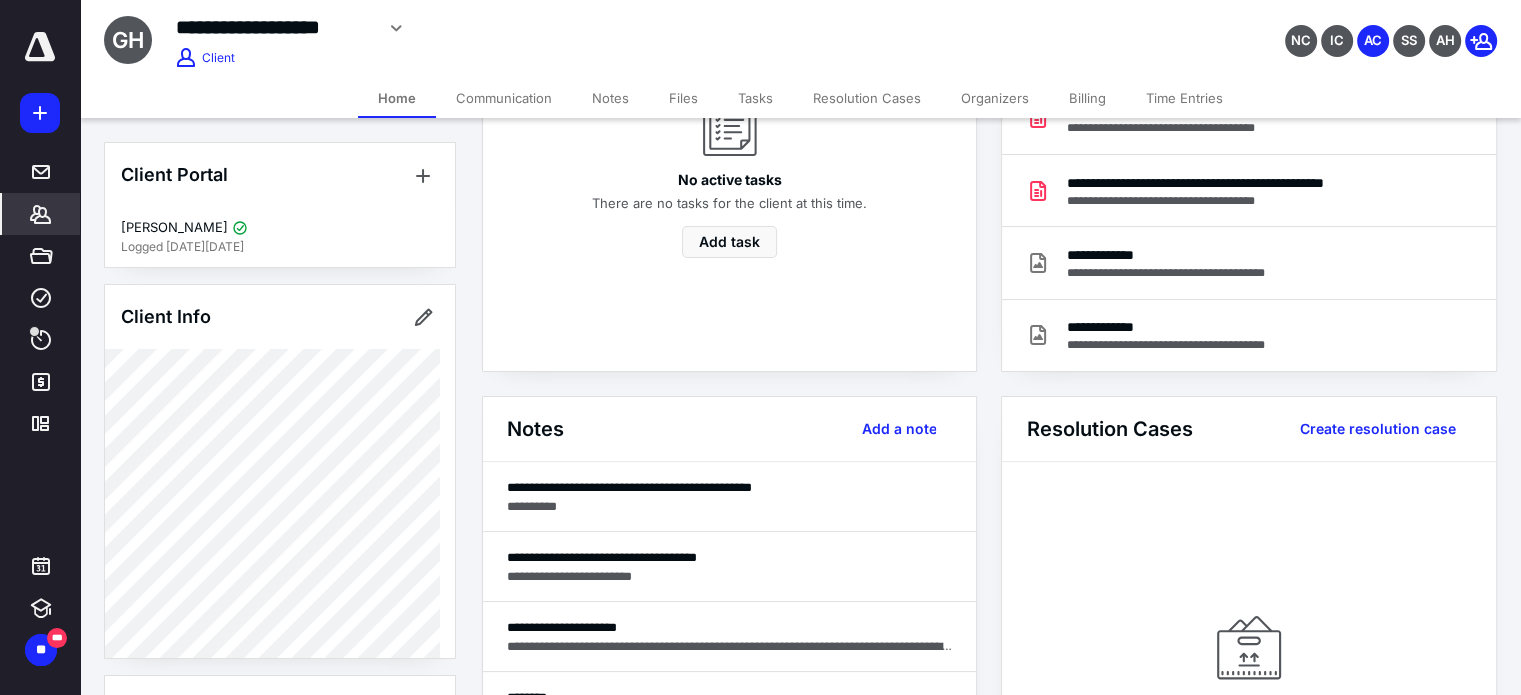 click on "Files" at bounding box center (683, 98) 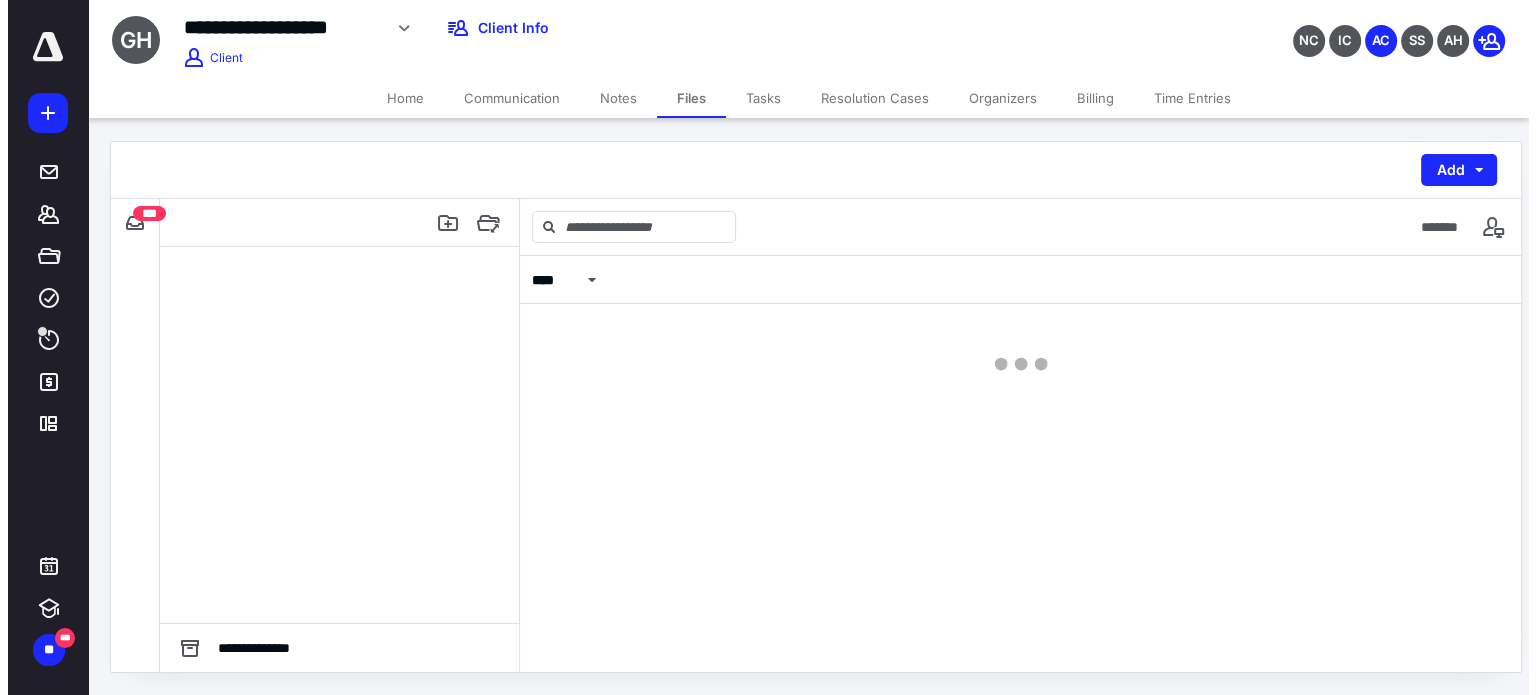 scroll, scrollTop: 0, scrollLeft: 0, axis: both 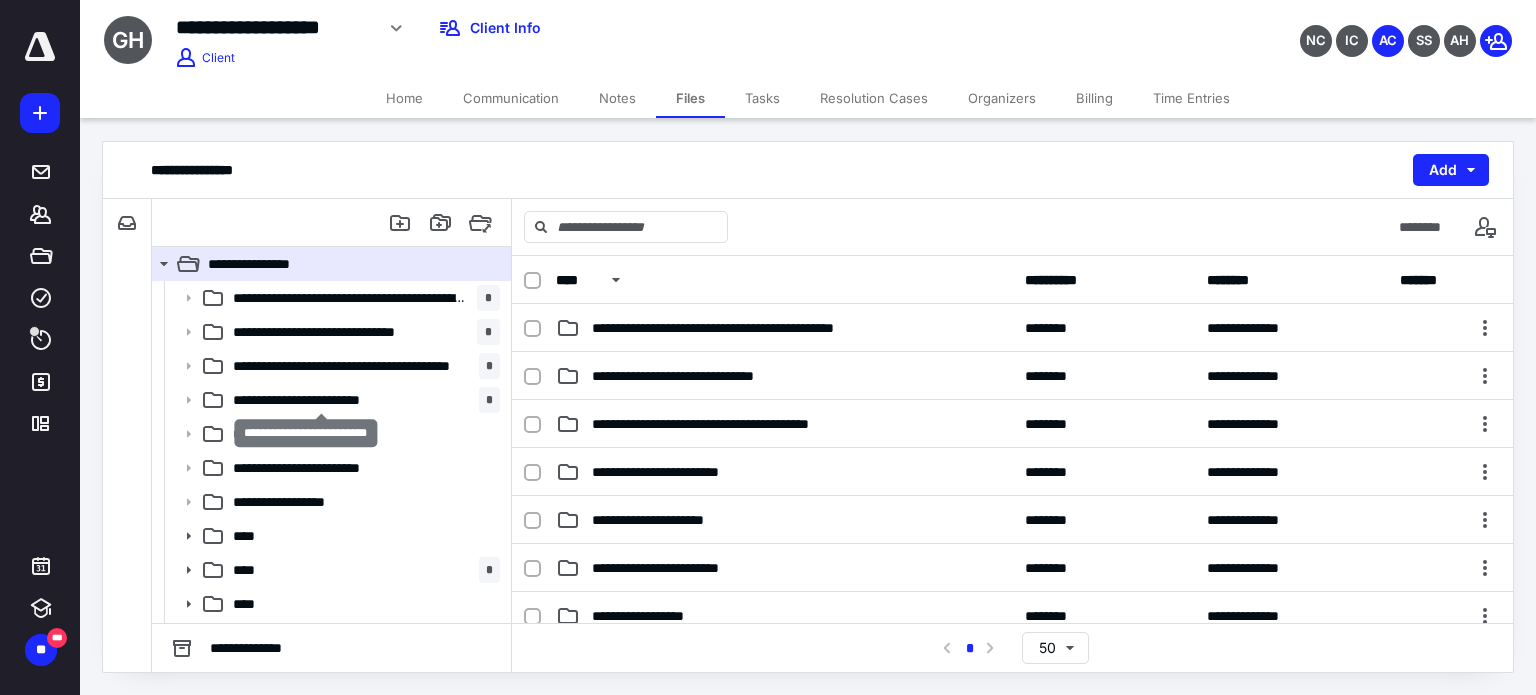 click on "**********" at bounding box center [322, 400] 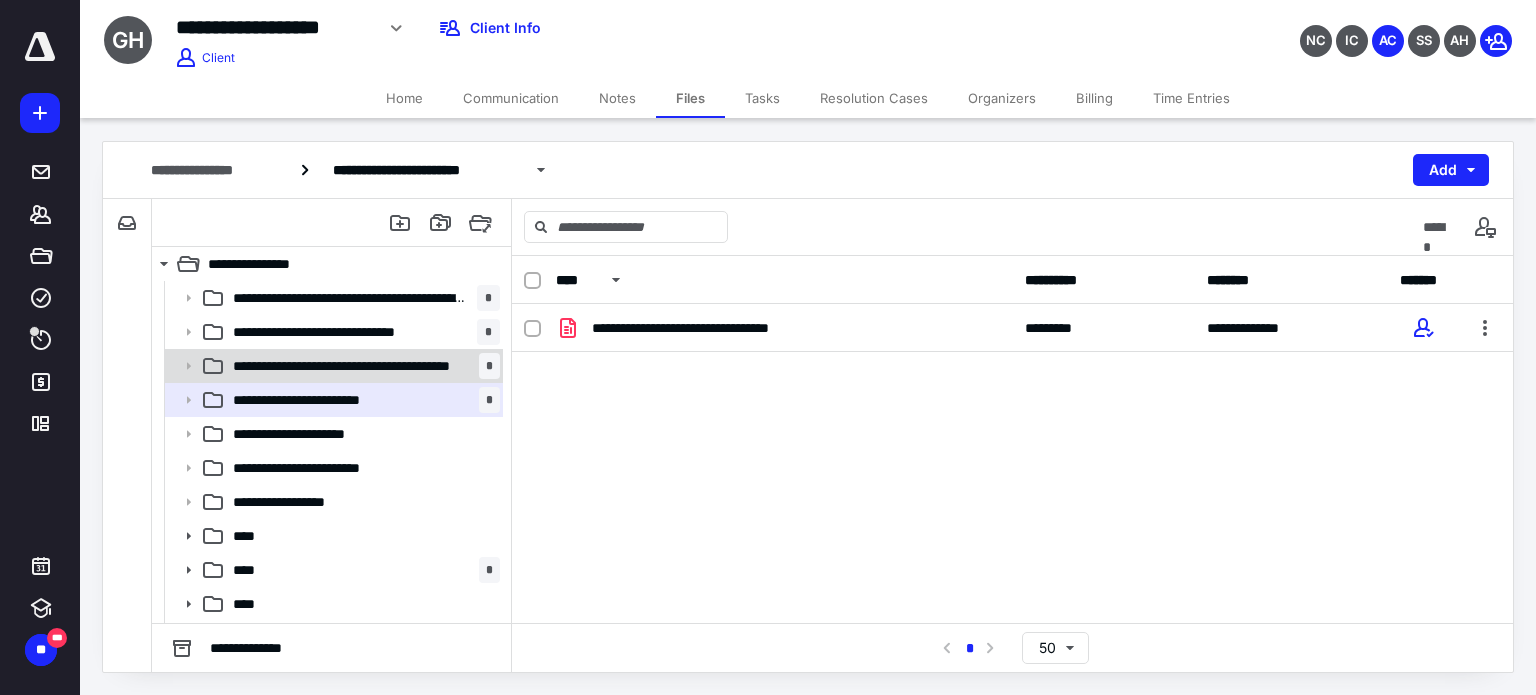 click on "**********" at bounding box center [350, 366] 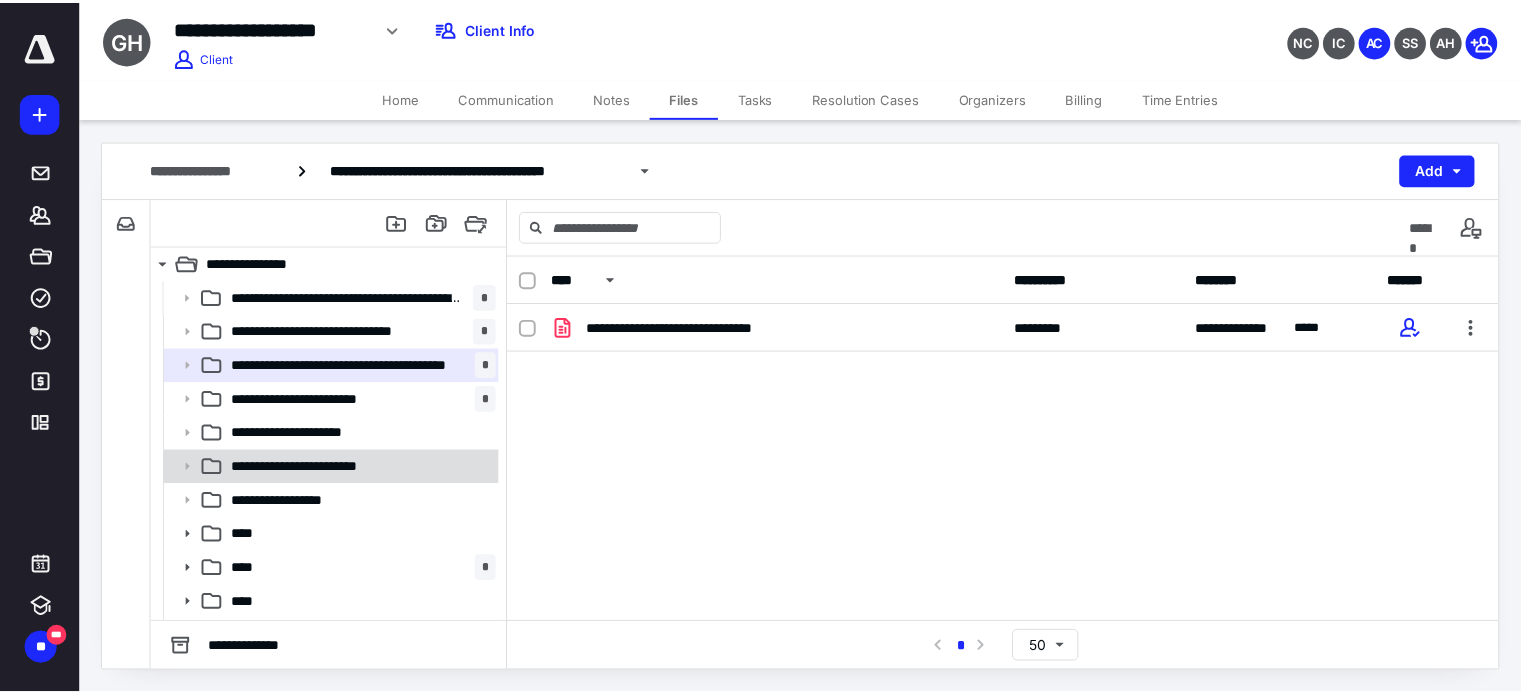 scroll, scrollTop: 132, scrollLeft: 0, axis: vertical 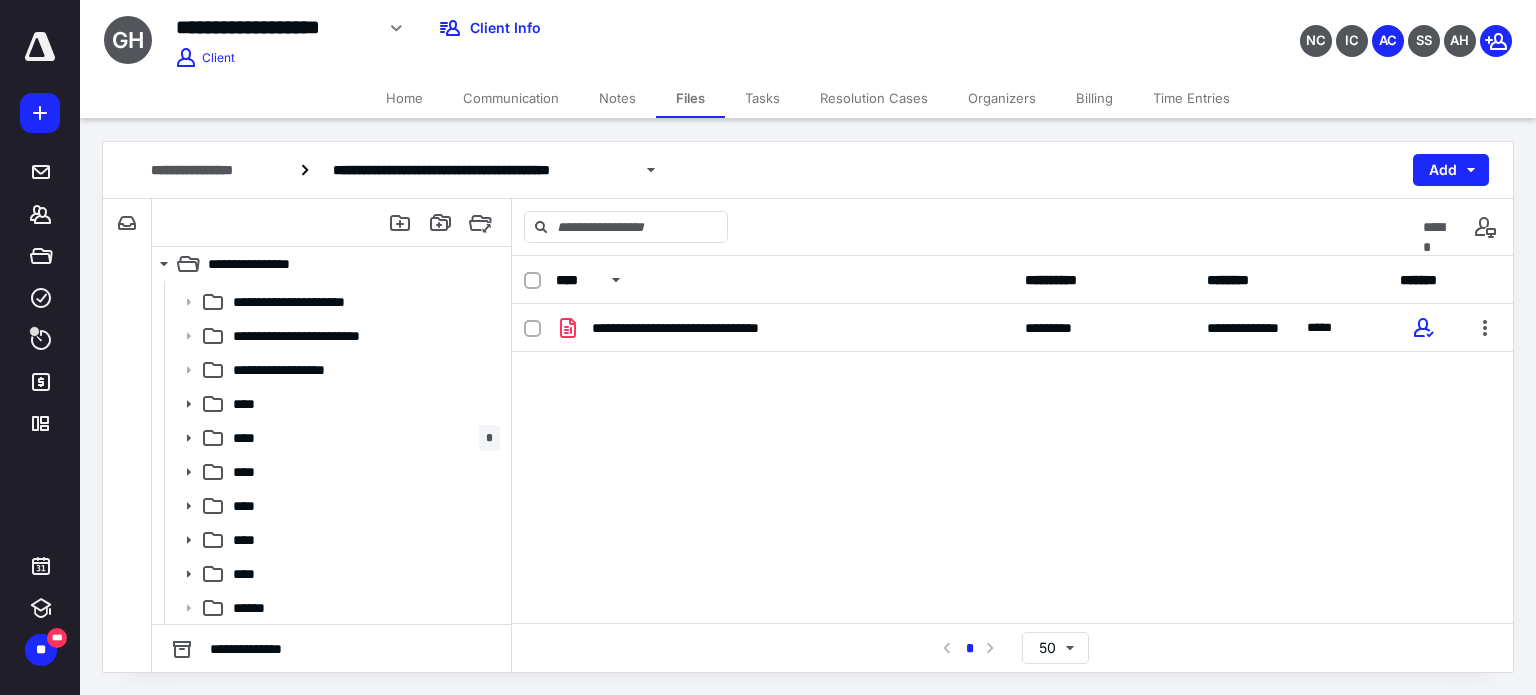 drag, startPoint x: 414, startPoint y: 99, endPoint x: 405, endPoint y: 119, distance: 21.931713 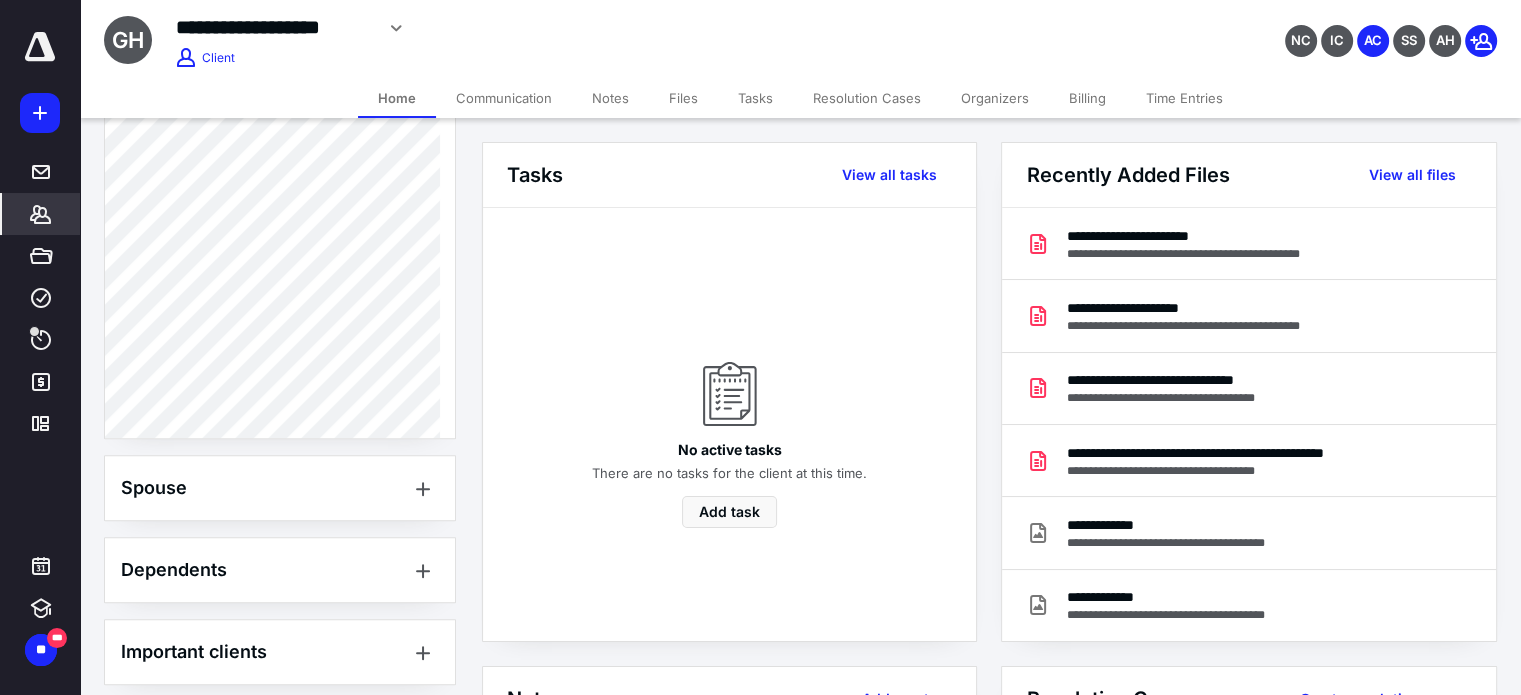scroll, scrollTop: 1000, scrollLeft: 0, axis: vertical 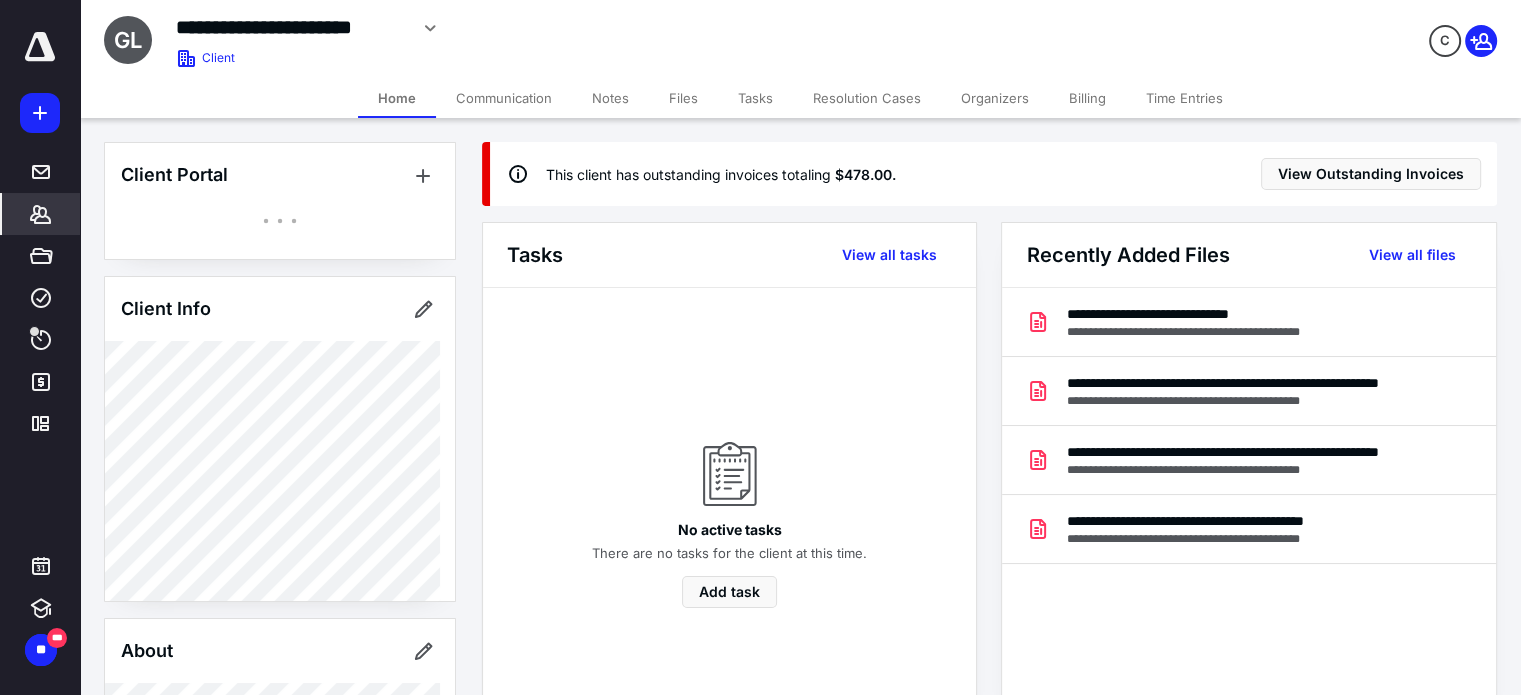 click on "Notes" at bounding box center [610, 98] 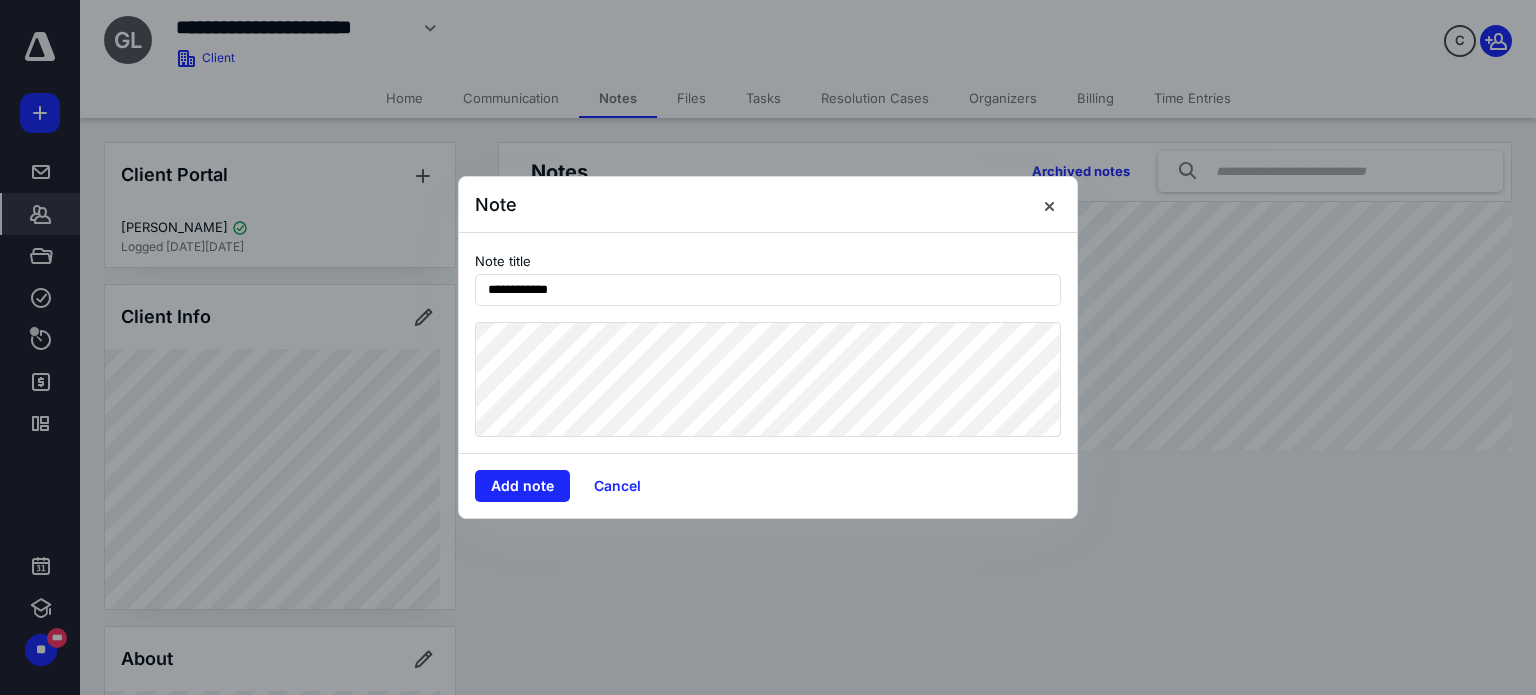 type on "**********" 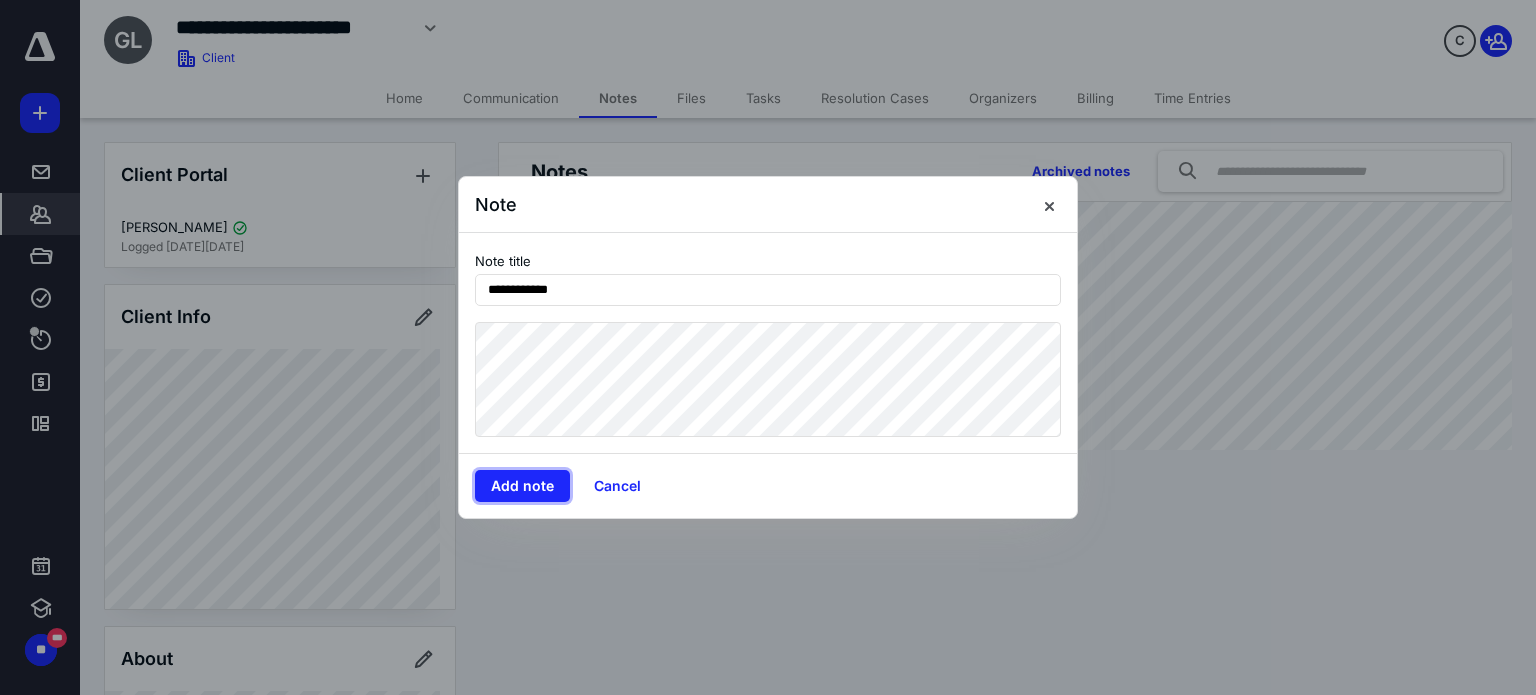 type 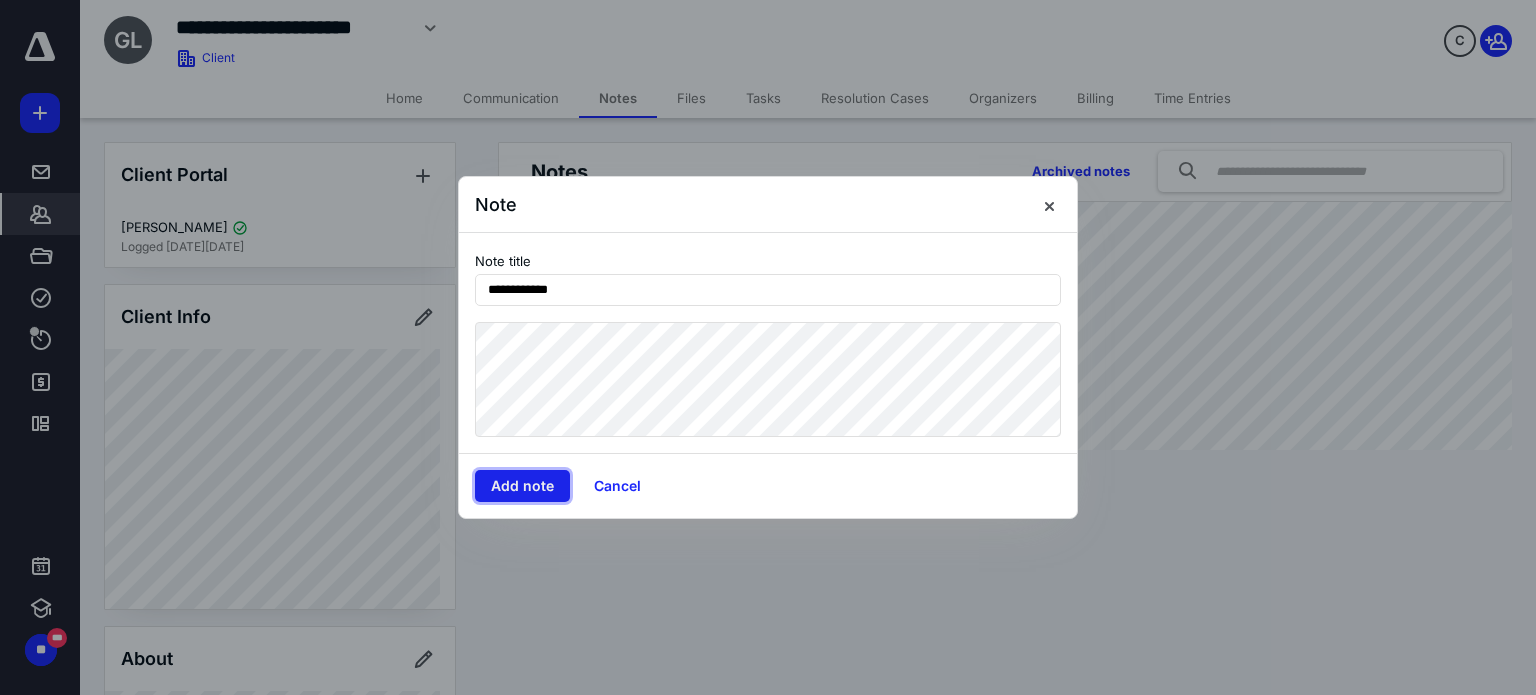 click on "Add note" at bounding box center [522, 486] 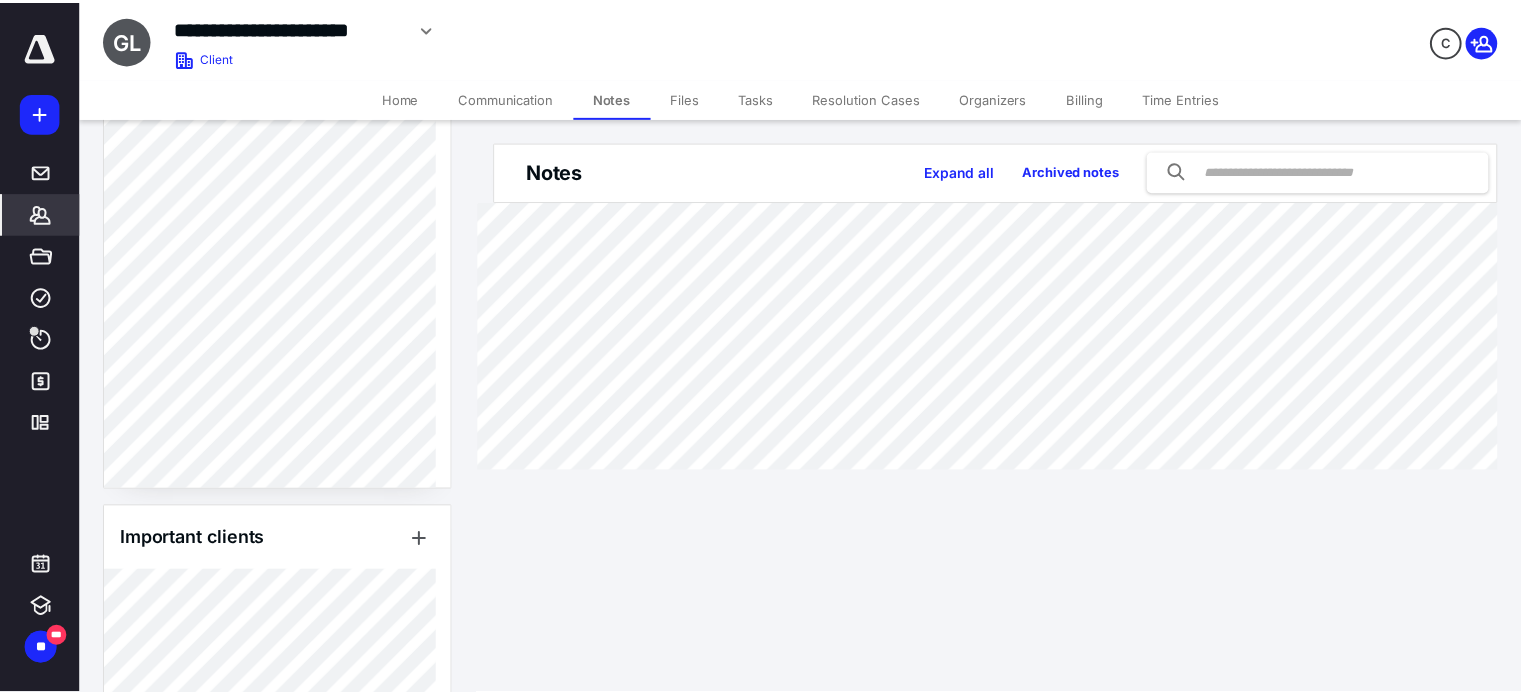 scroll, scrollTop: 700, scrollLeft: 0, axis: vertical 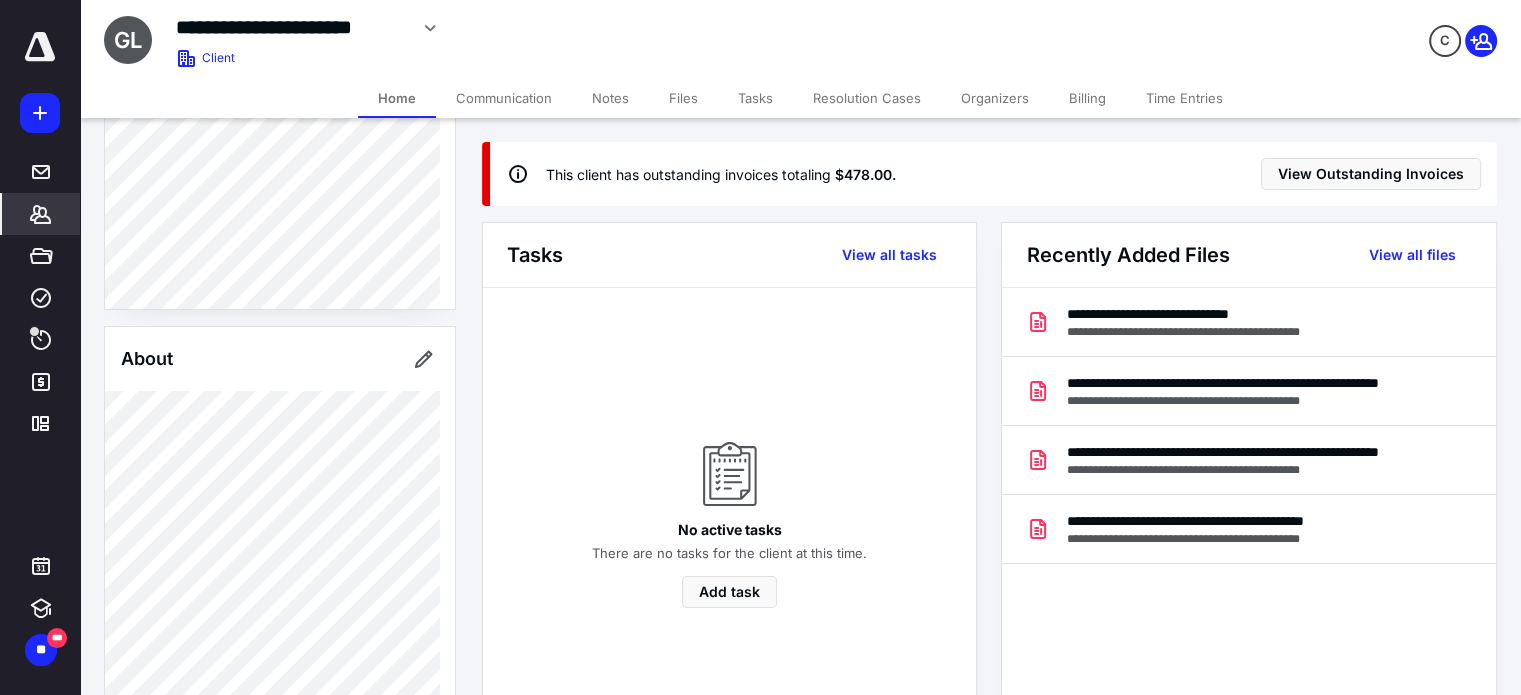 click 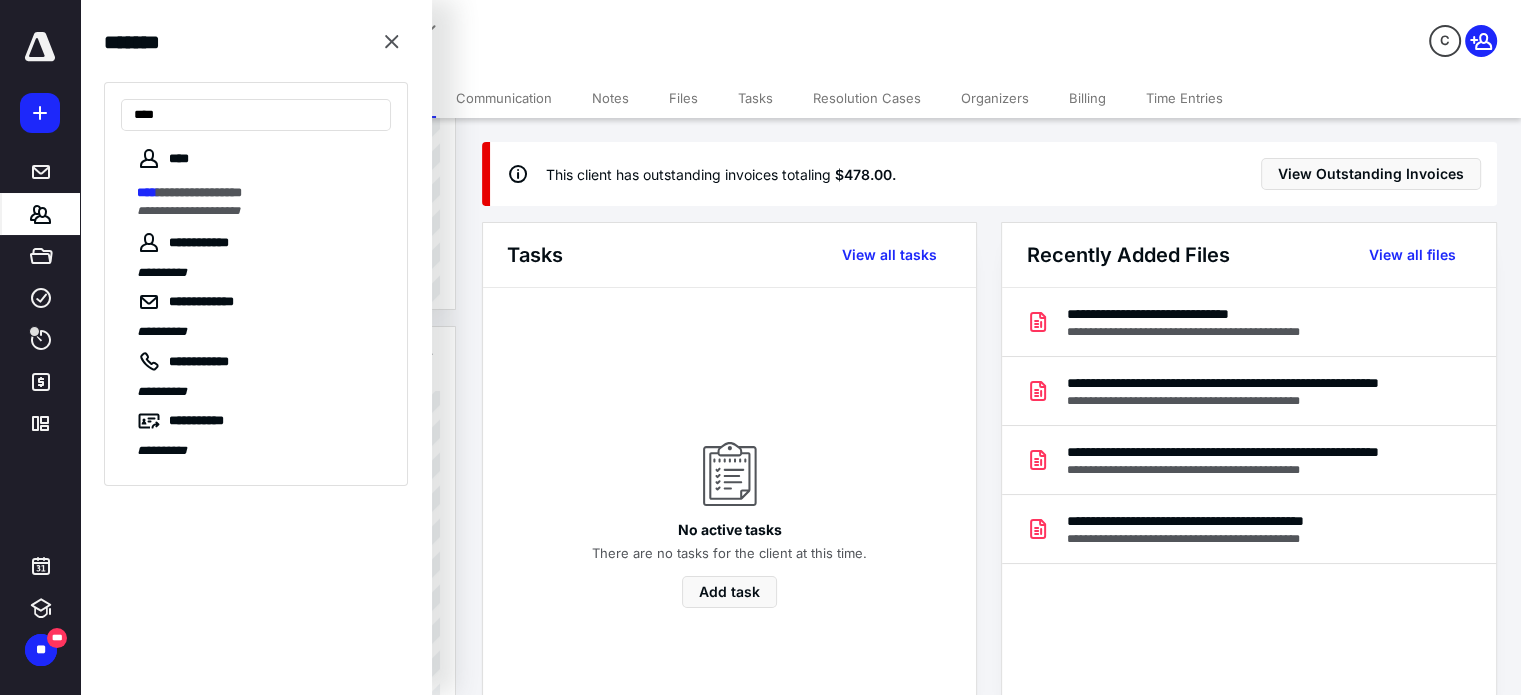 type on "****" 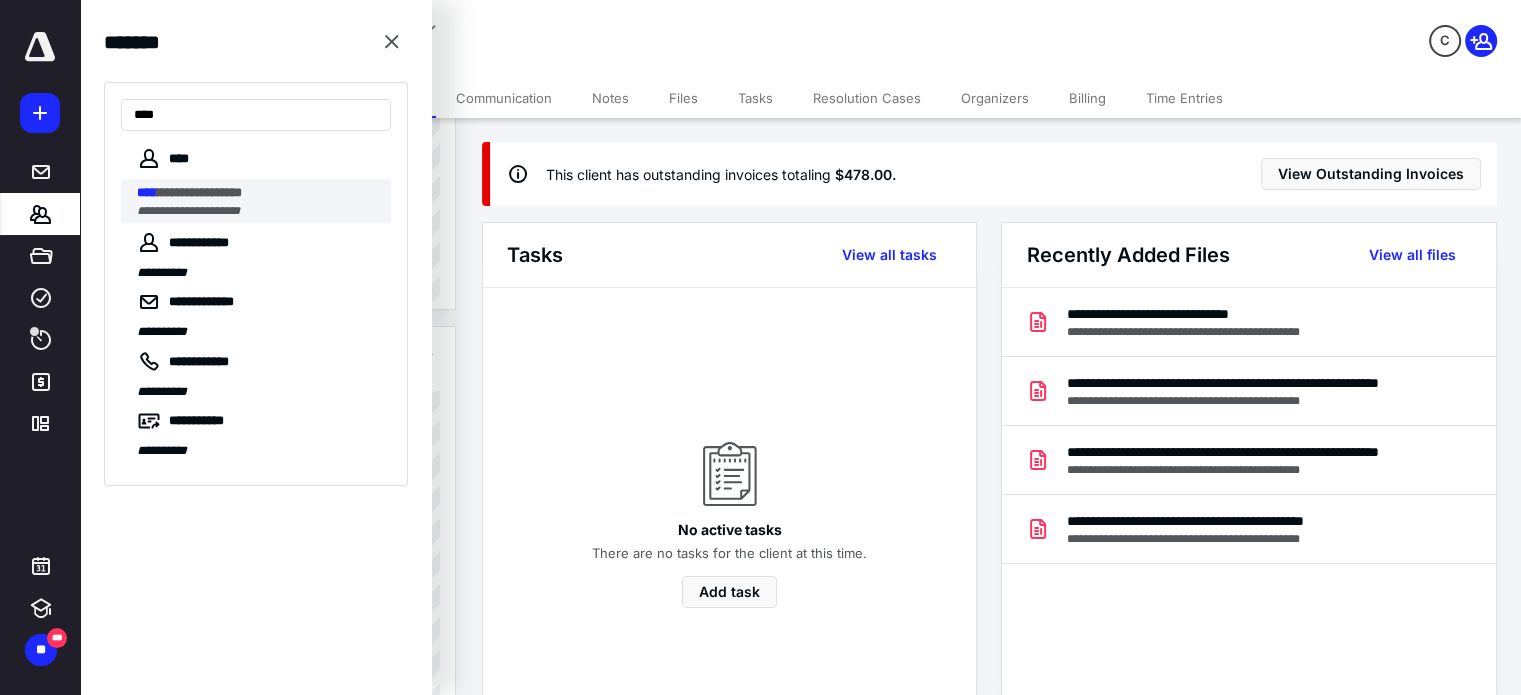 click on "**********" at bounding box center [199, 192] 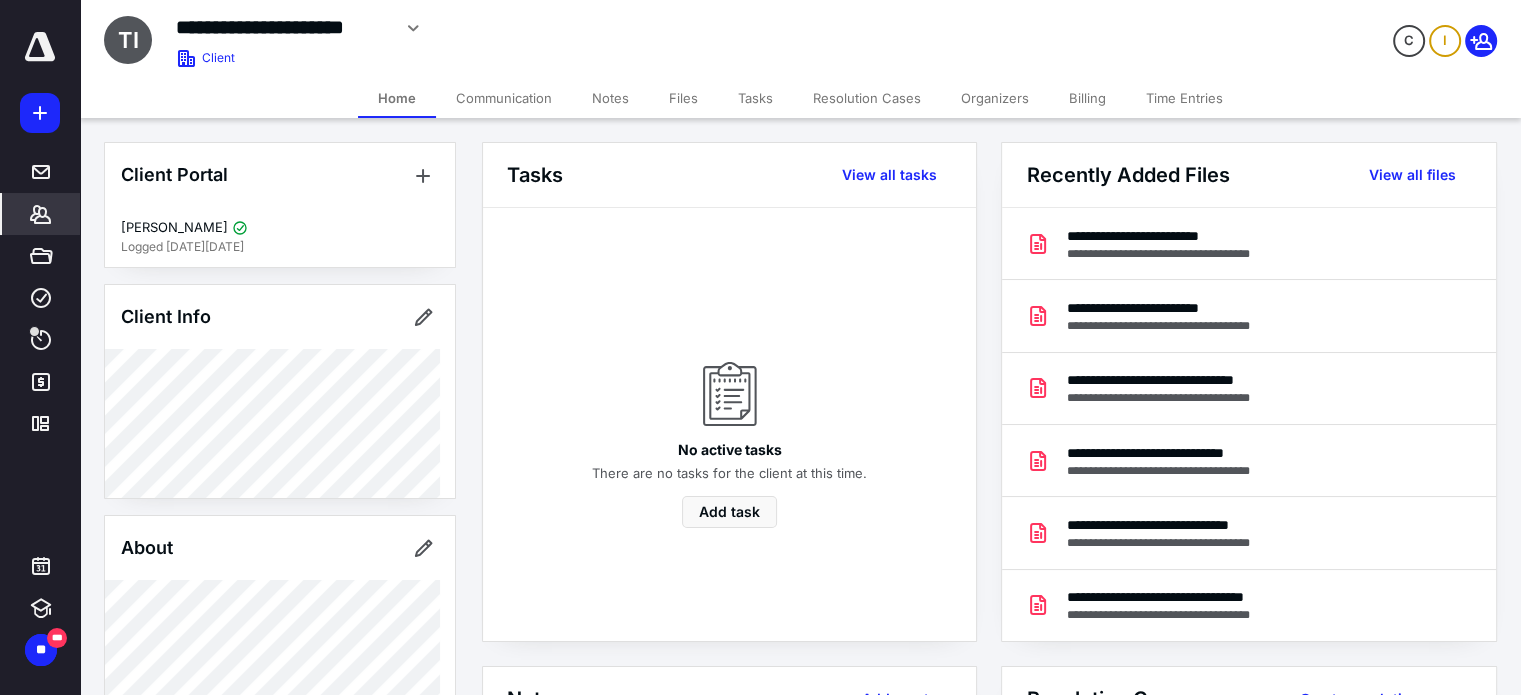 click on "Files" at bounding box center (683, 98) 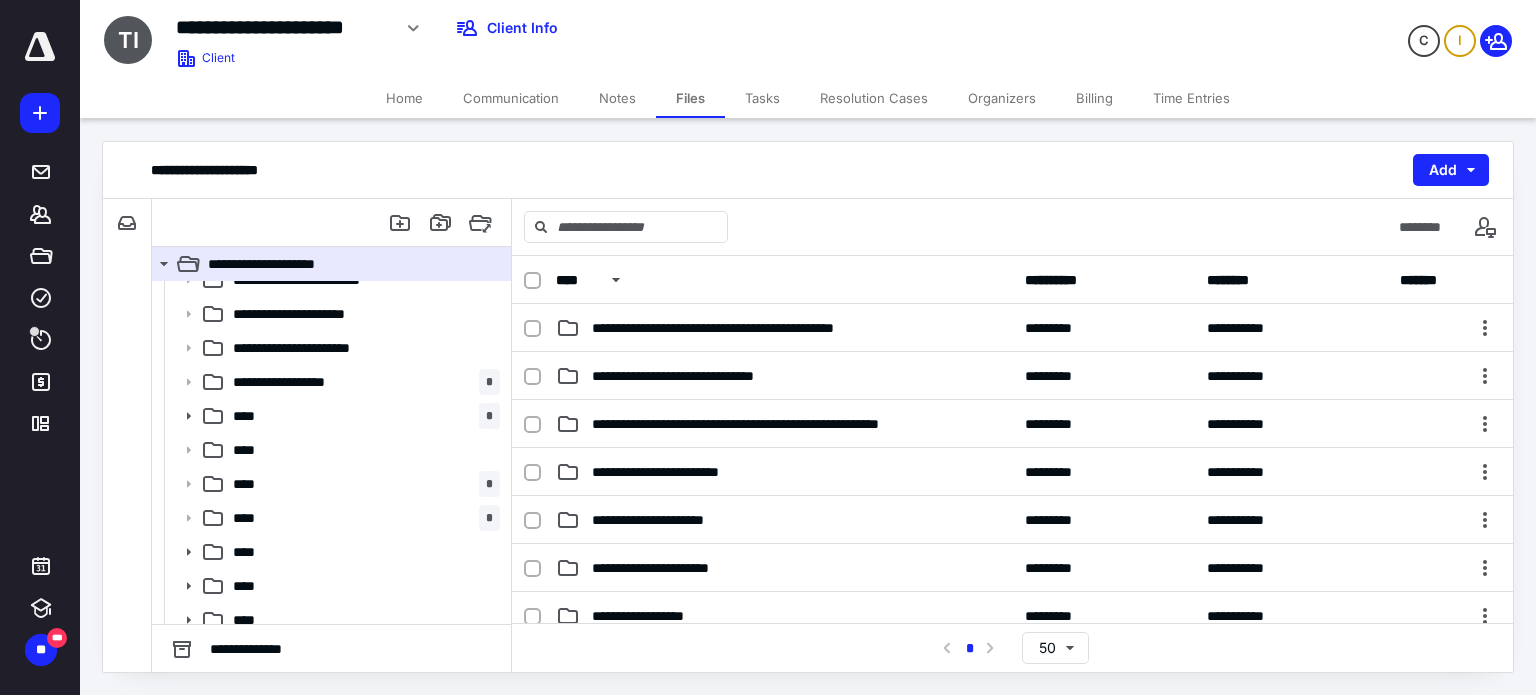 scroll, scrollTop: 268, scrollLeft: 0, axis: vertical 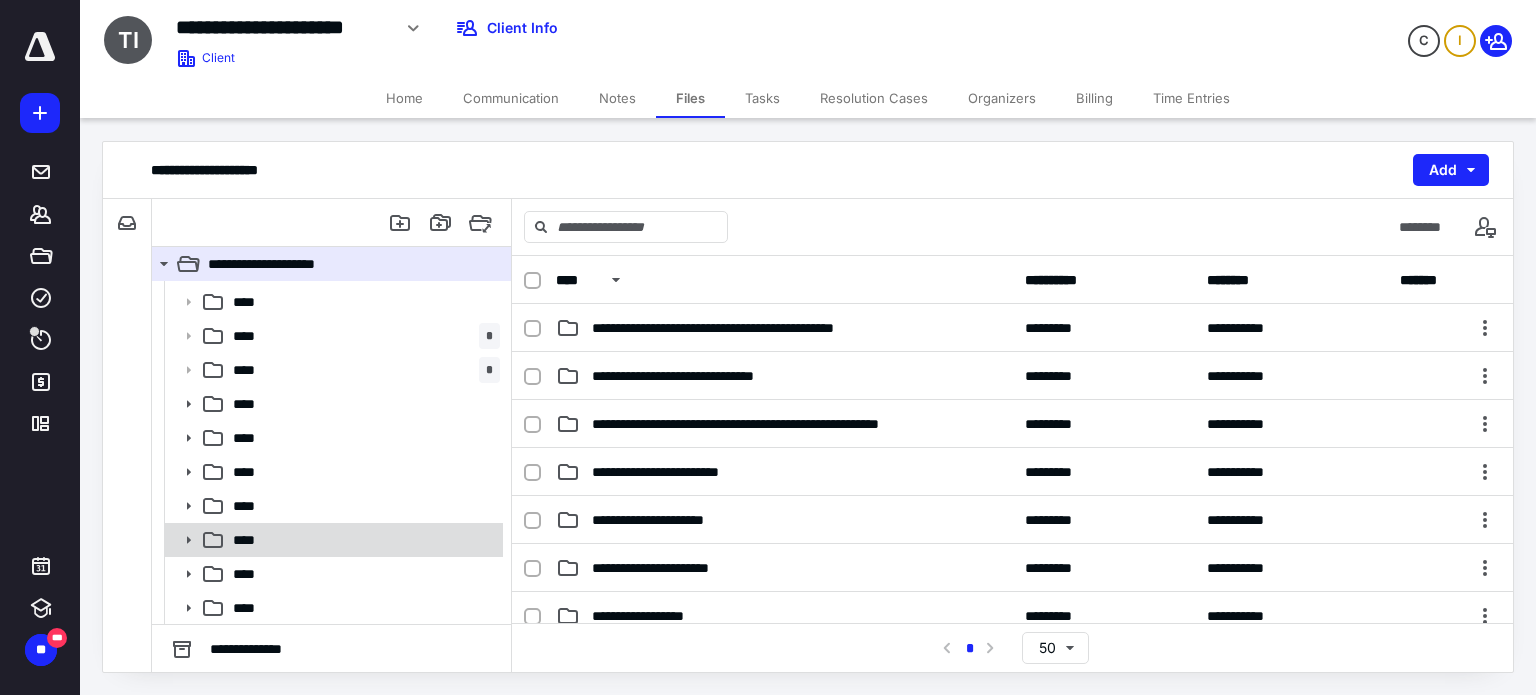 click on "****" at bounding box center (362, 540) 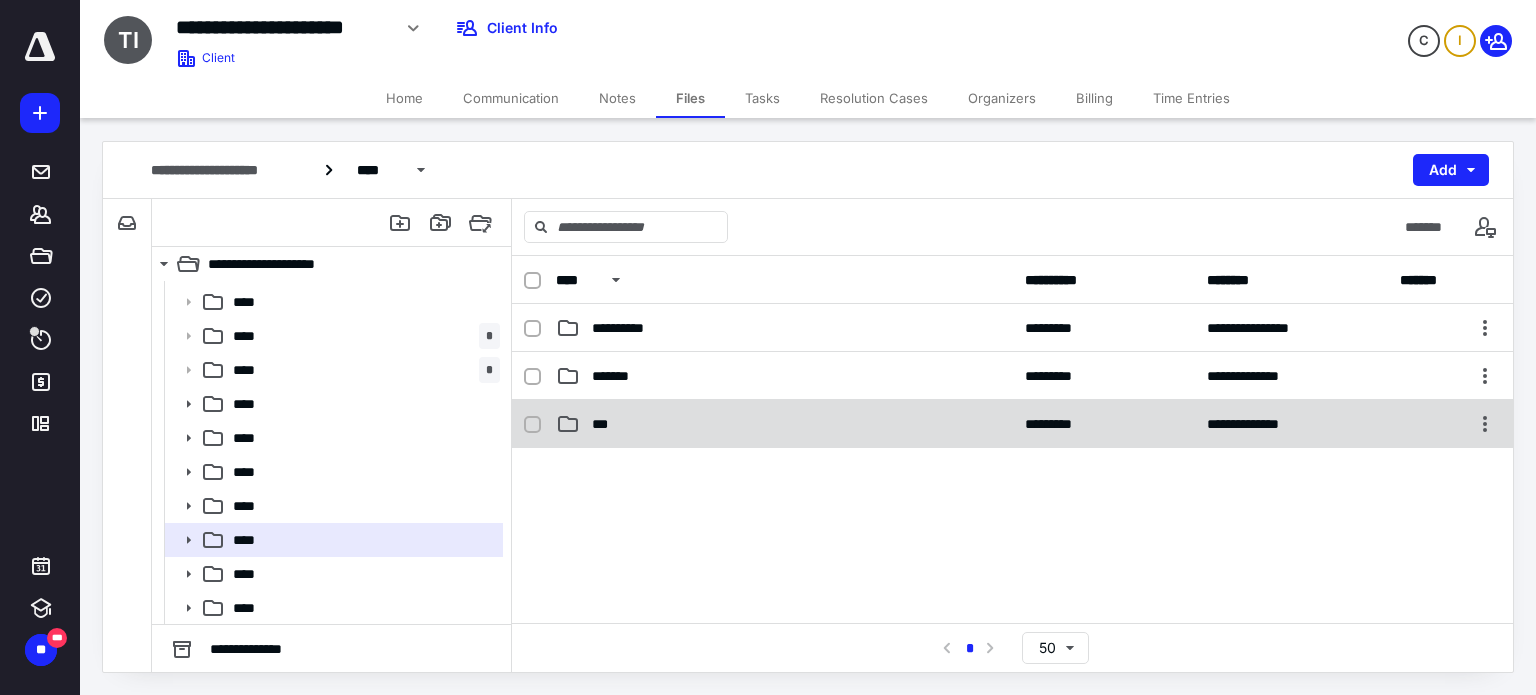 click on "***" at bounding box center [784, 424] 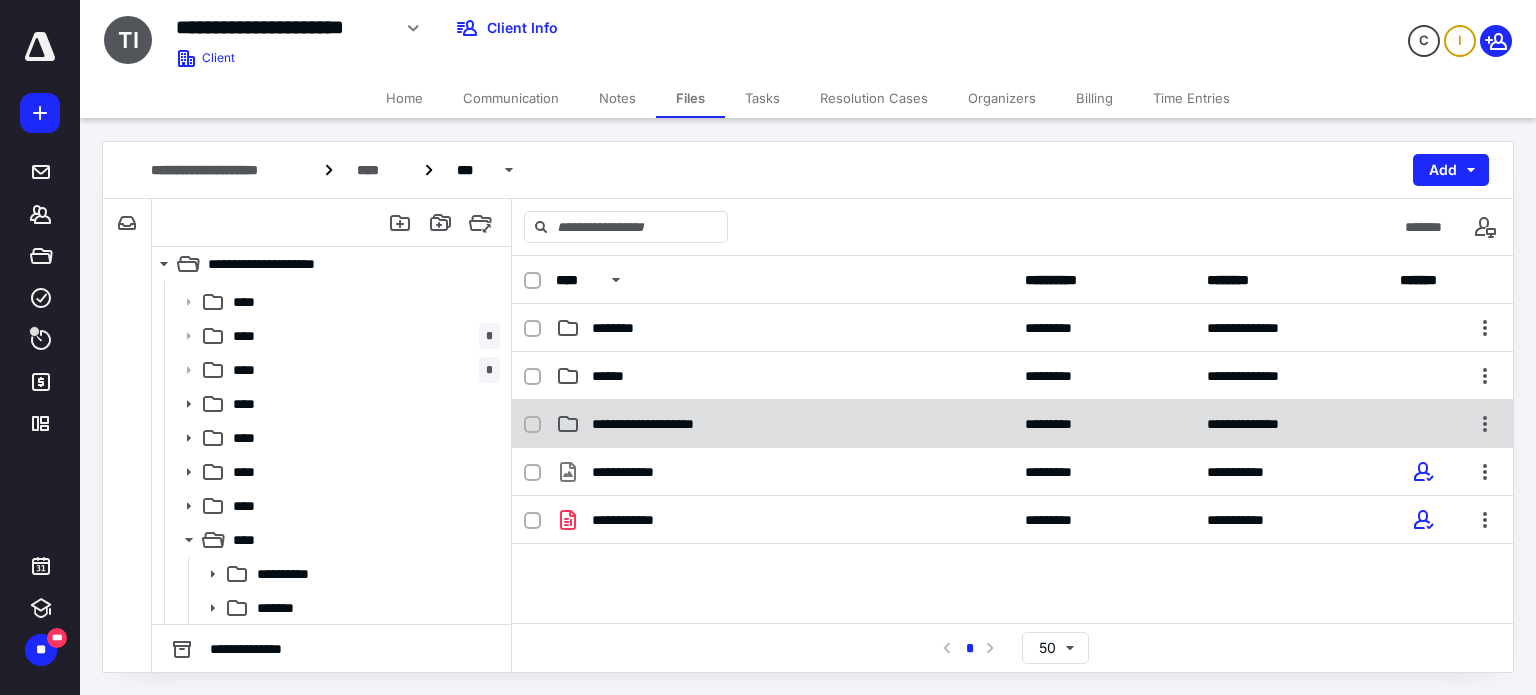 click on "**********" at bounding box center [668, 424] 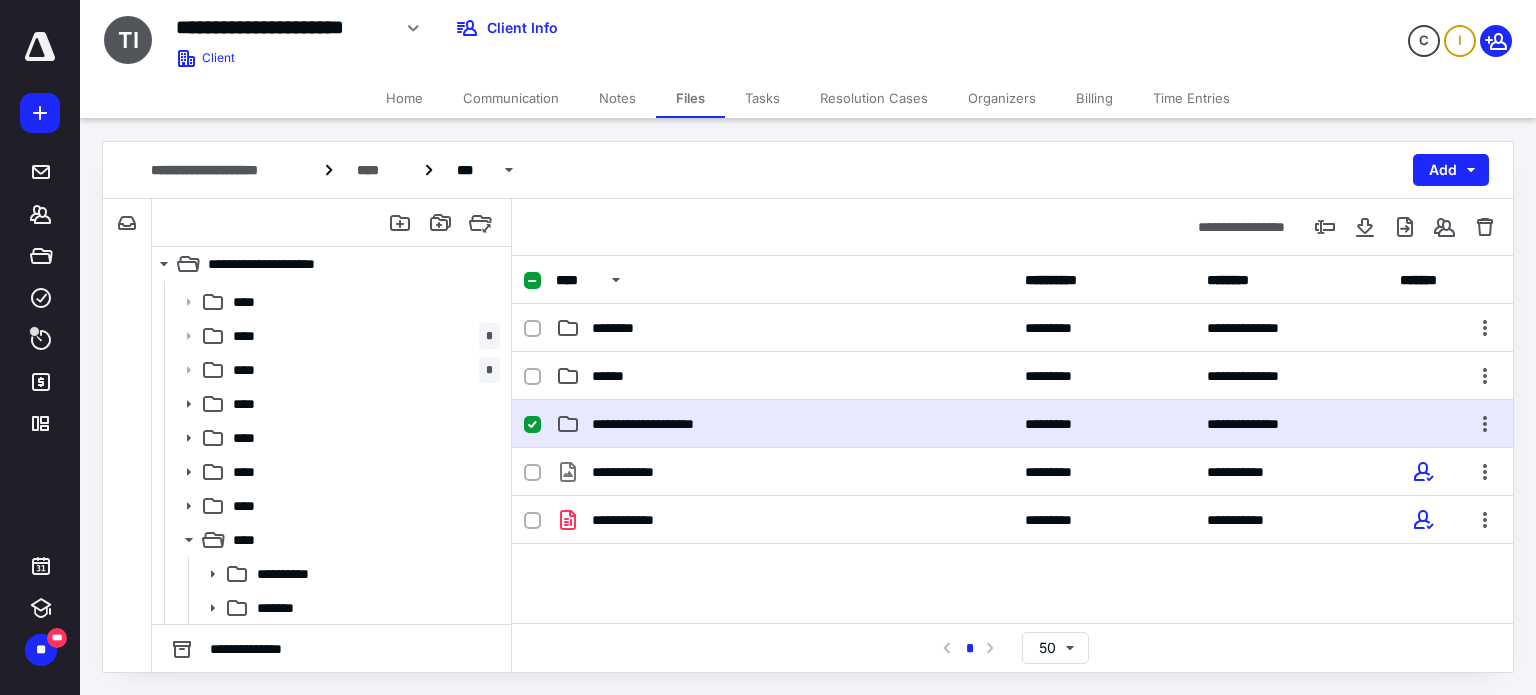 click on "**********" at bounding box center (668, 424) 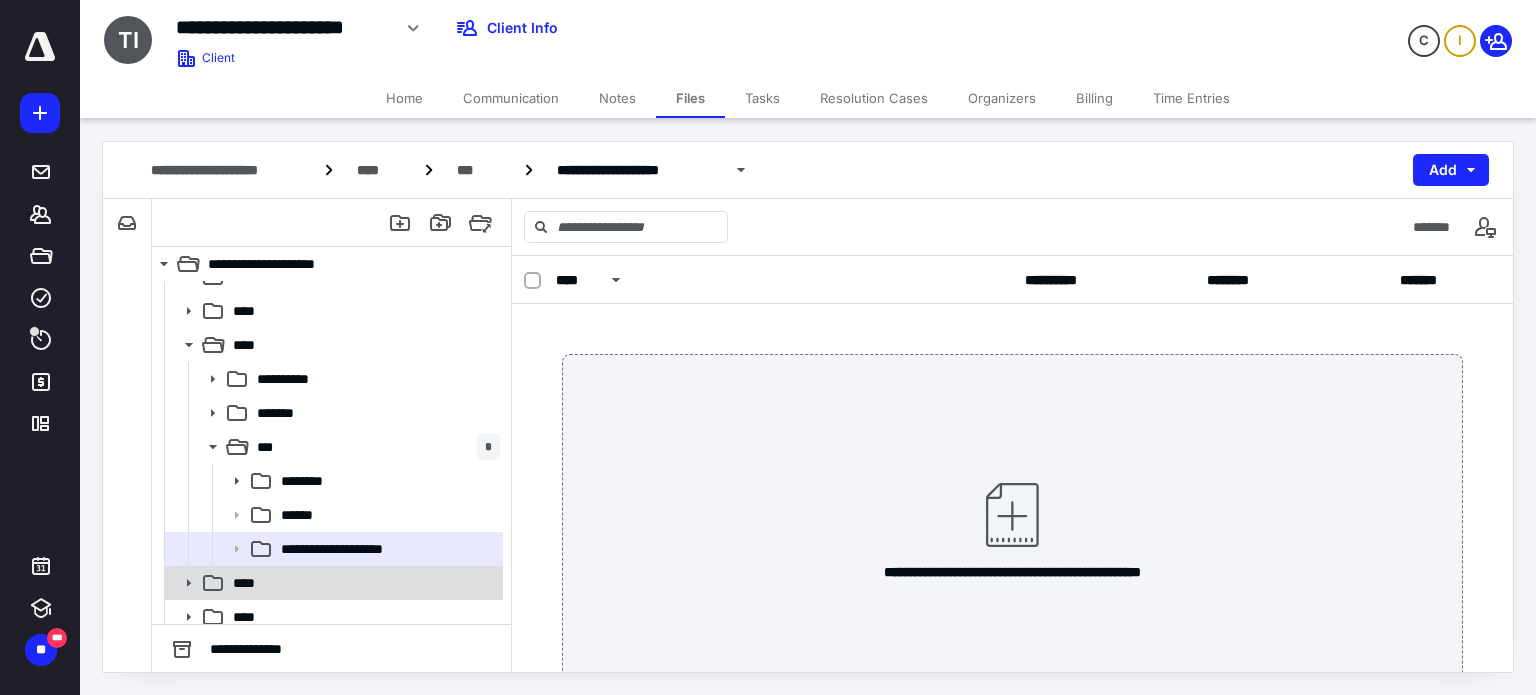 scroll, scrollTop: 472, scrollLeft: 0, axis: vertical 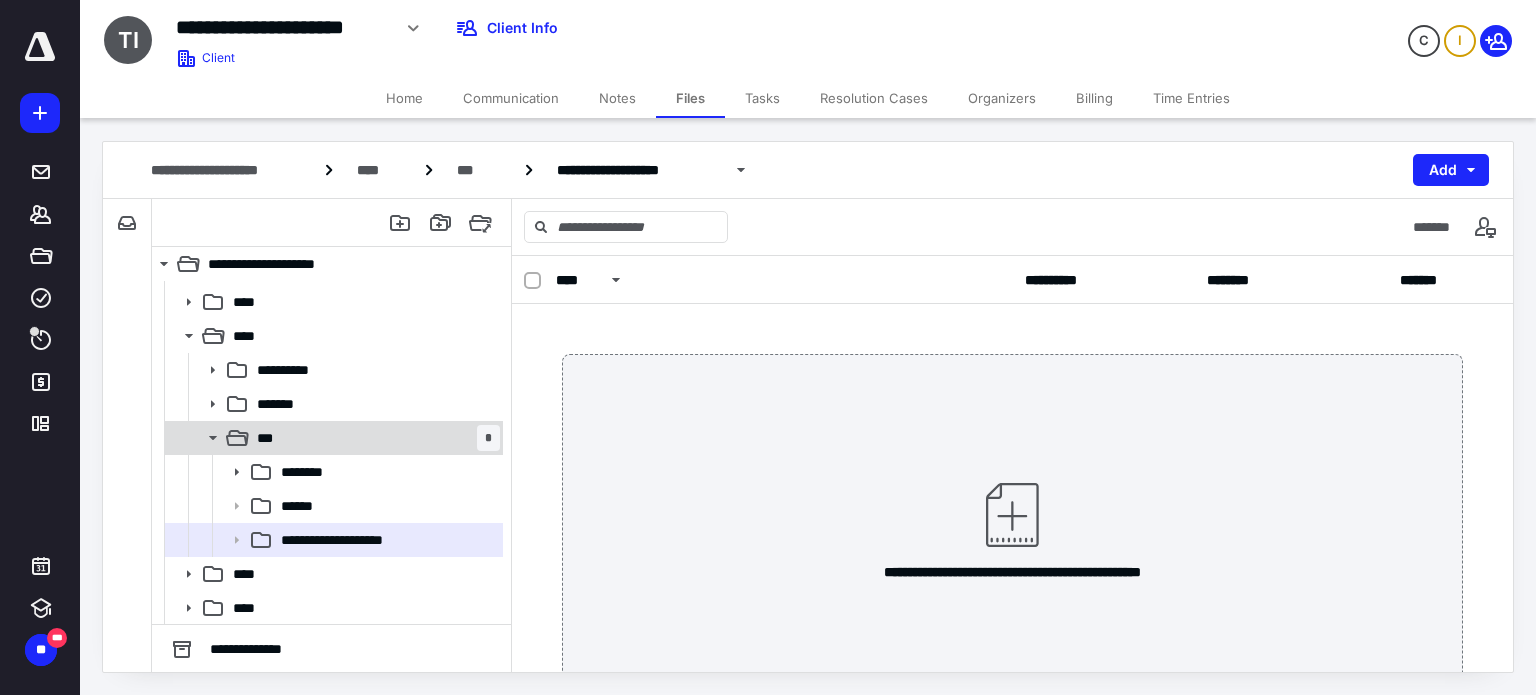 click on "*** *" at bounding box center [374, 438] 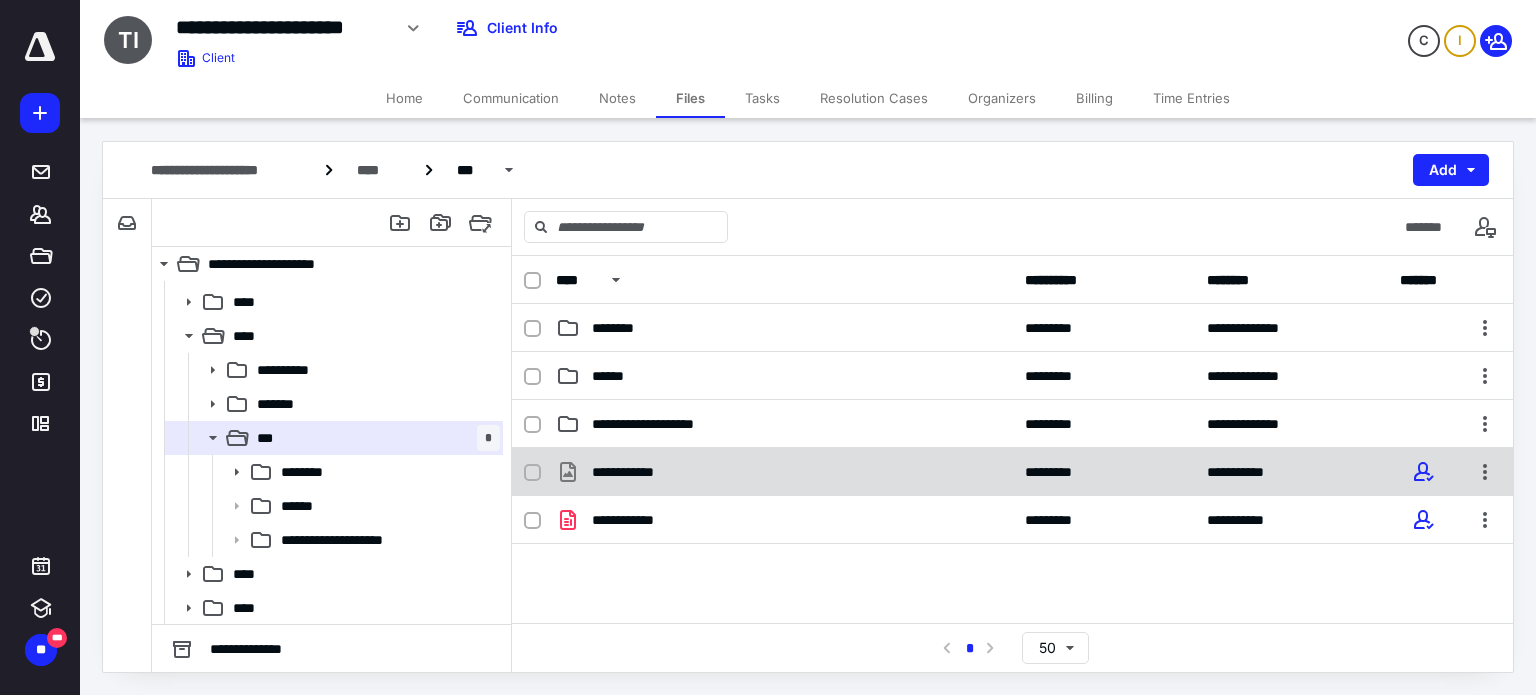 click on "**********" at bounding box center [784, 472] 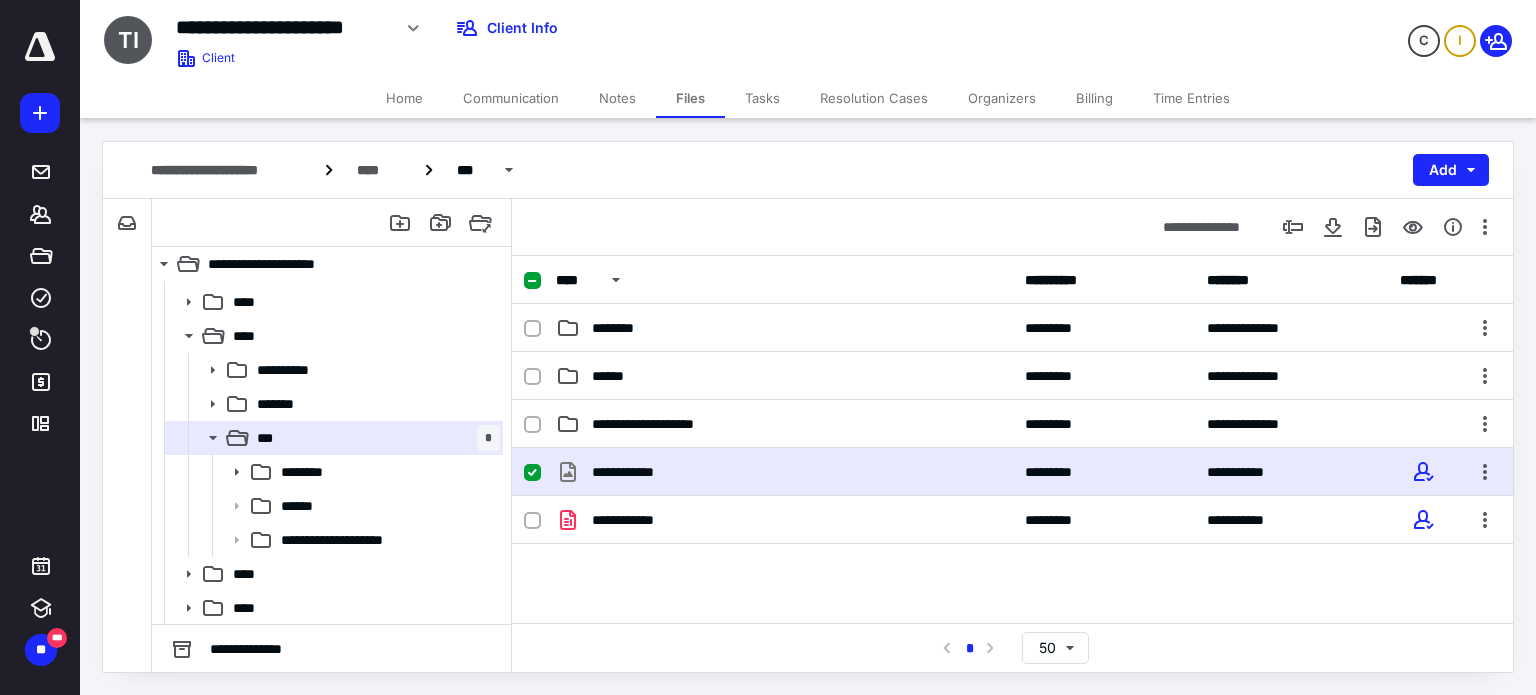 click on "**********" at bounding box center [784, 472] 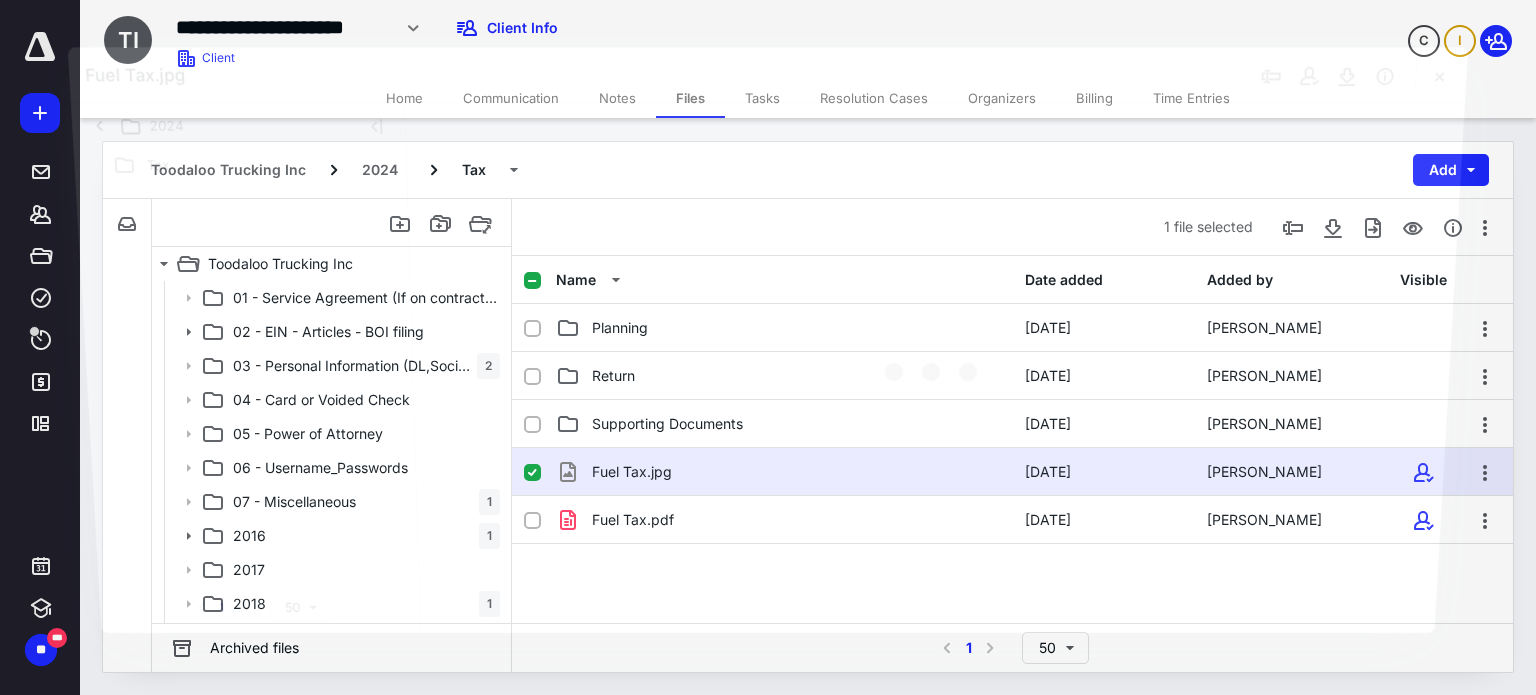 scroll, scrollTop: 472, scrollLeft: 0, axis: vertical 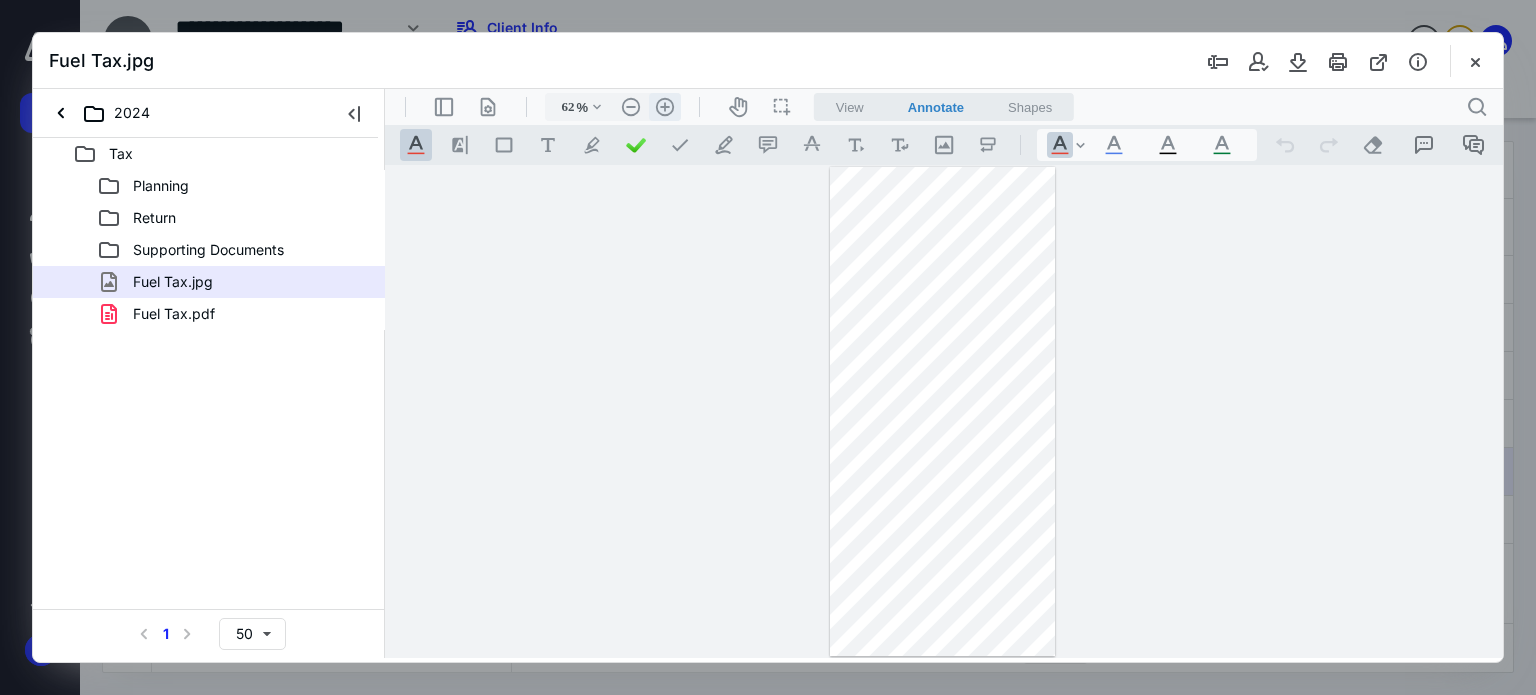 click on ".cls-1{fill:#abb0c4;} icon - header - zoom - in - line" at bounding box center [665, 107] 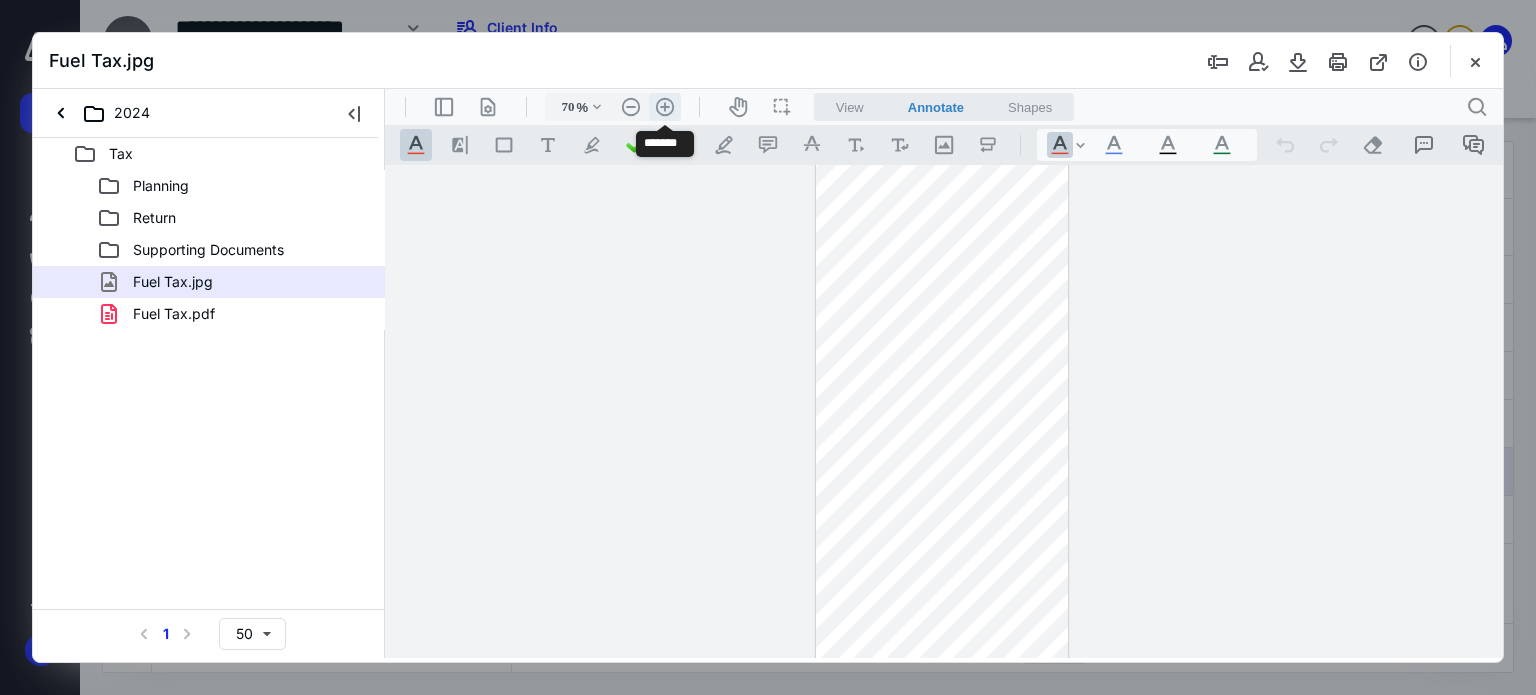 click on ".cls-1{fill:#abb0c4;} icon - header - zoom - in - line" at bounding box center [665, 107] 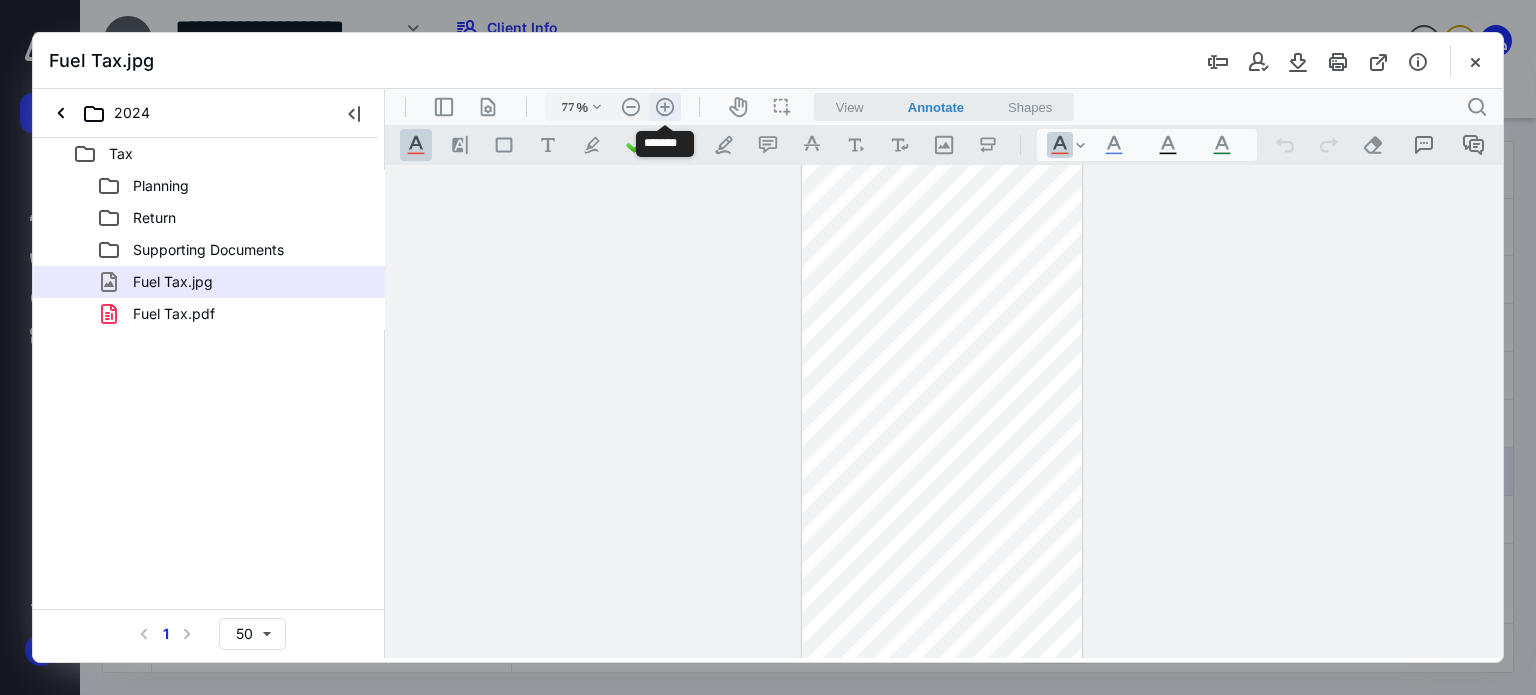 click on ".cls-1{fill:#abb0c4;} icon - header - zoom - in - line" at bounding box center [665, 107] 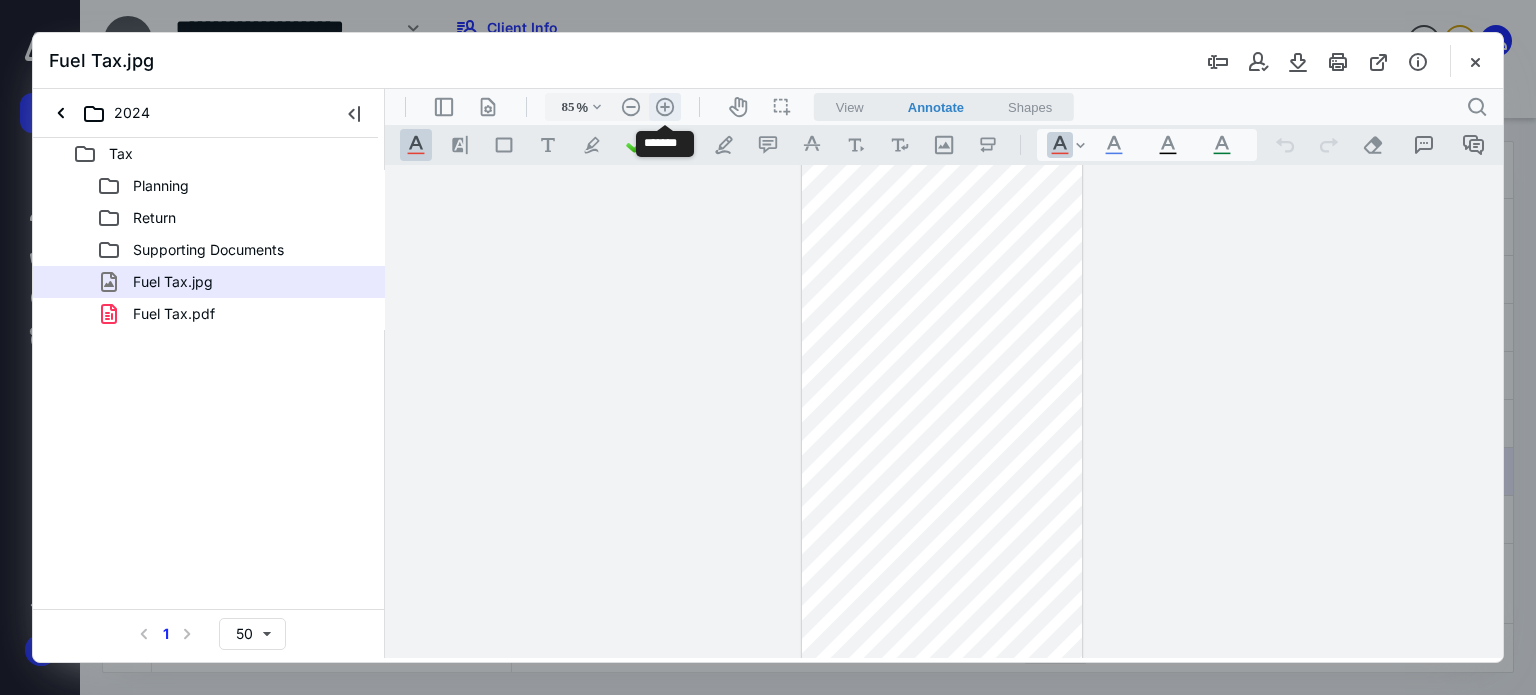 click on ".cls-1{fill:#abb0c4;} icon - header - zoom - in - line" at bounding box center (665, 107) 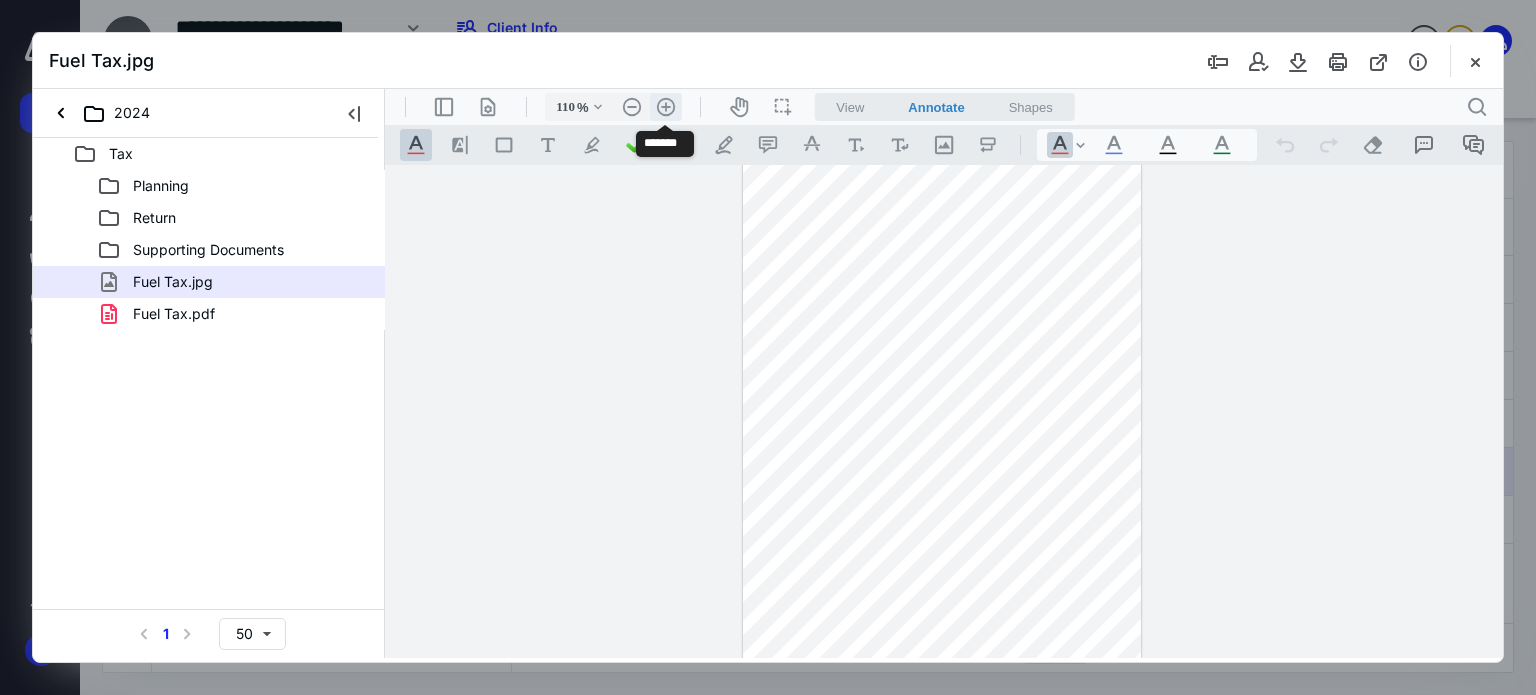 click on ".cls-1{fill:#abb0c4;} icon - header - zoom - in - line" at bounding box center [666, 107] 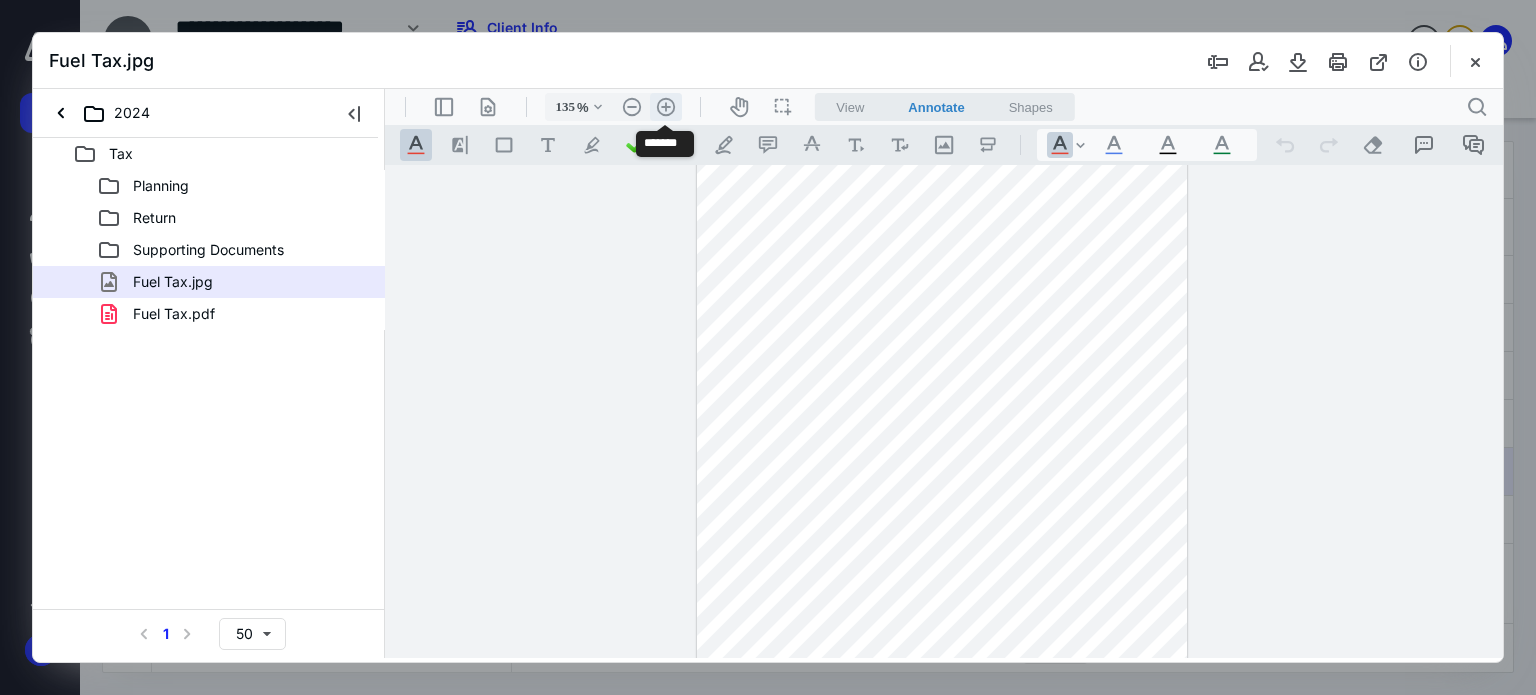 click on ".cls-1{fill:#abb0c4;} icon - header - zoom - in - line" at bounding box center [666, 107] 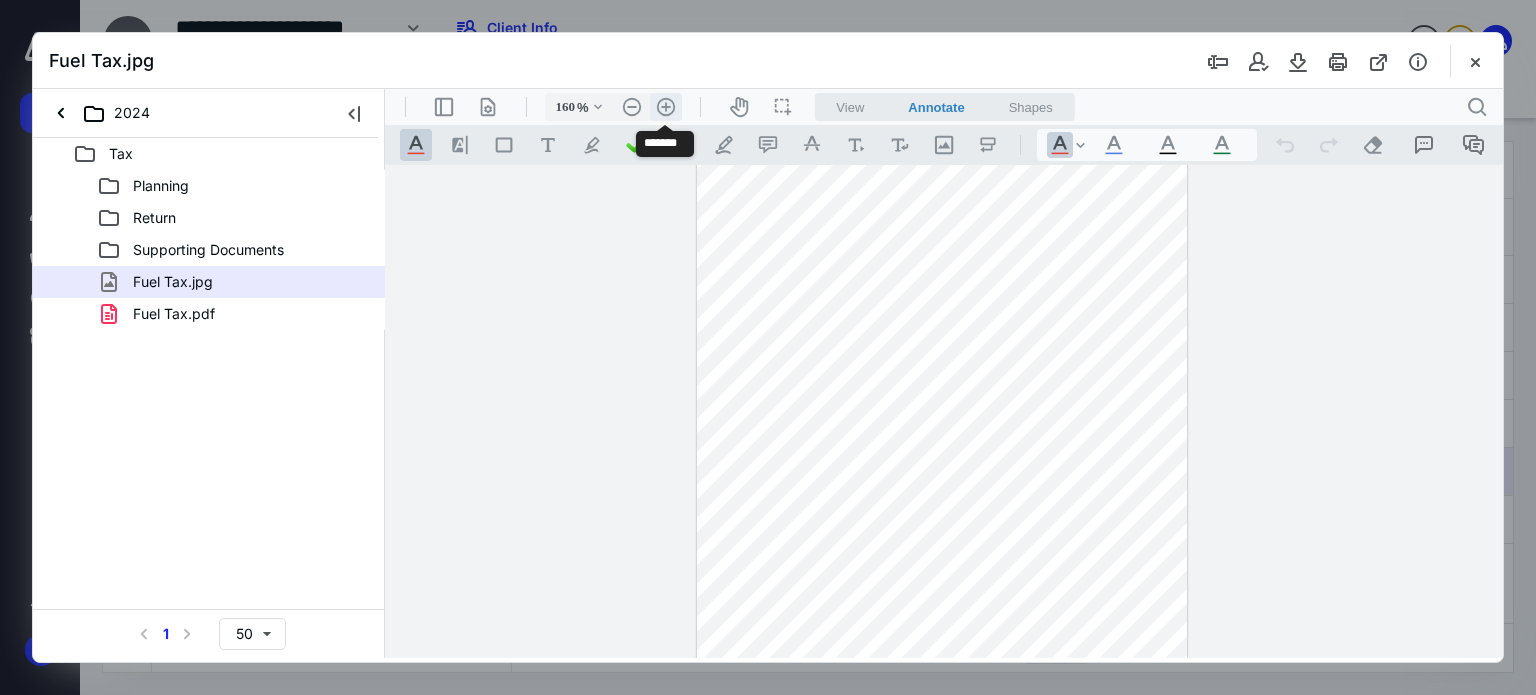 click on ".cls-1{fill:#abb0c4;} icon - header - zoom - in - line" at bounding box center (666, 107) 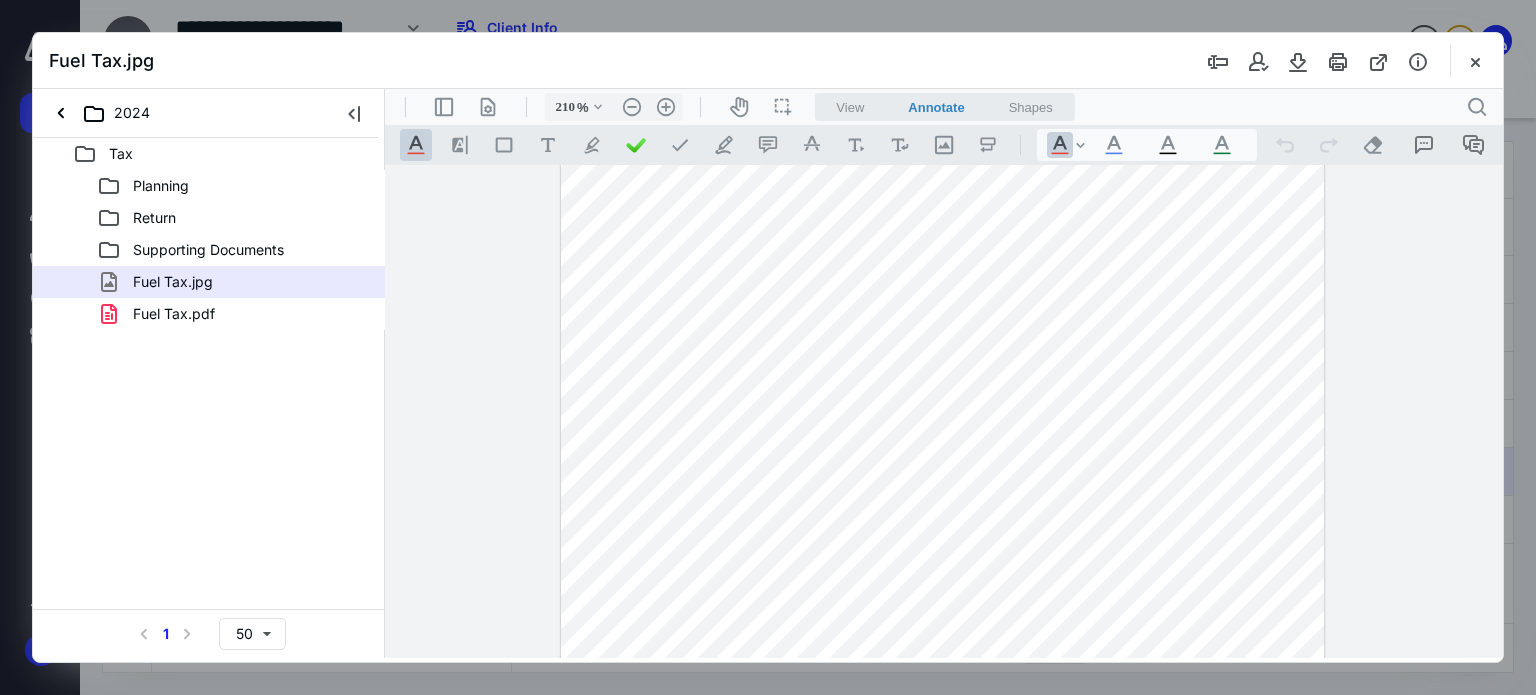 scroll, scrollTop: 1179, scrollLeft: 0, axis: vertical 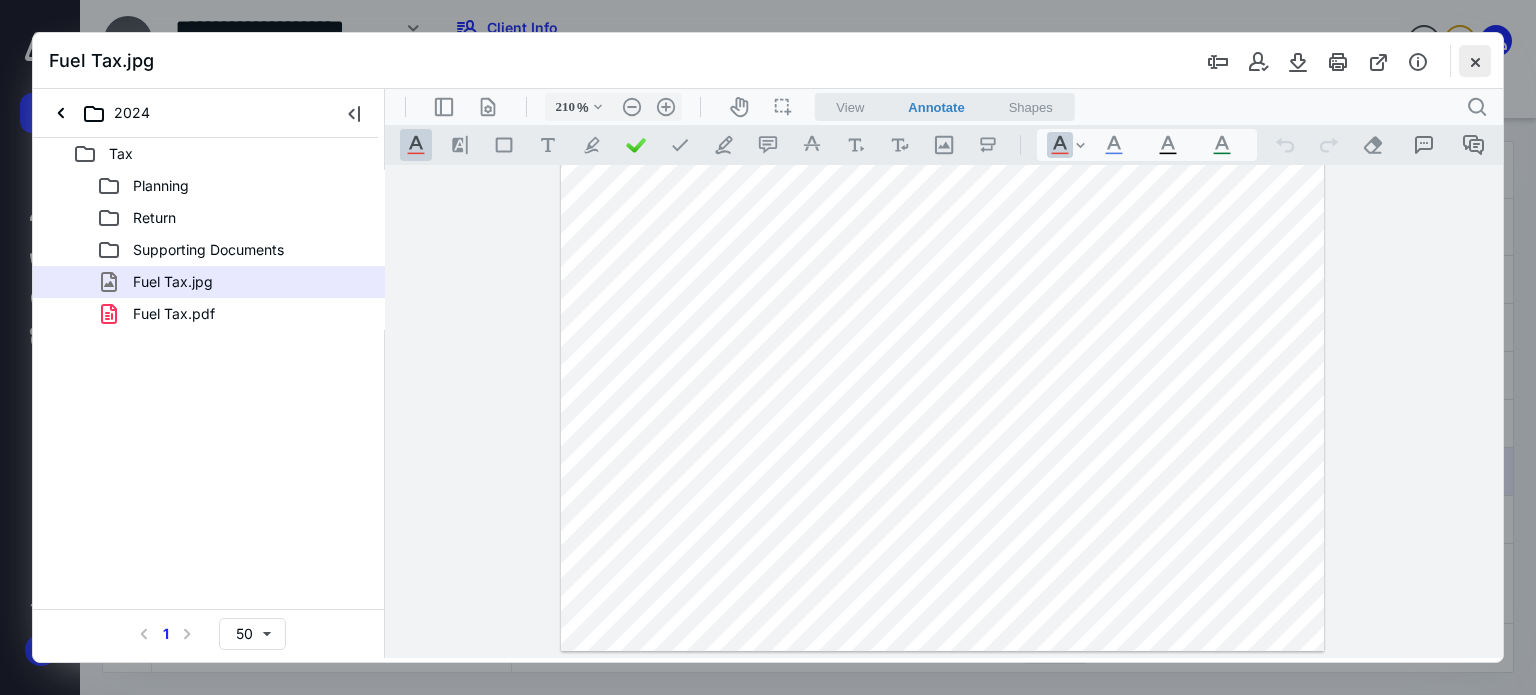 click at bounding box center (1475, 61) 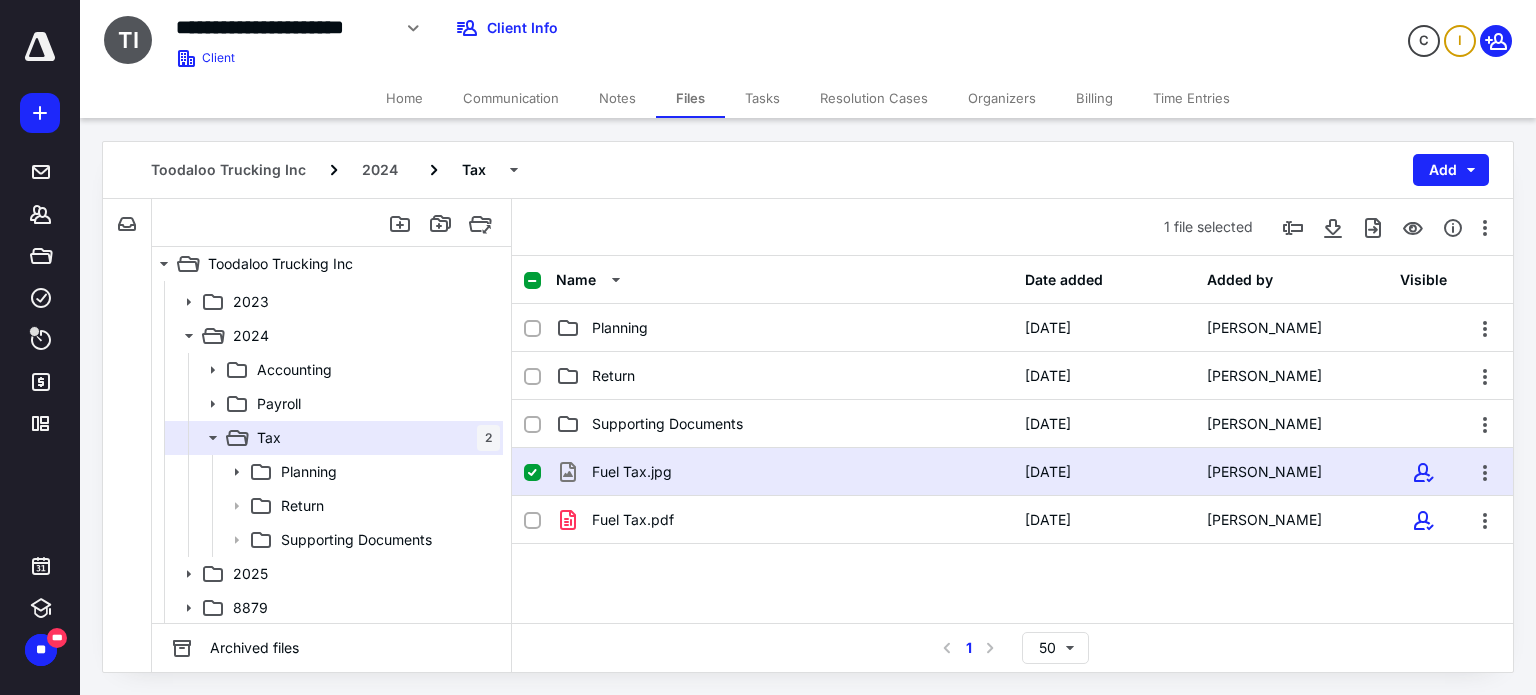 click on "Home" at bounding box center [404, 98] 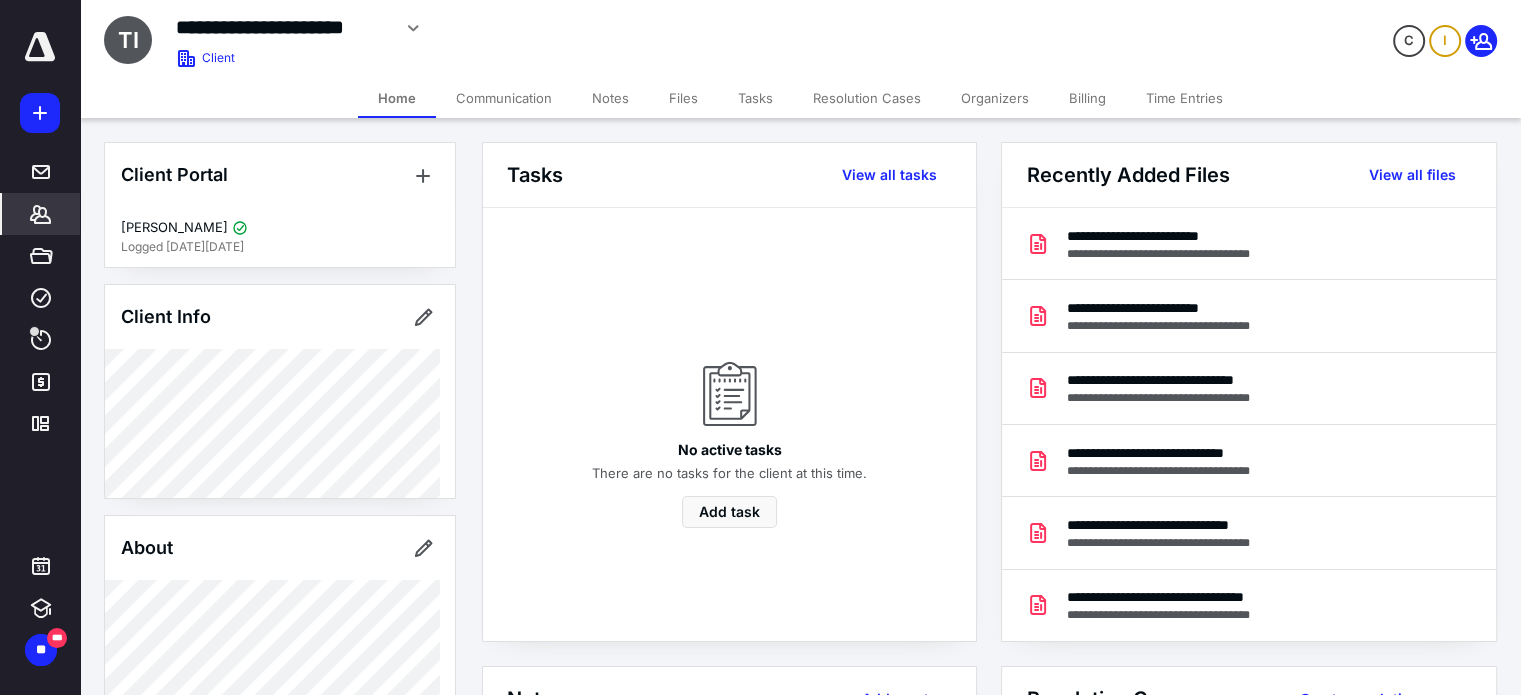 click on "Organizers" at bounding box center (995, 98) 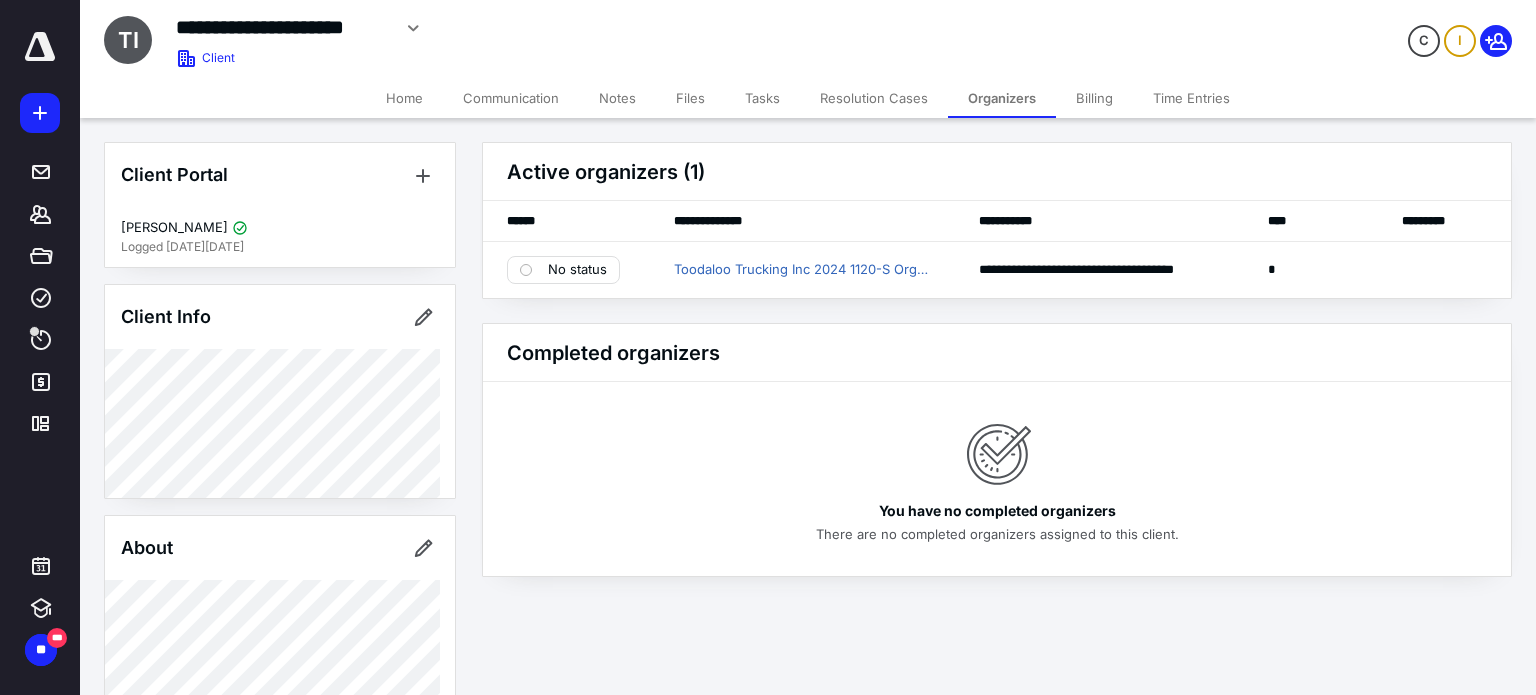 click on "Files" at bounding box center (690, 98) 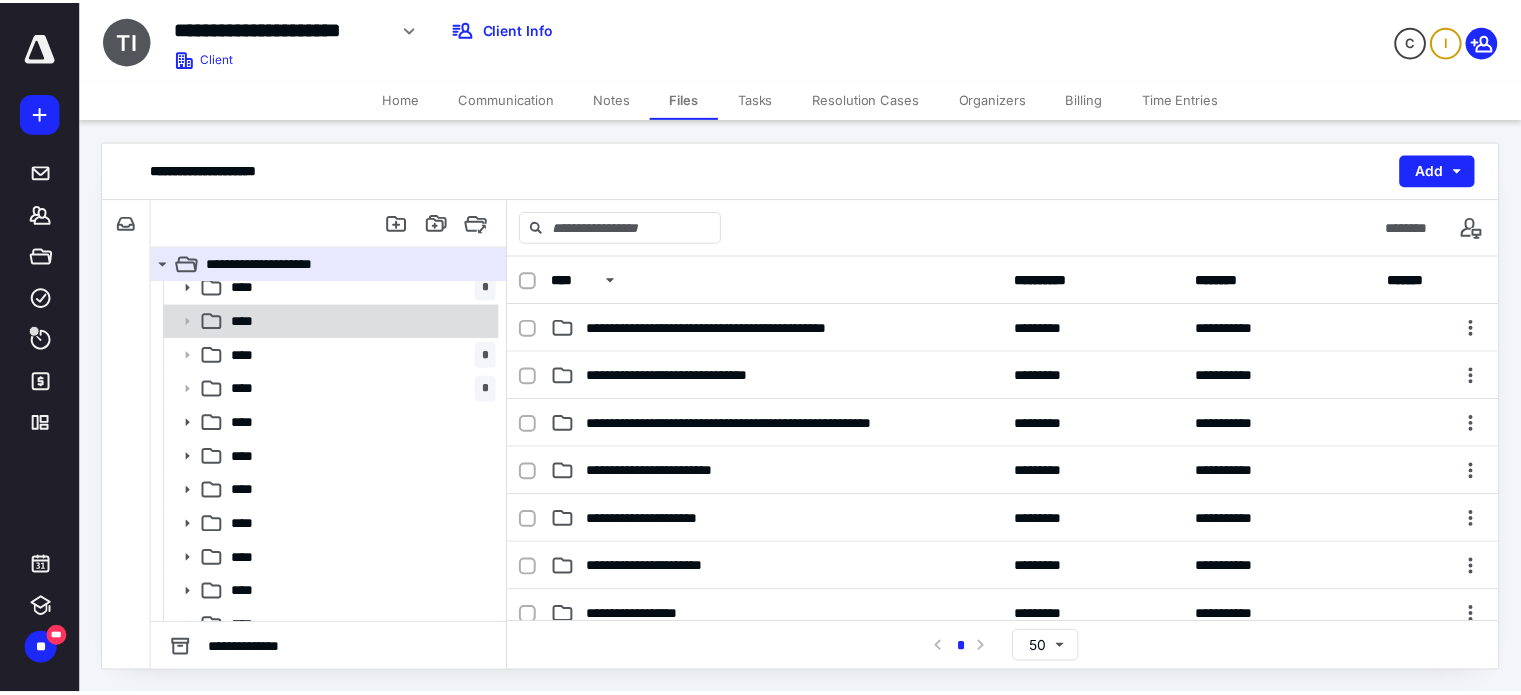 scroll, scrollTop: 268, scrollLeft: 0, axis: vertical 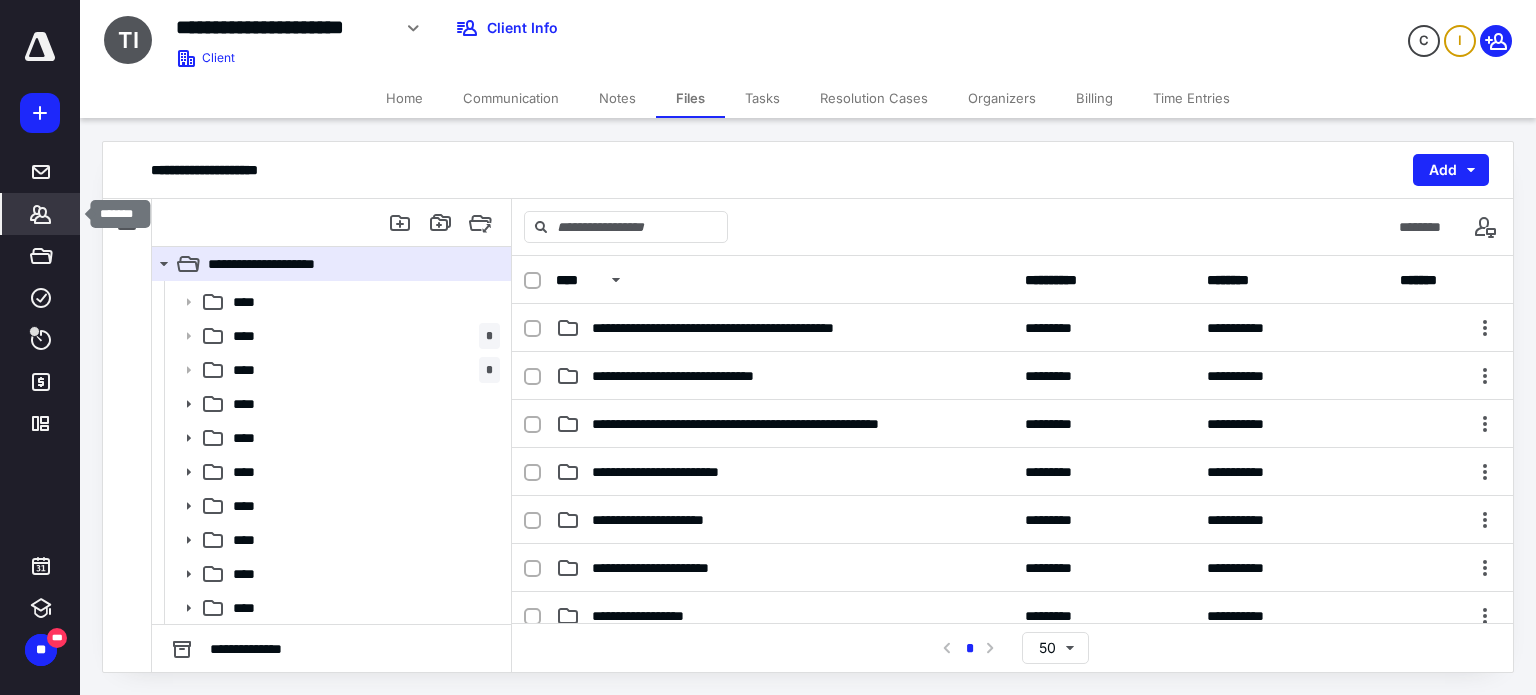 click 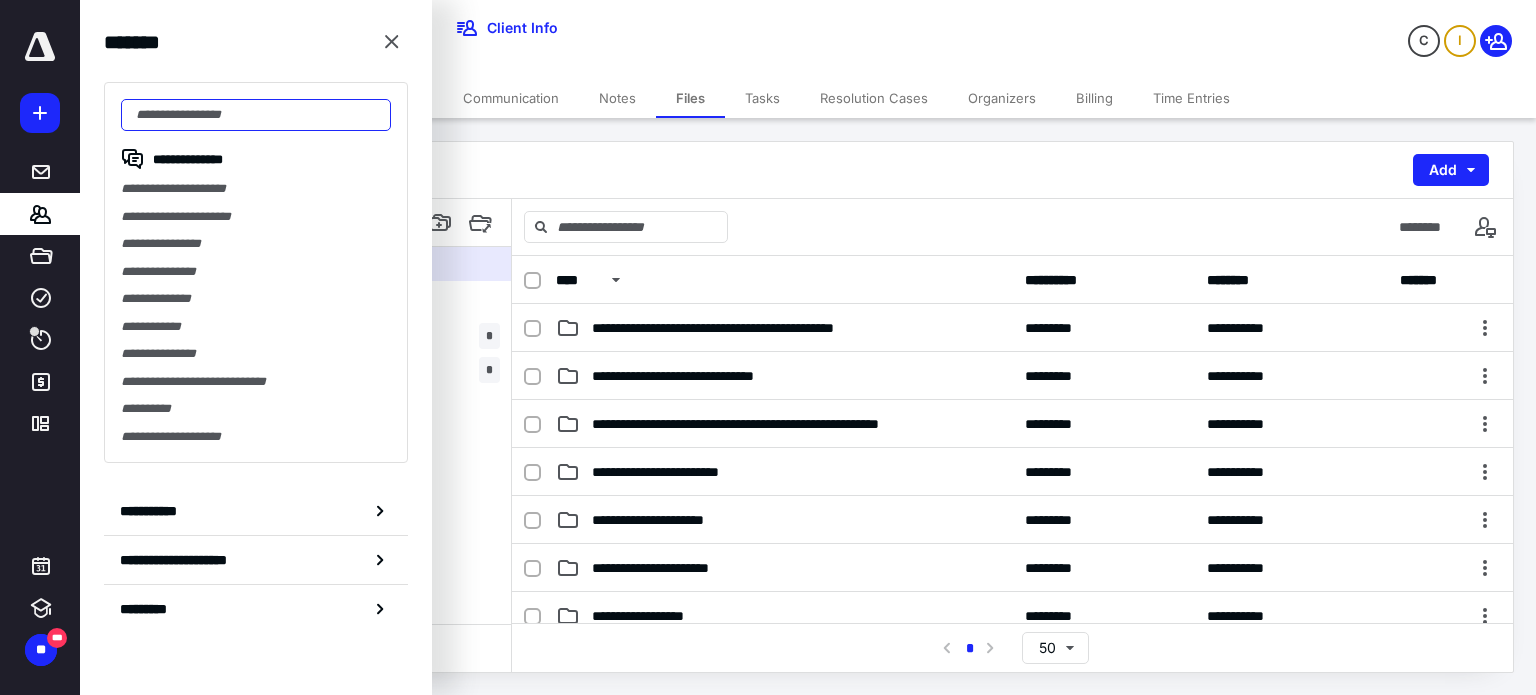 click at bounding box center (256, 115) 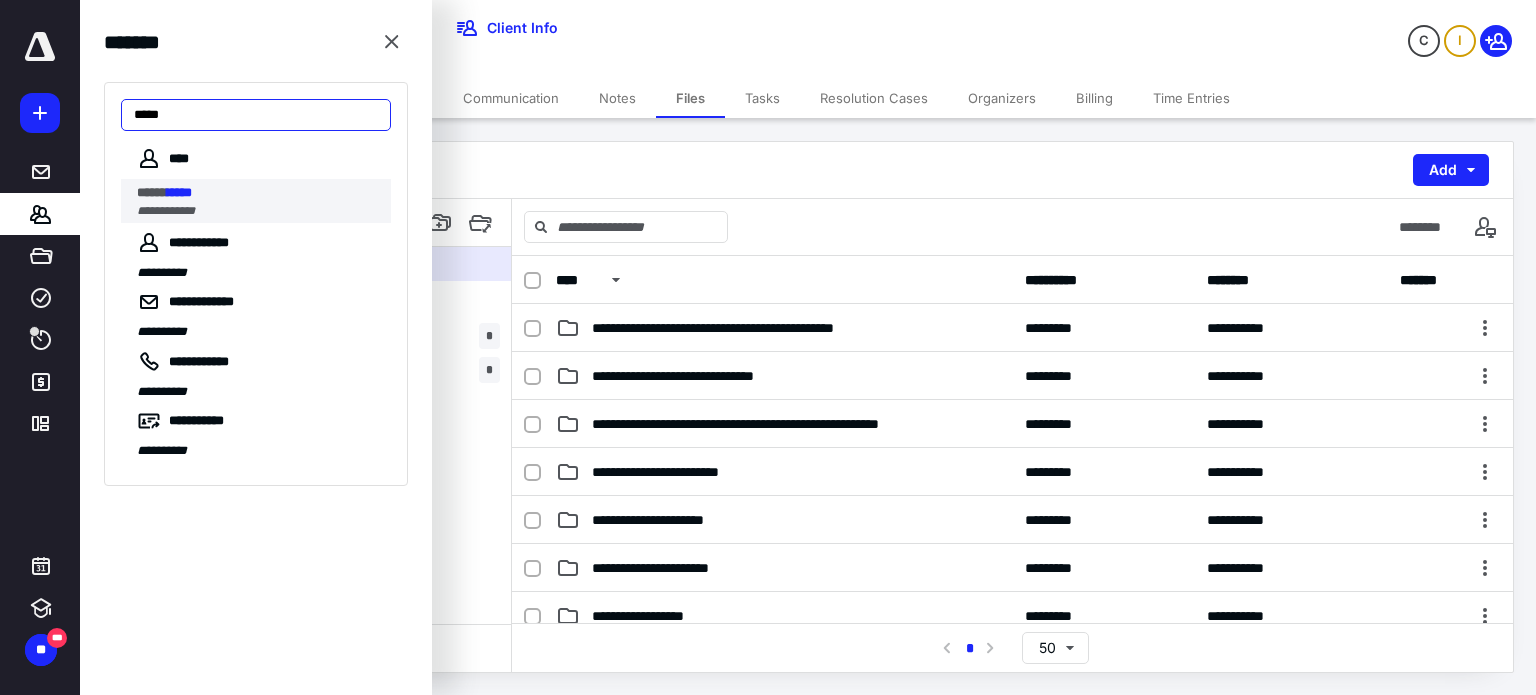 type on "*****" 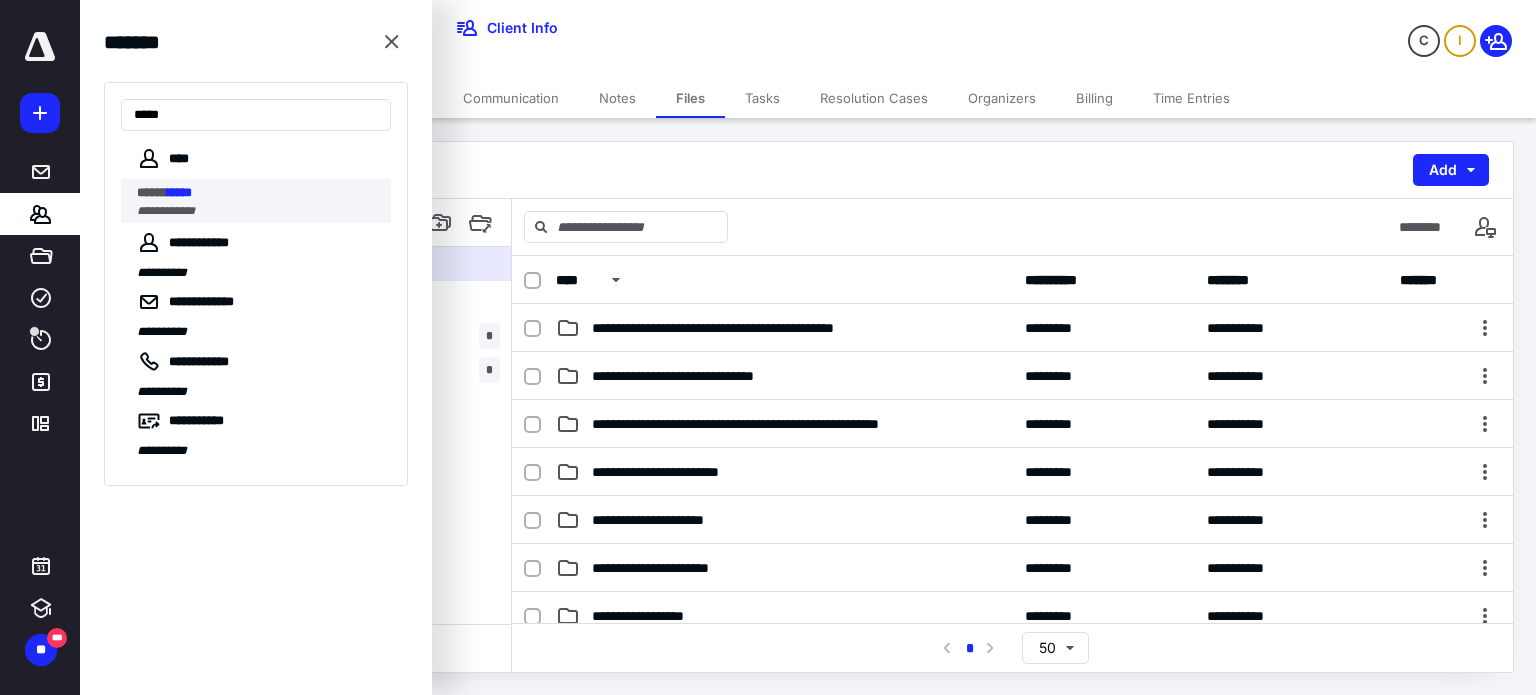 click on "***** *****" at bounding box center [258, 193] 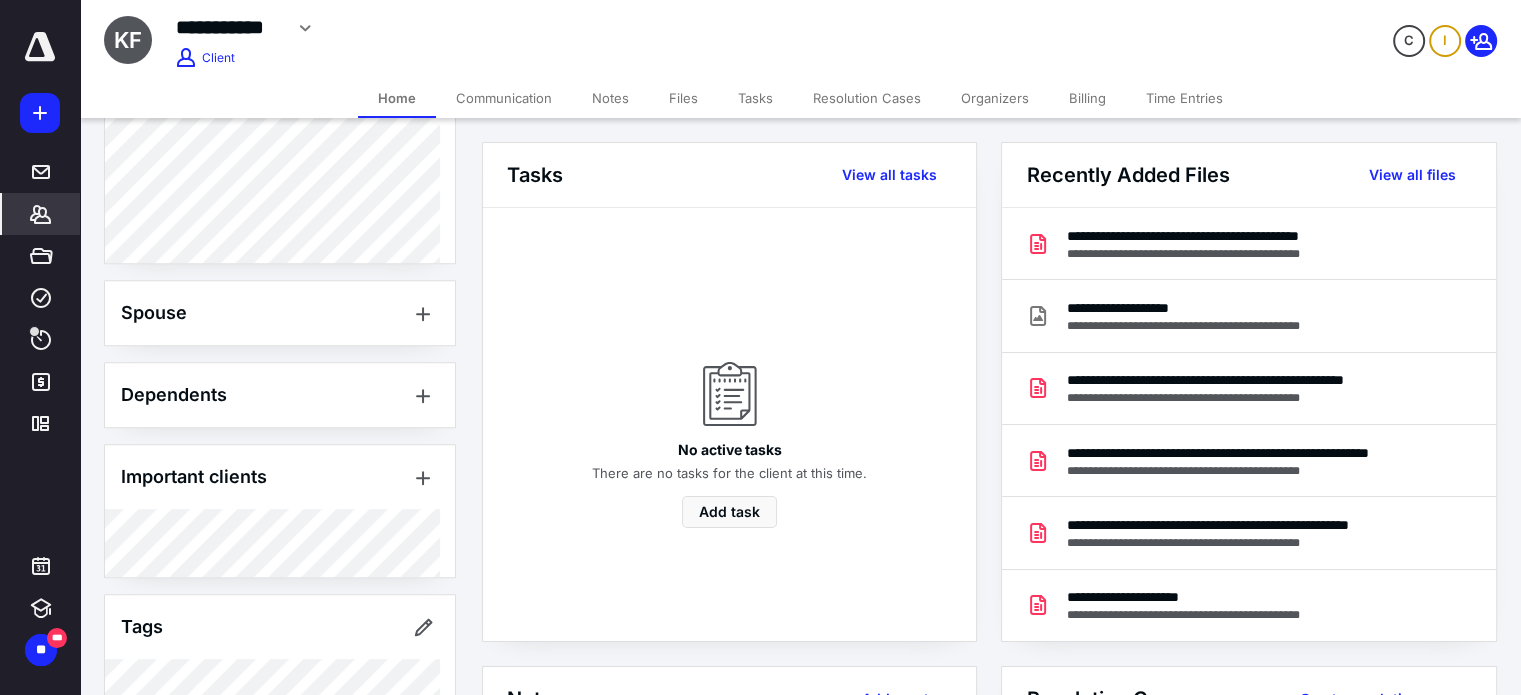 scroll, scrollTop: 921, scrollLeft: 0, axis: vertical 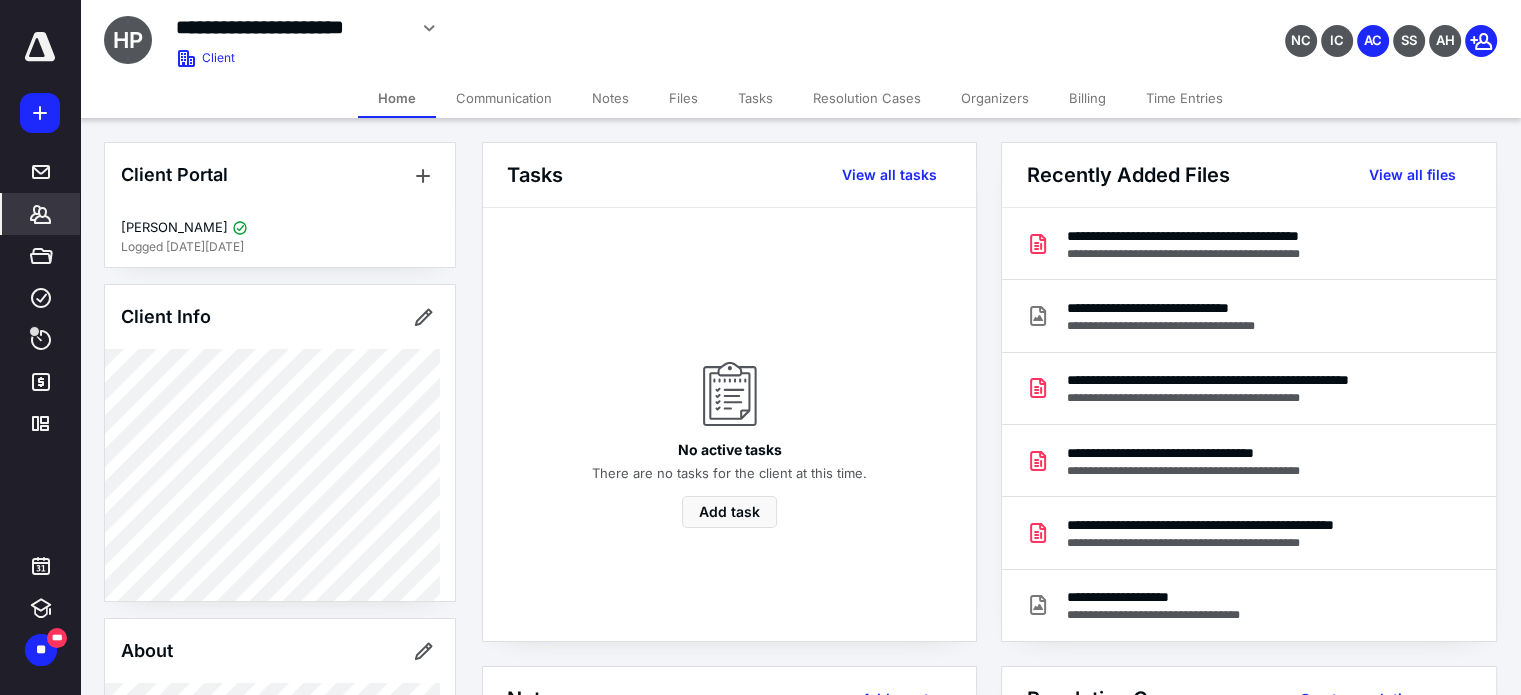 click on "Billing" at bounding box center [1087, 98] 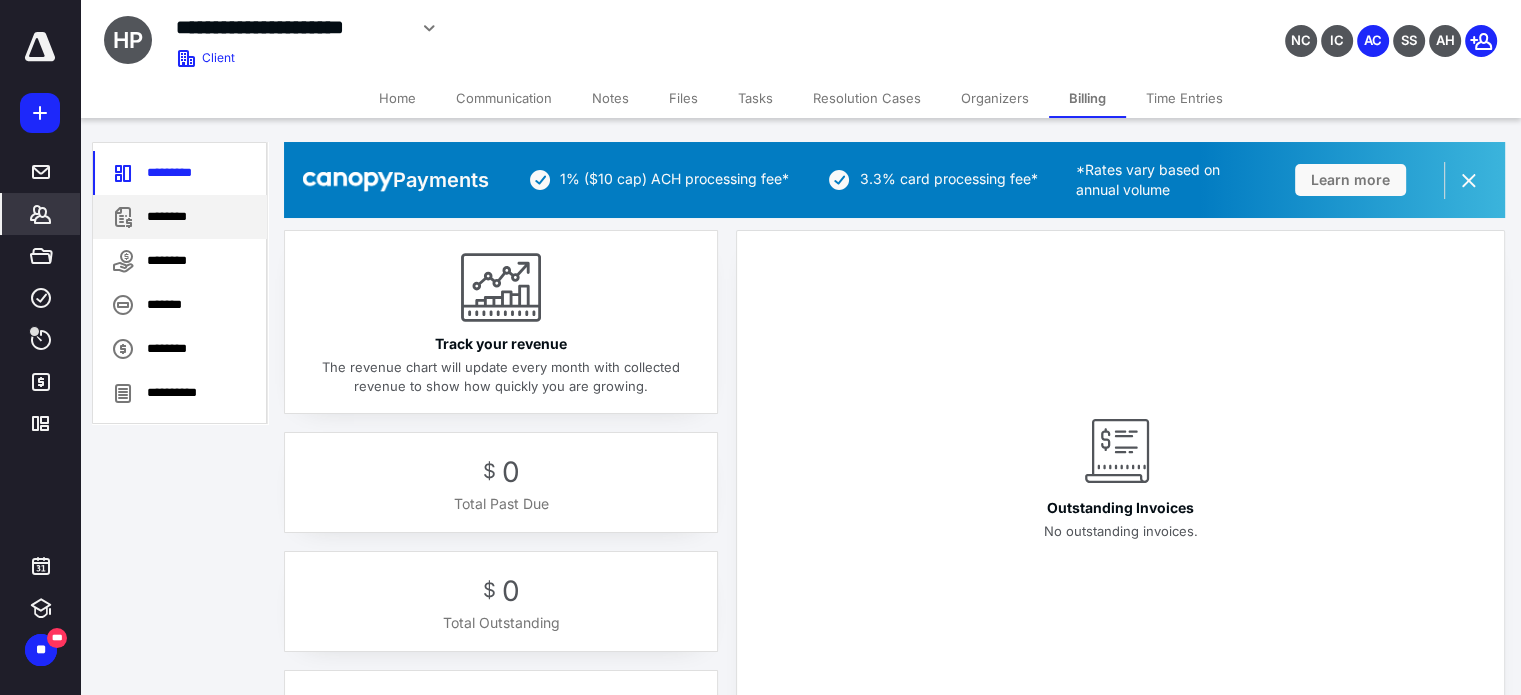 click on "********" at bounding box center (180, 217) 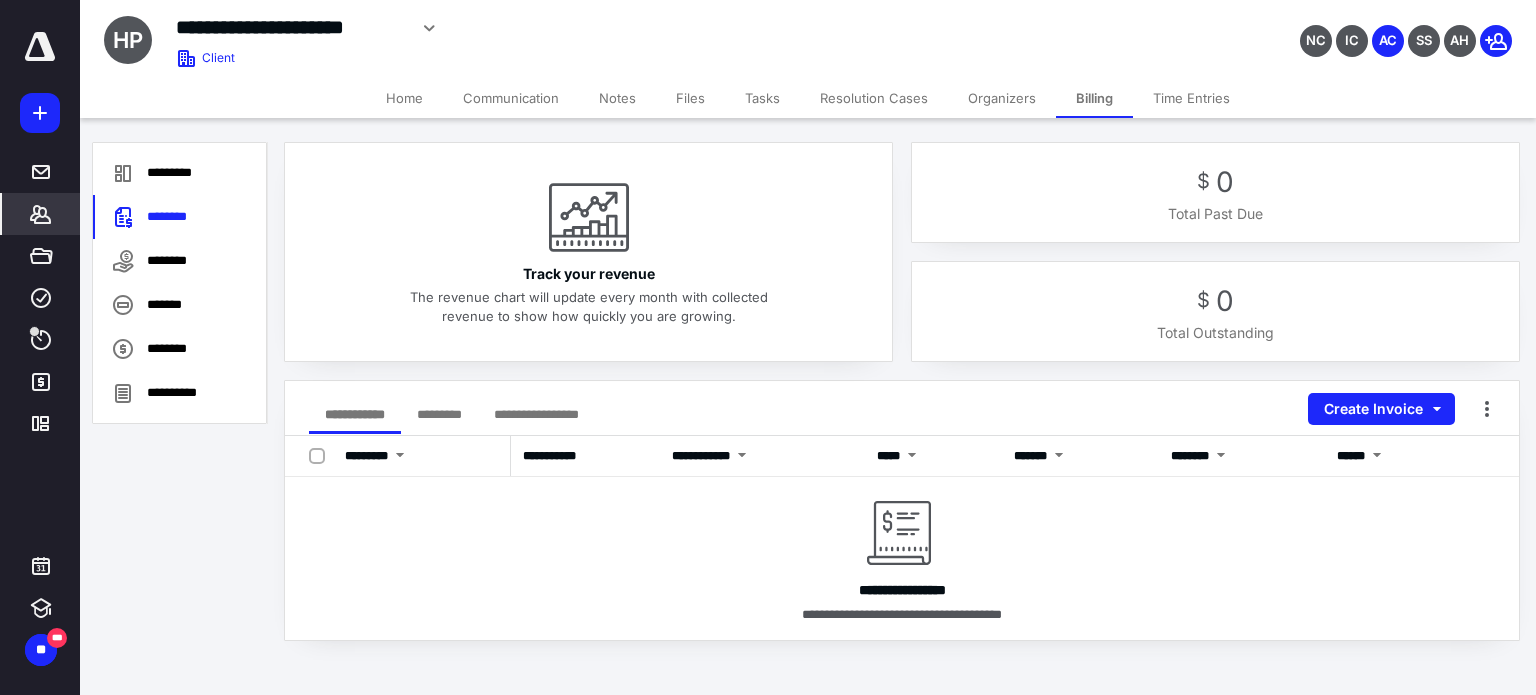 click on "Home" at bounding box center (404, 98) 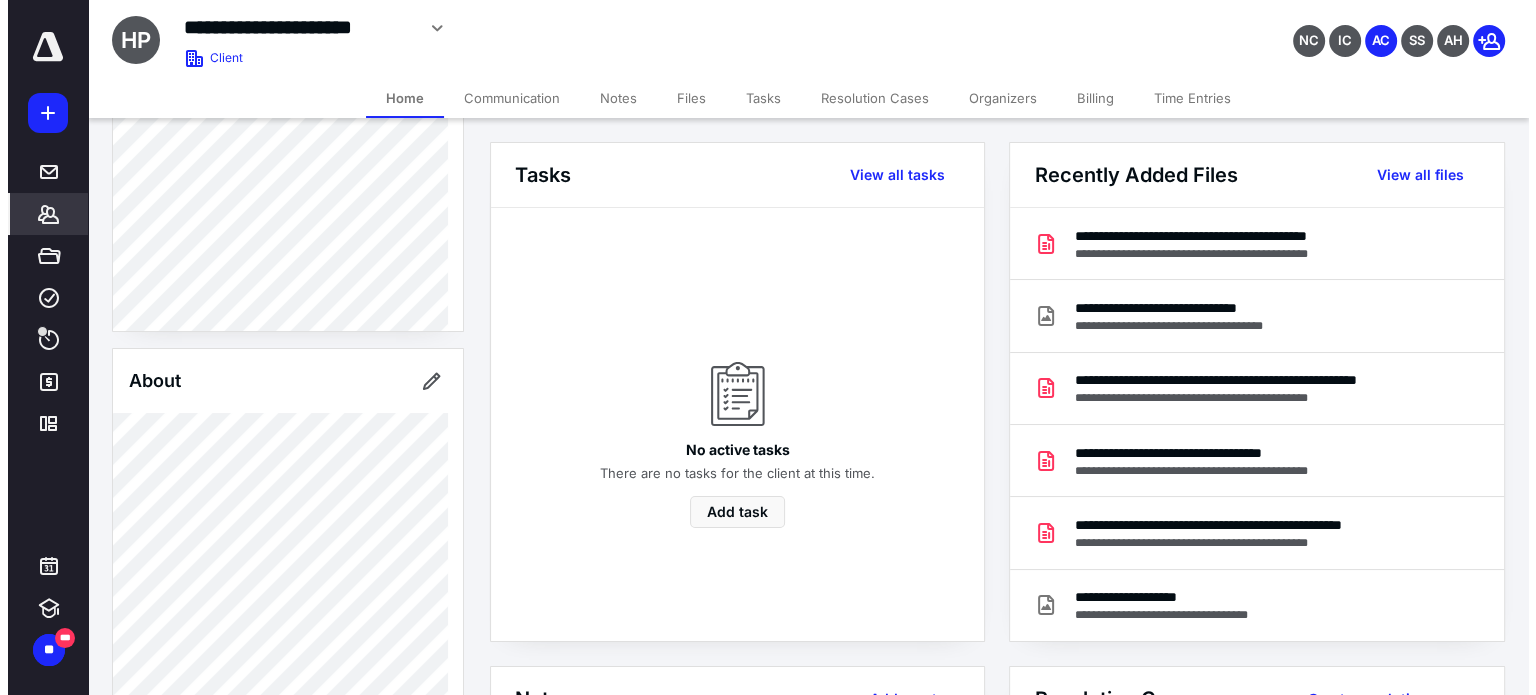 scroll, scrollTop: 738, scrollLeft: 0, axis: vertical 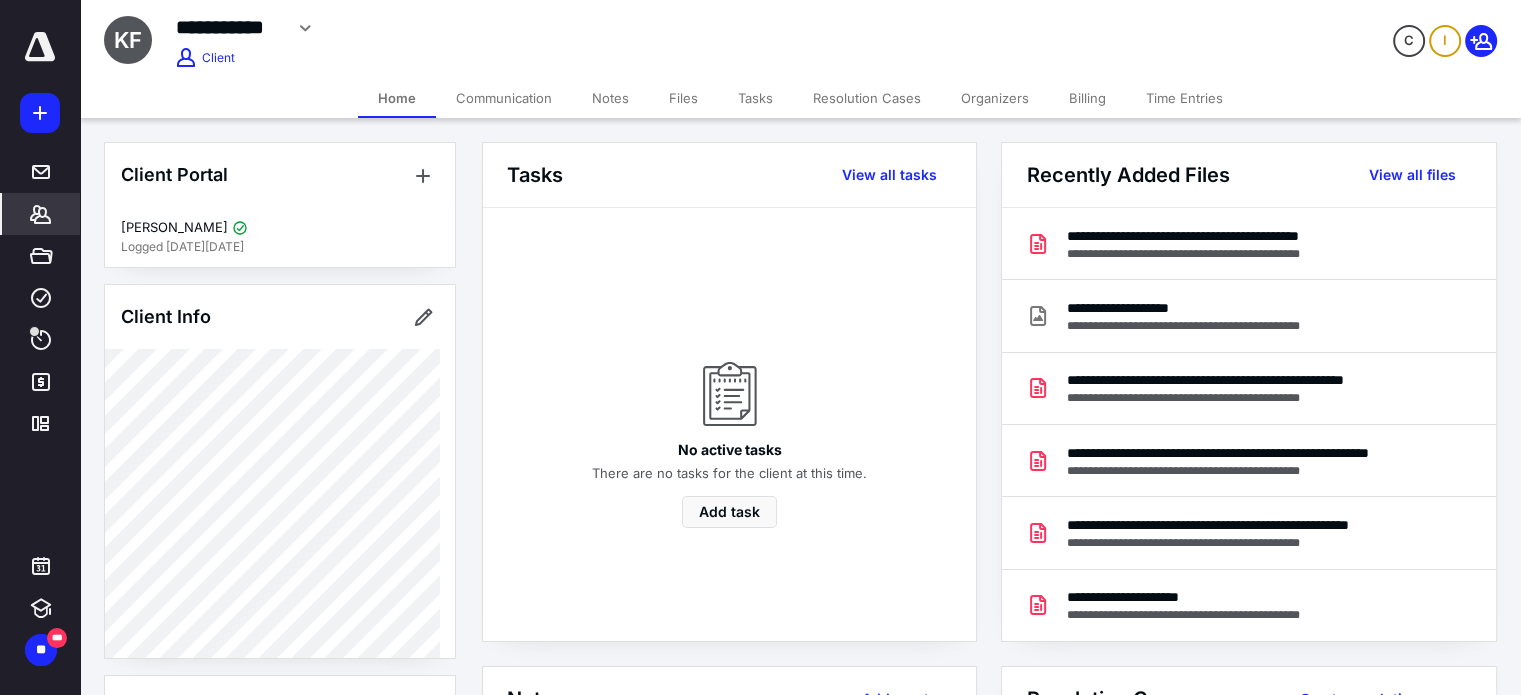 click on "Billing" at bounding box center [1087, 98] 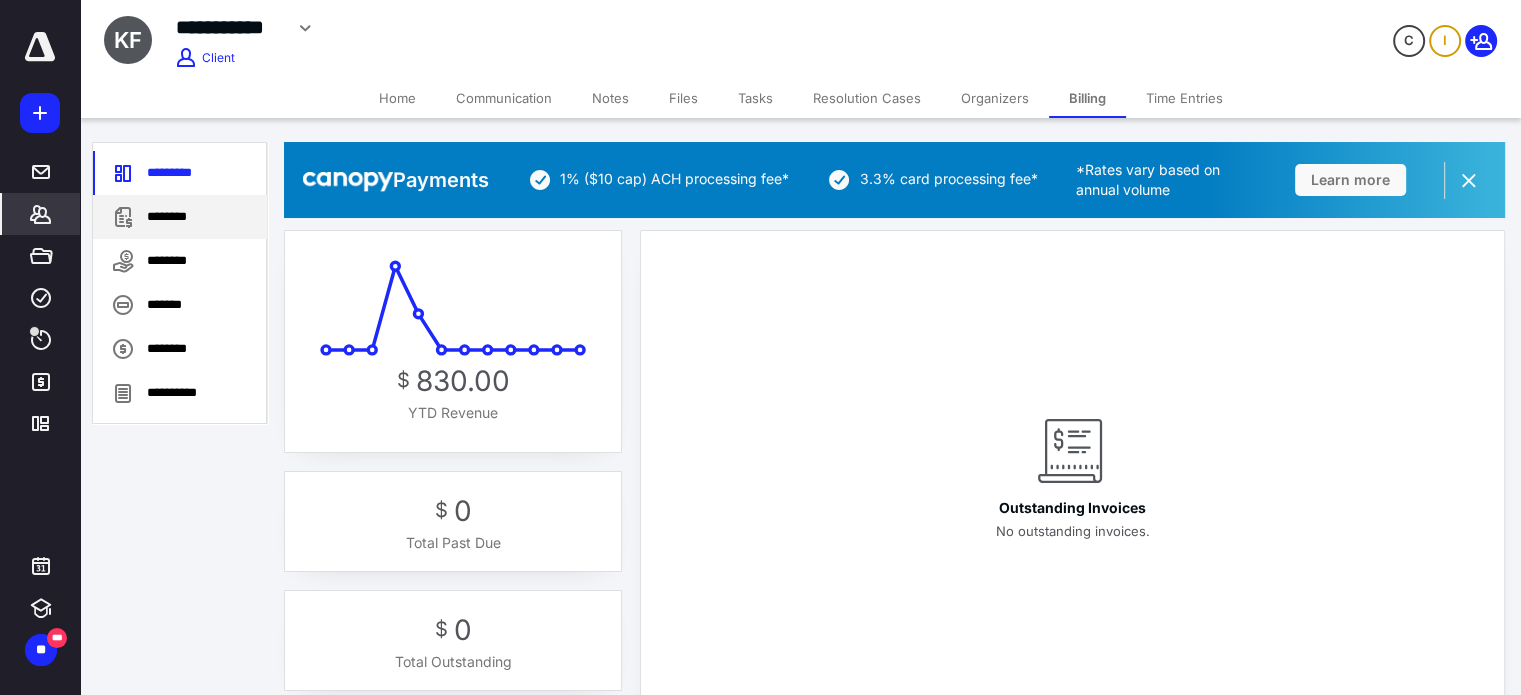 click on "********" at bounding box center (180, 217) 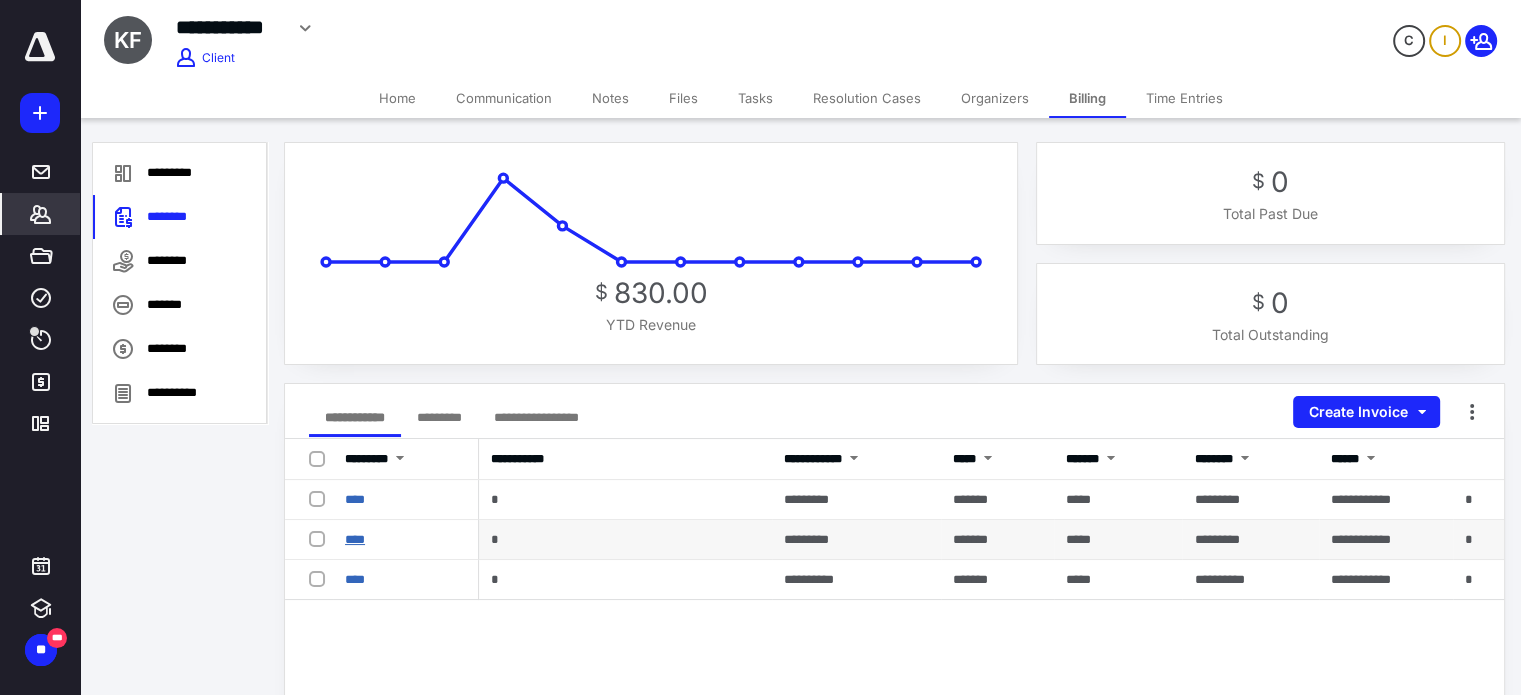 click on "****" at bounding box center (355, 539) 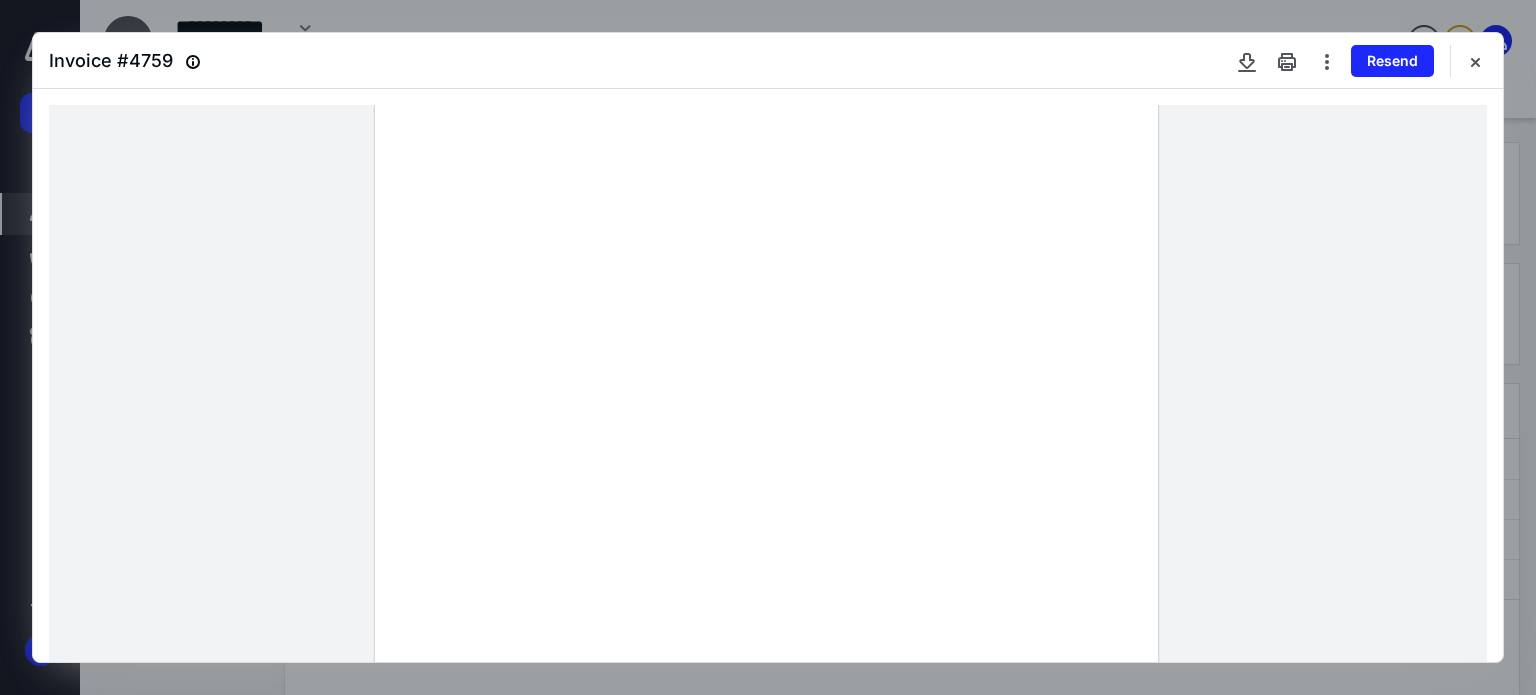scroll, scrollTop: 200, scrollLeft: 0, axis: vertical 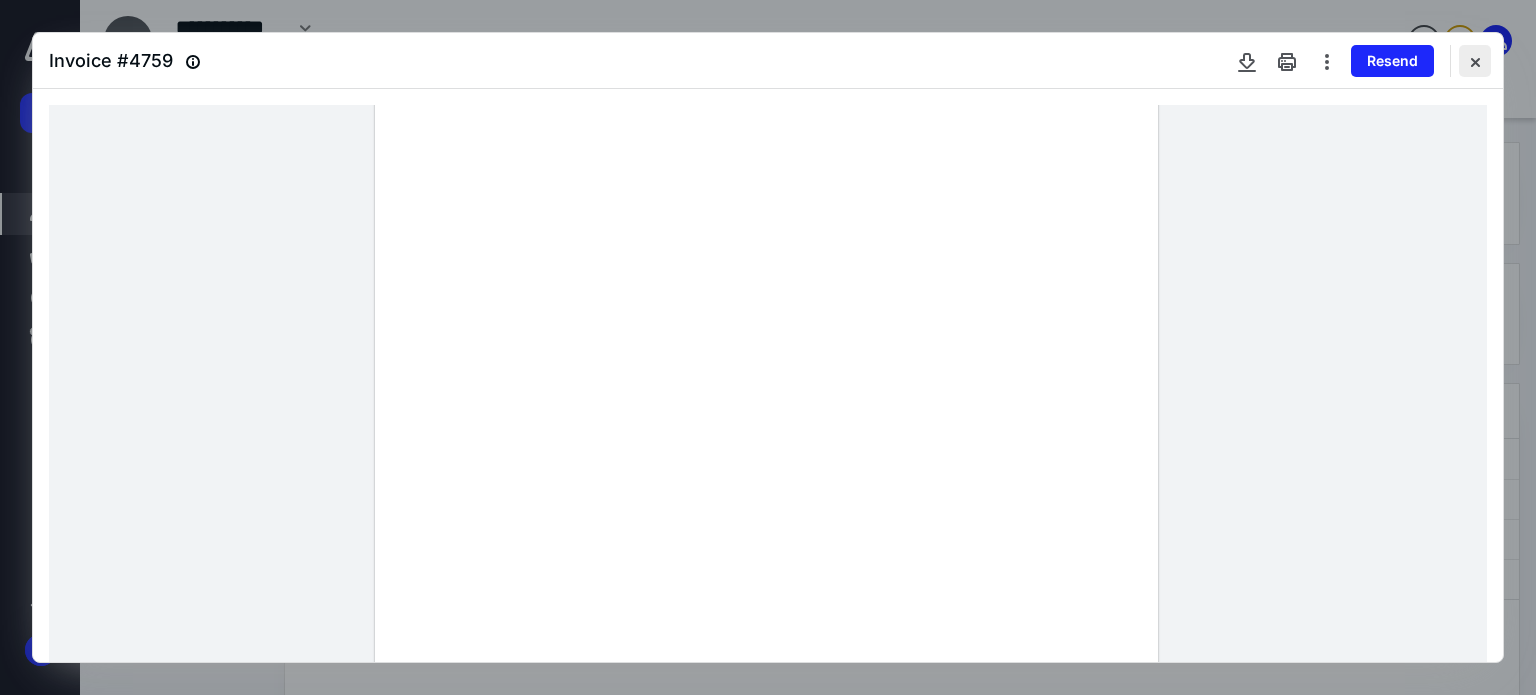 click at bounding box center [1475, 61] 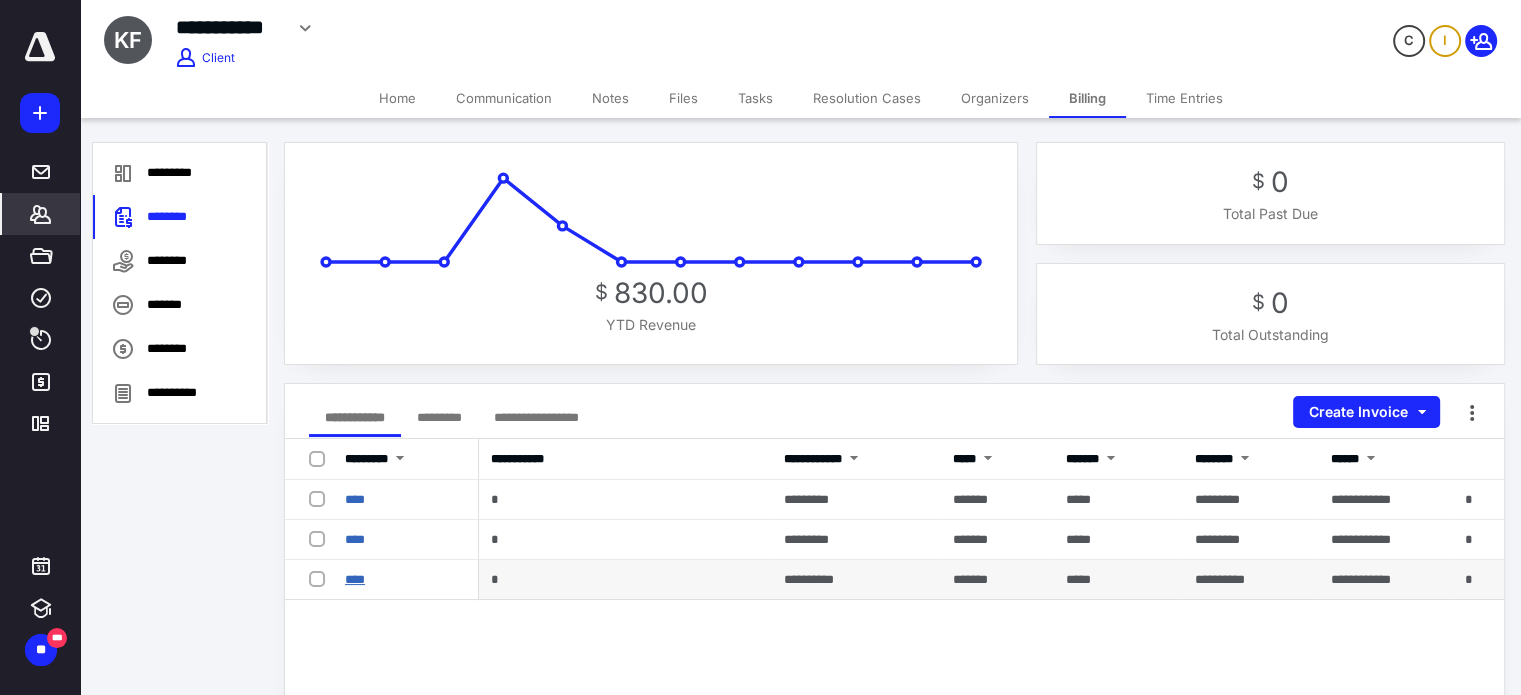 click on "****" at bounding box center (355, 579) 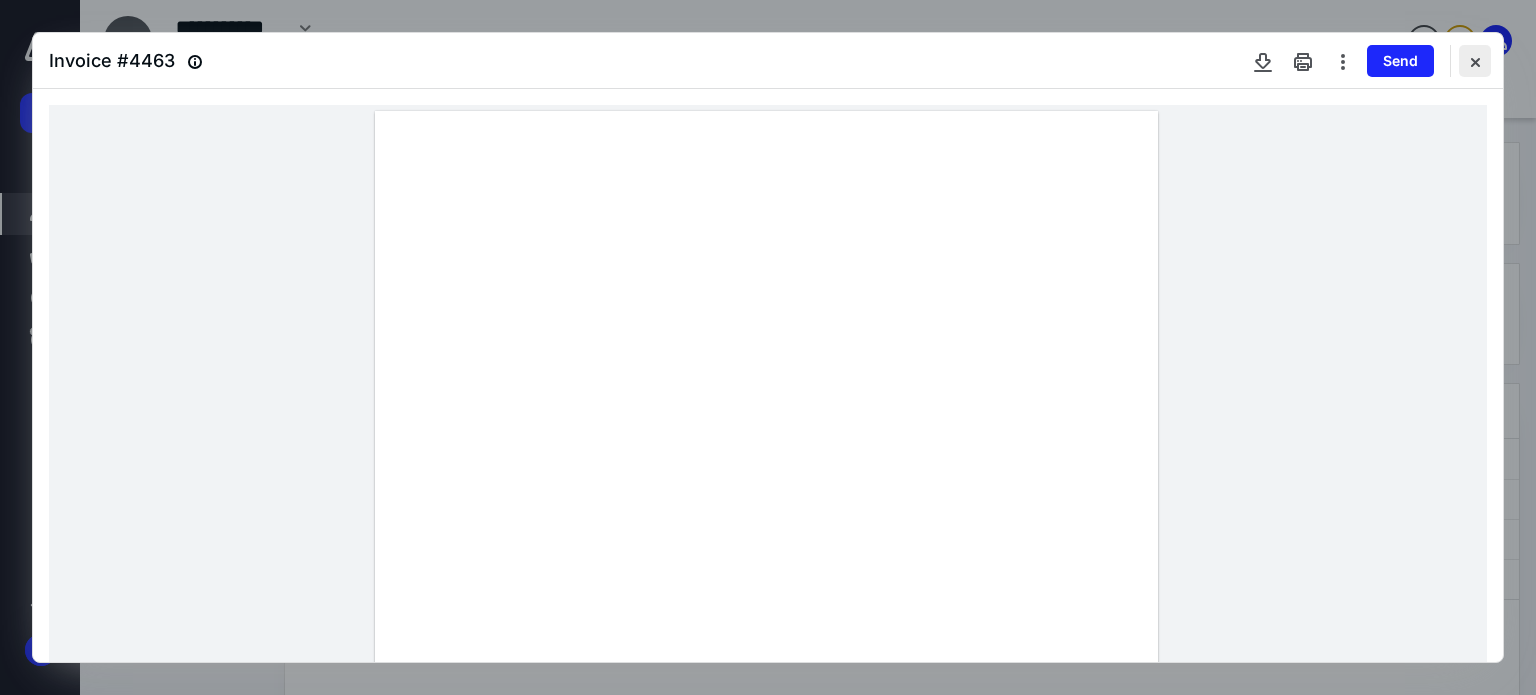 click at bounding box center [1475, 61] 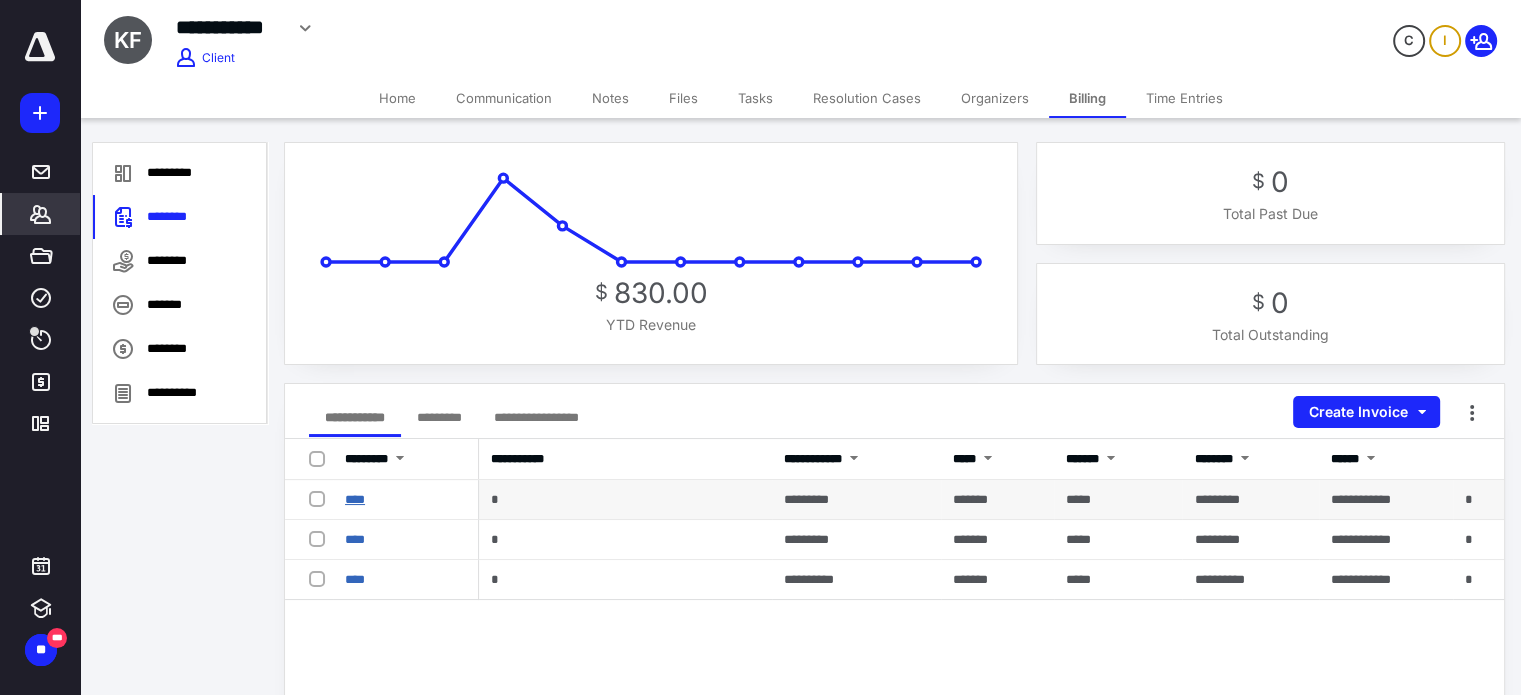 click on "****" at bounding box center (355, 499) 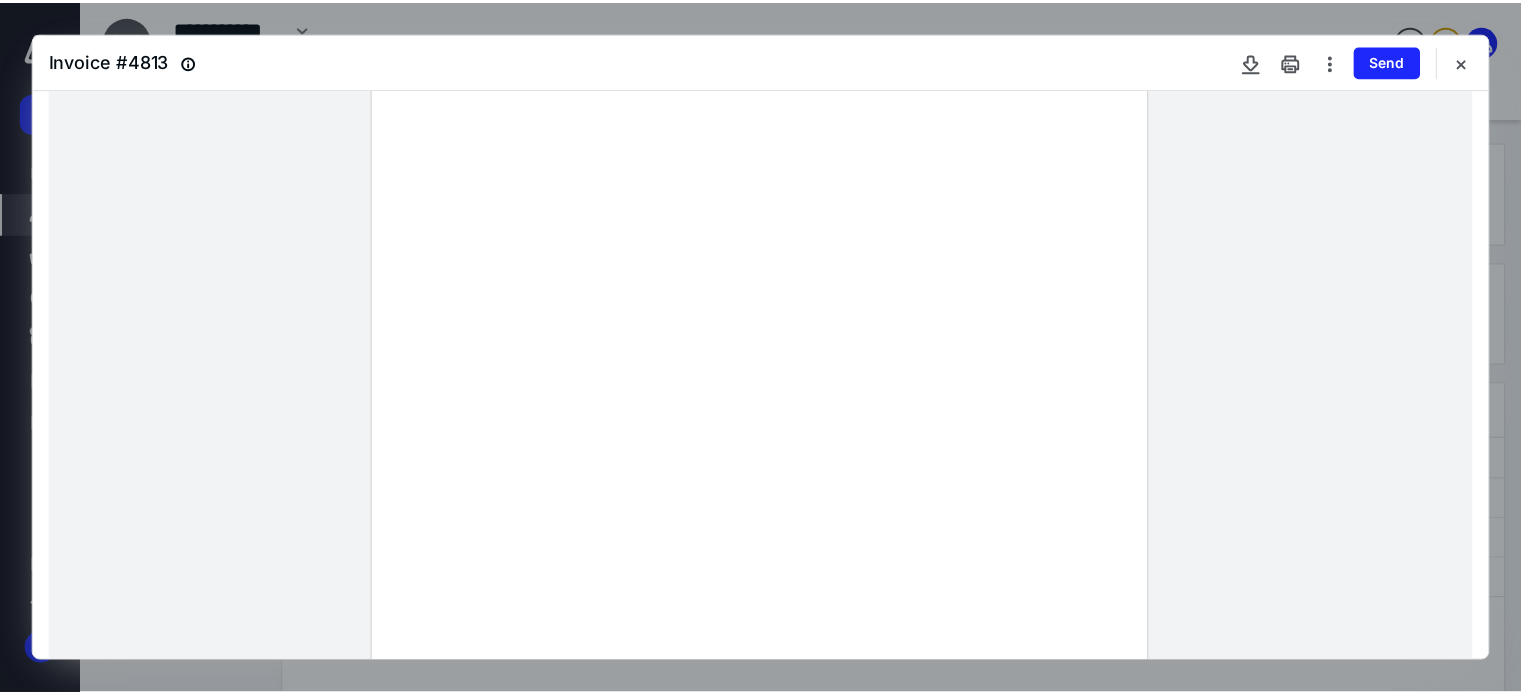 scroll, scrollTop: 100, scrollLeft: 0, axis: vertical 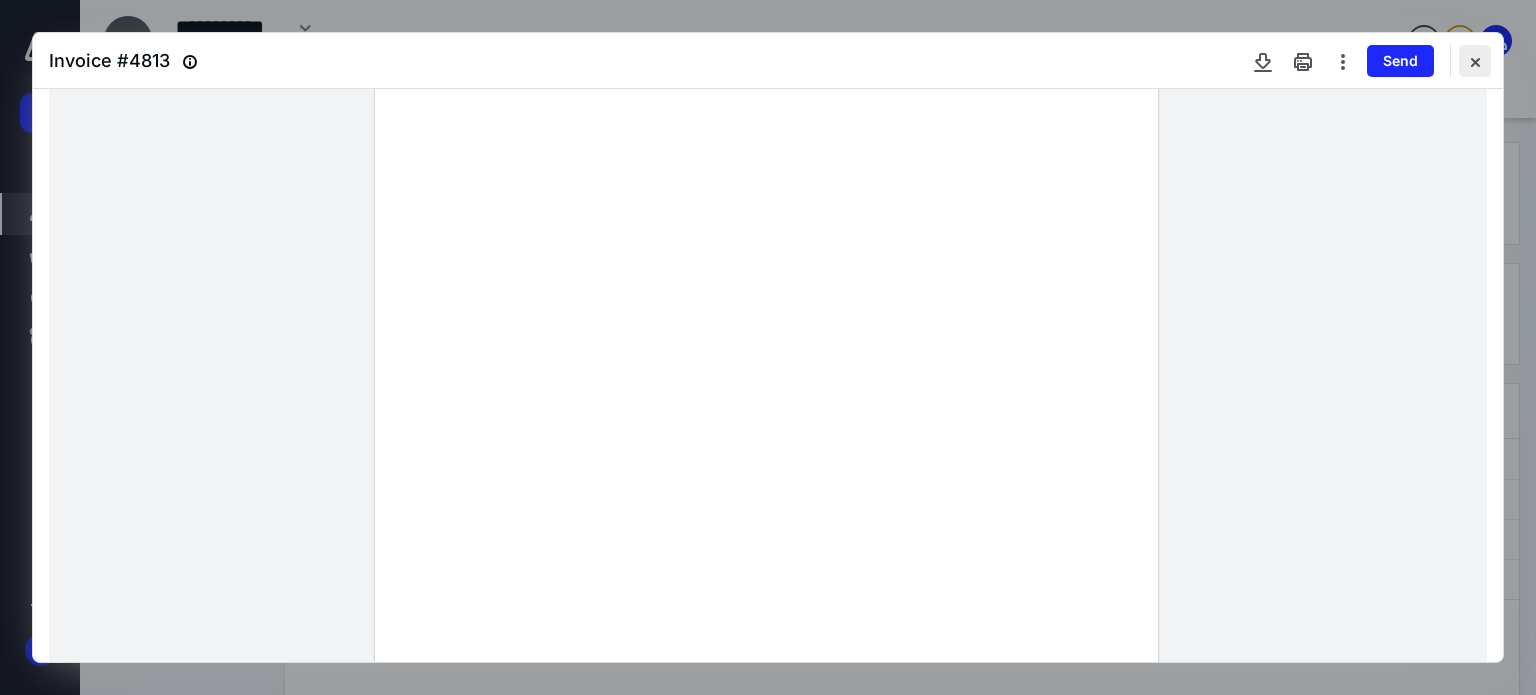 click at bounding box center (1475, 61) 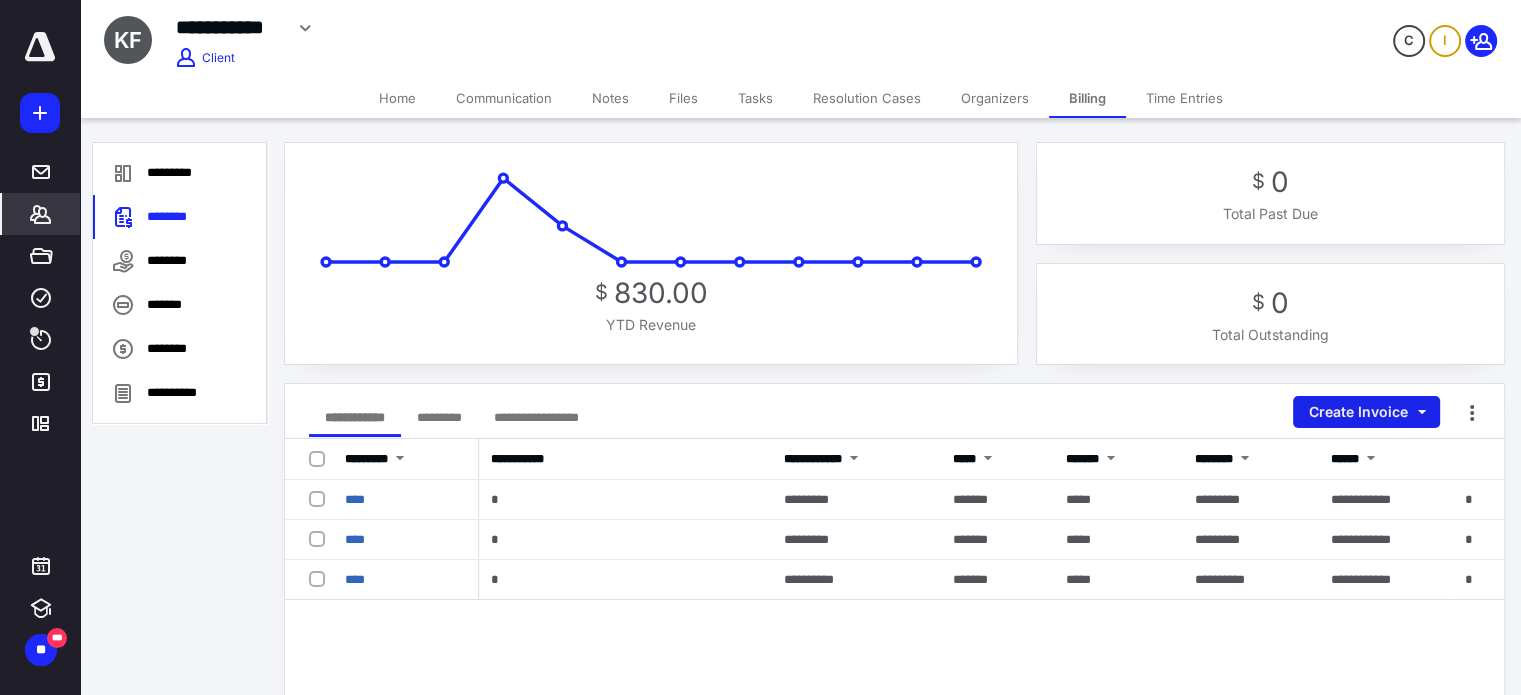 click on "Create Invoice" at bounding box center [1366, 412] 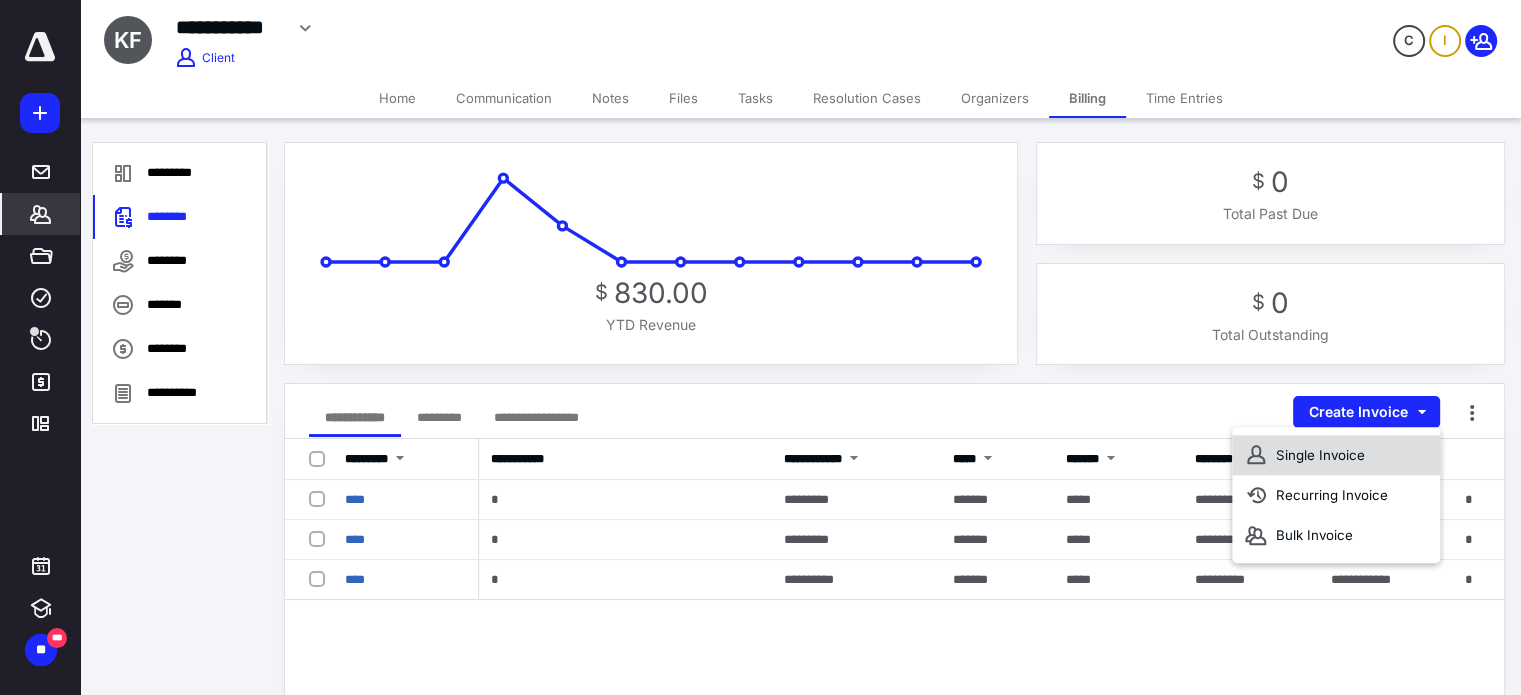 click on "Single Invoice" at bounding box center [1336, 455] 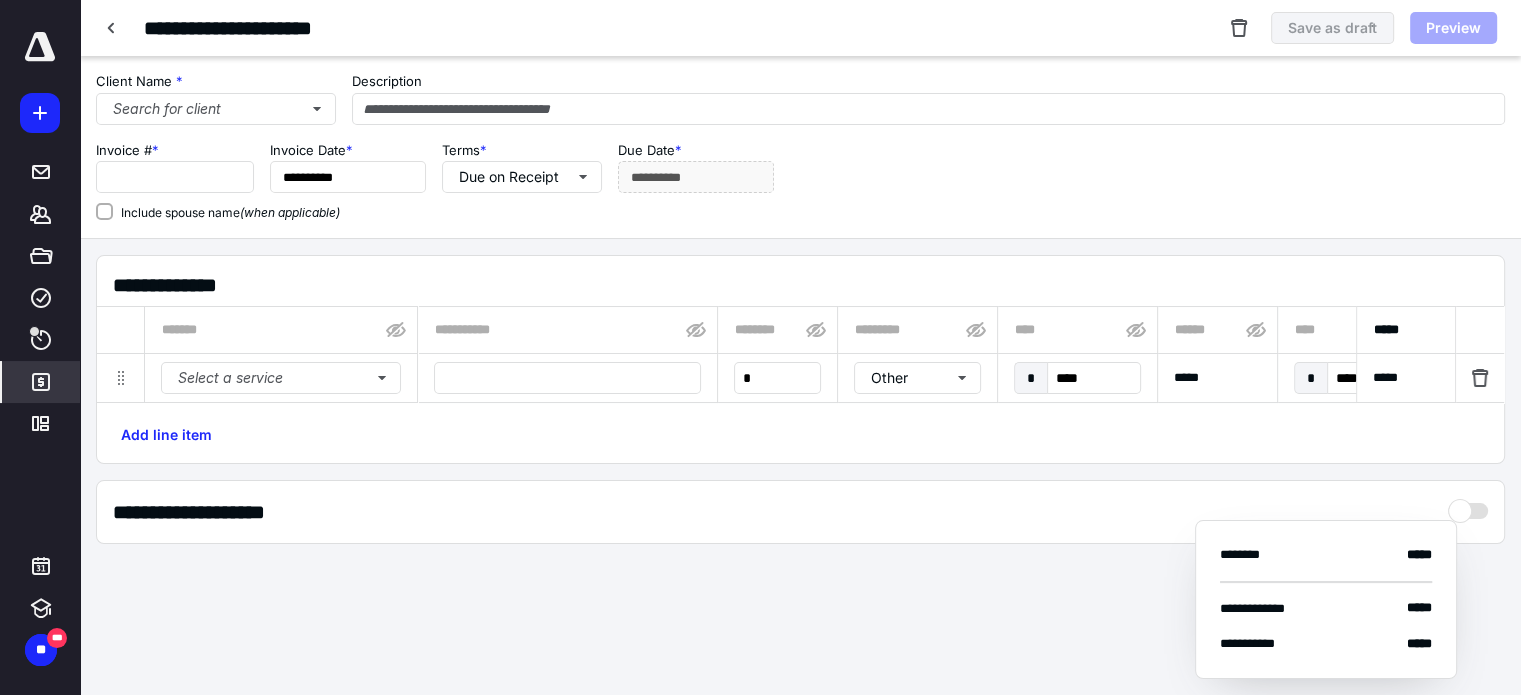 checkbox on "true" 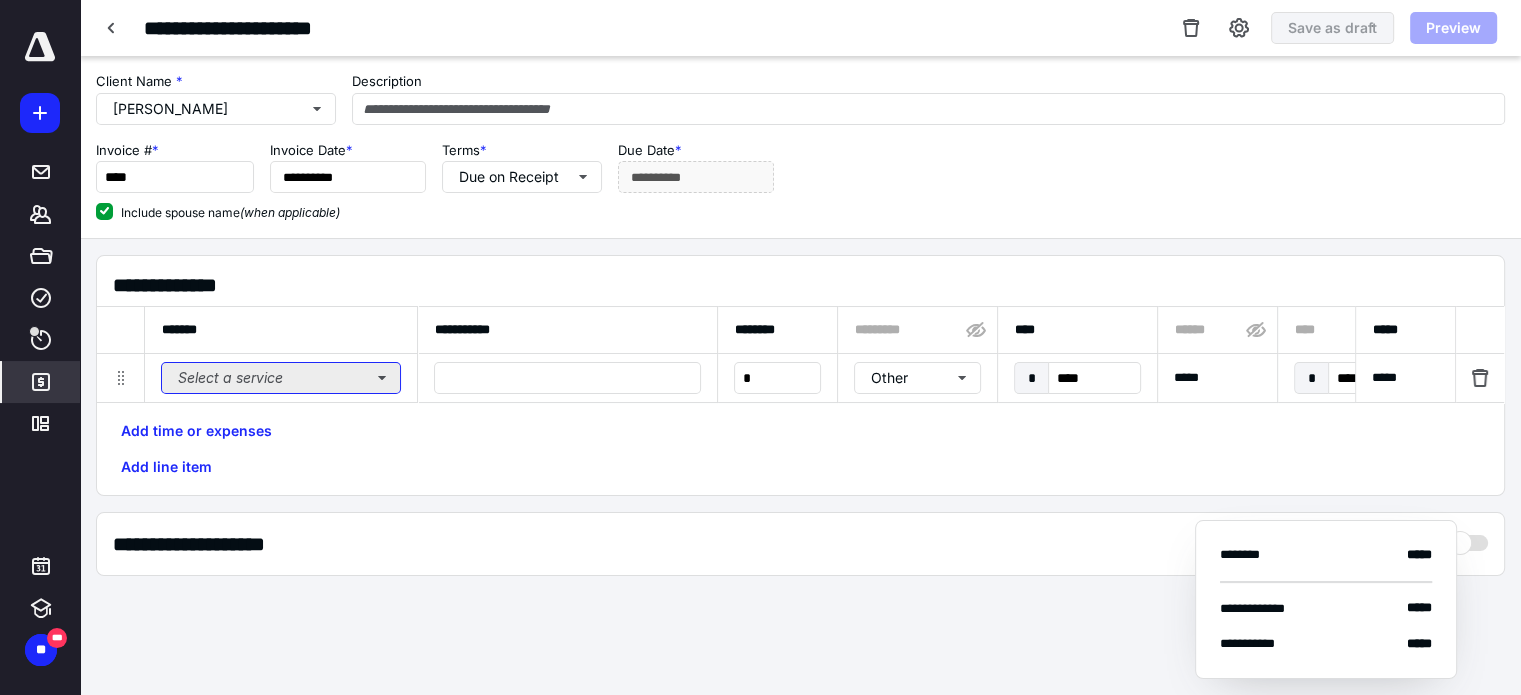 click on "Select a service" at bounding box center (281, 378) 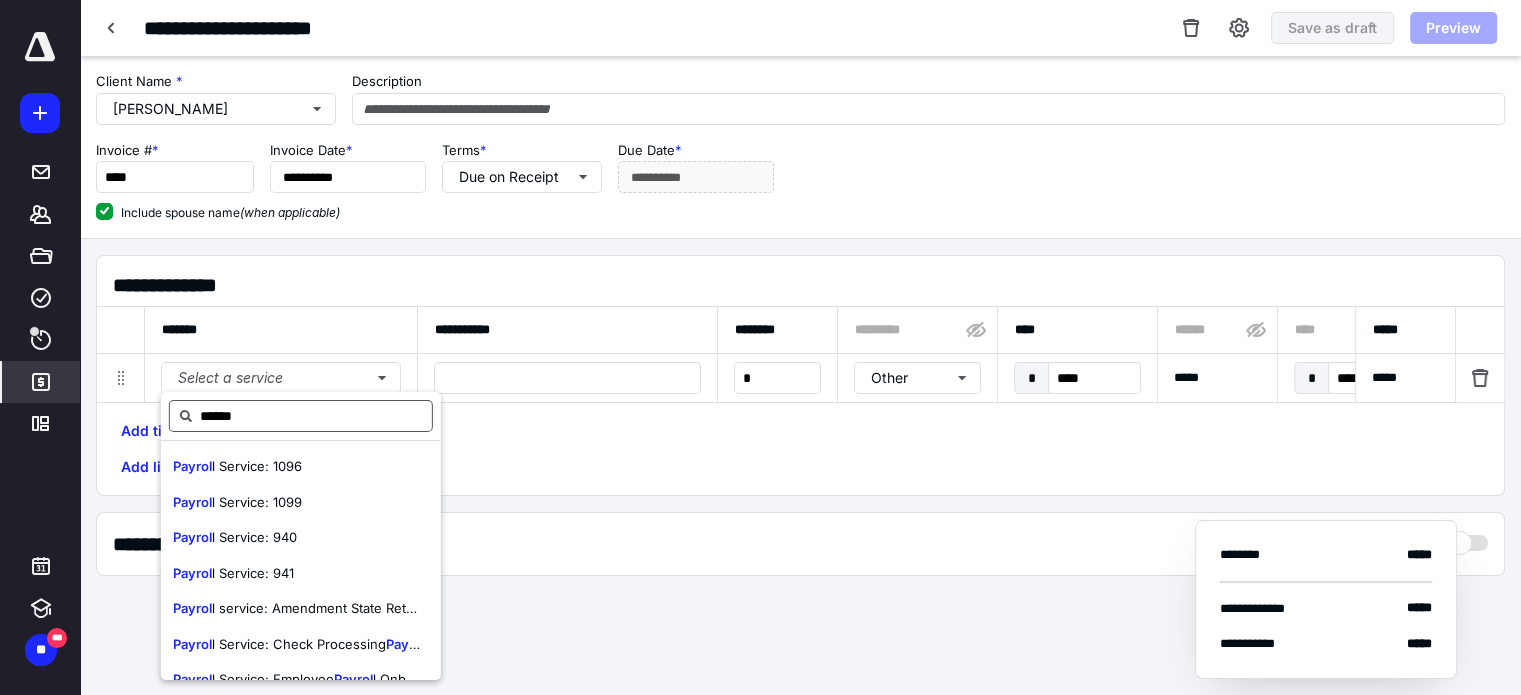type on "*******" 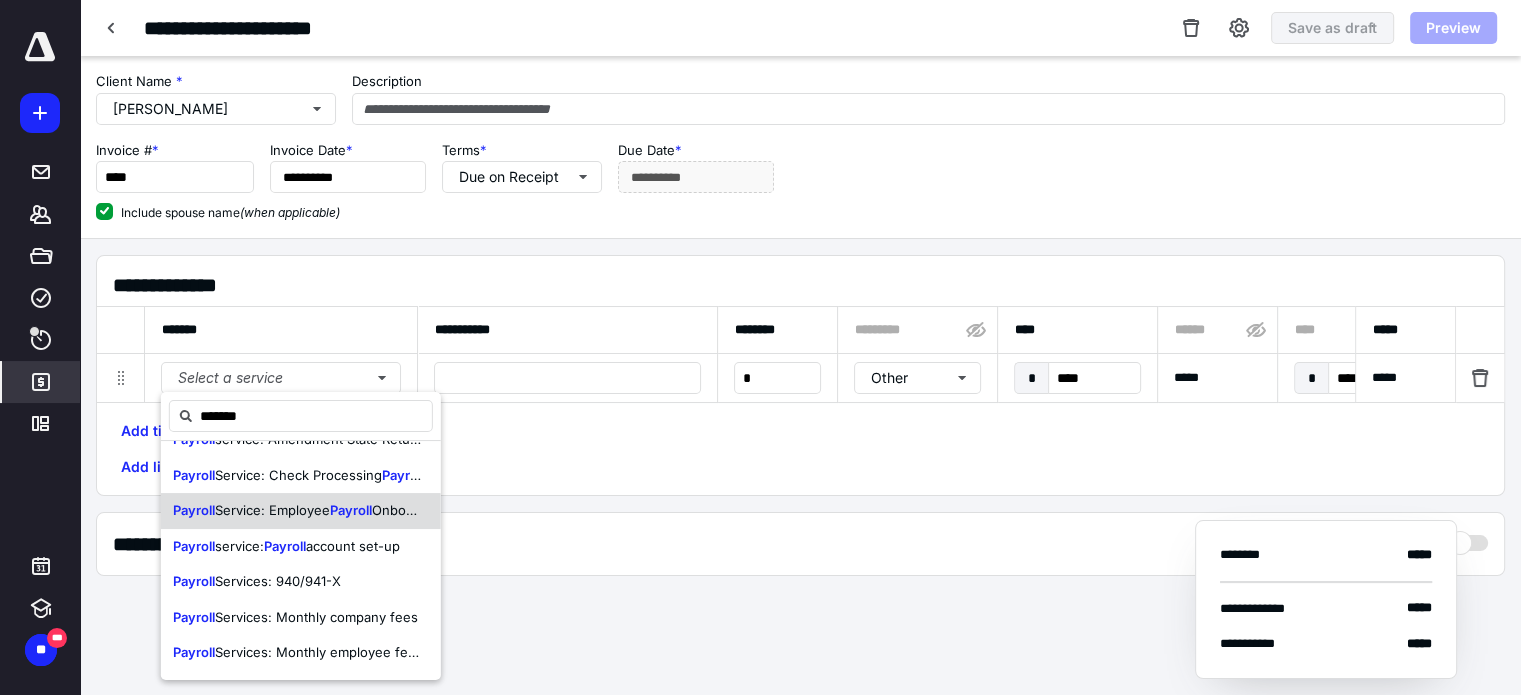 scroll, scrollTop: 200, scrollLeft: 0, axis: vertical 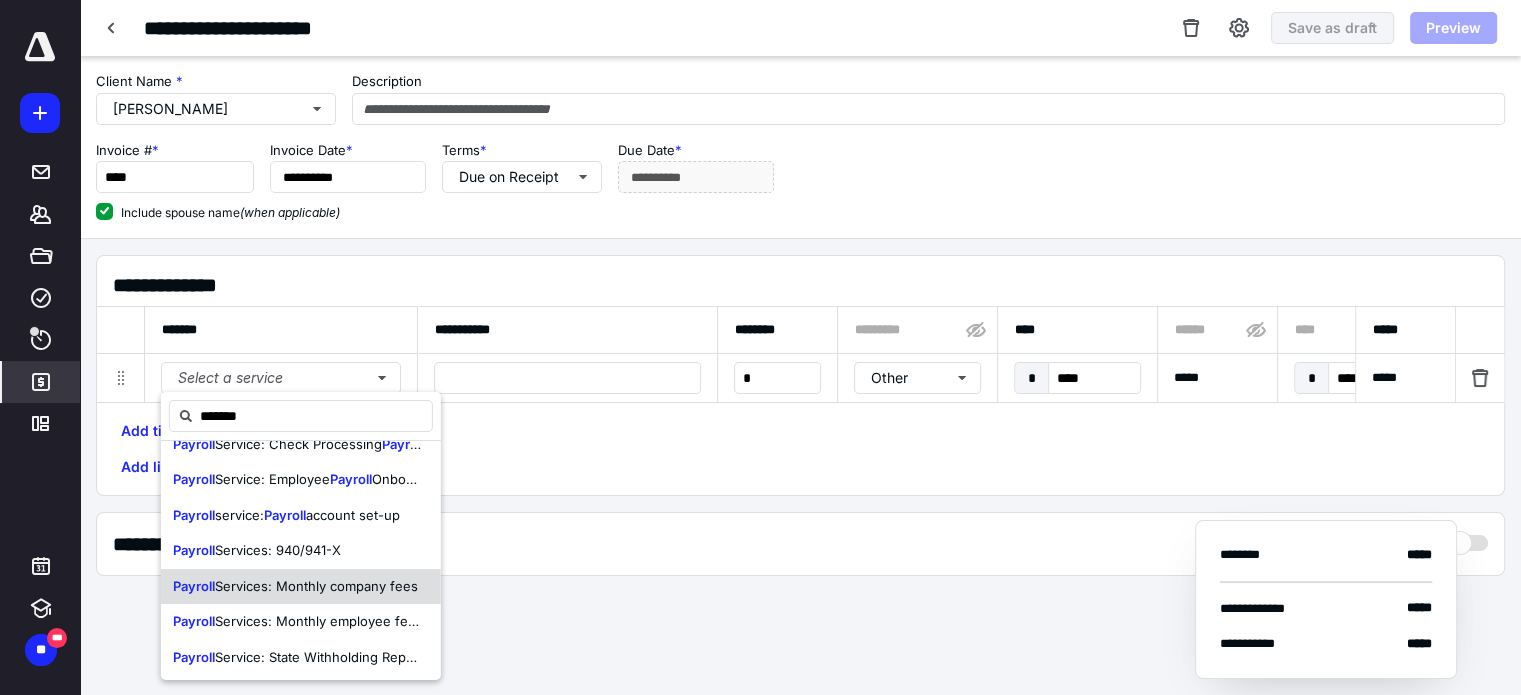 click on "Services: Monthly company fees" at bounding box center [316, 586] 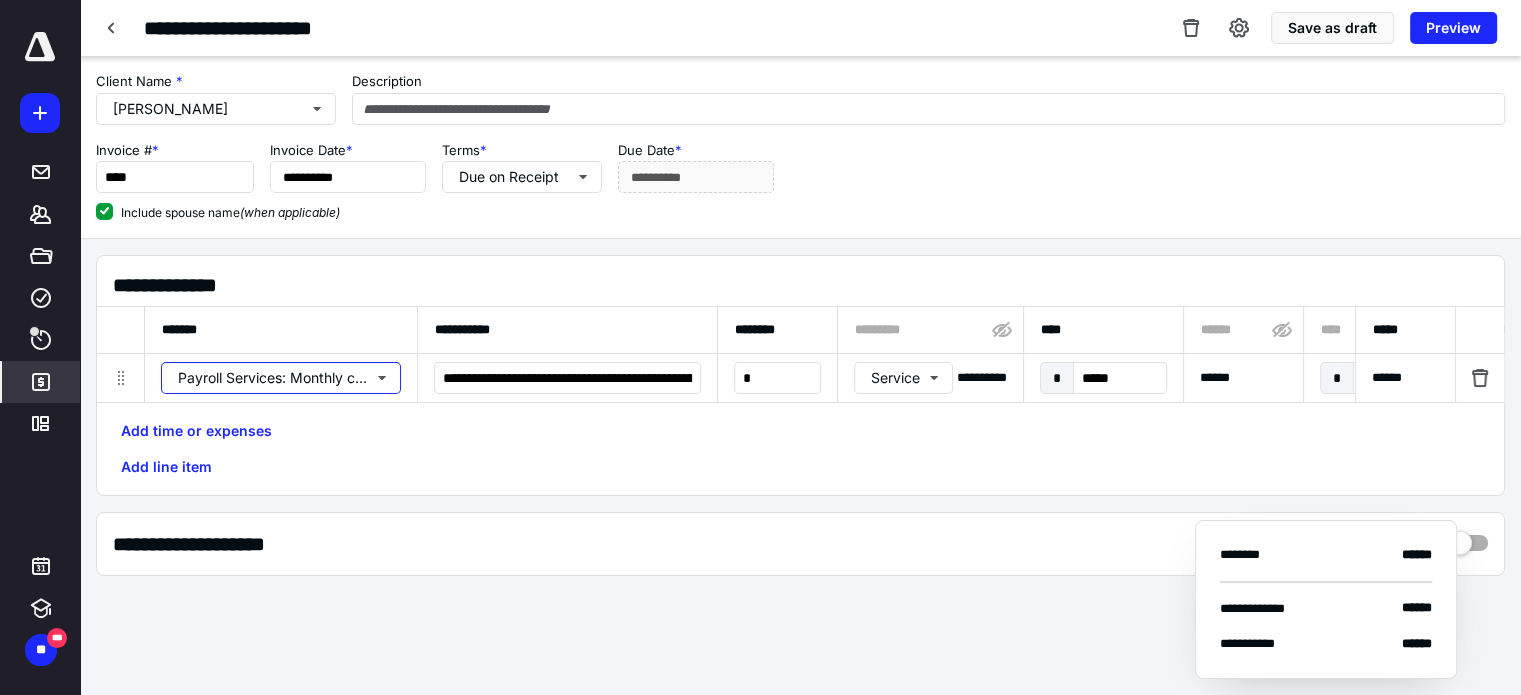 scroll, scrollTop: 0, scrollLeft: 0, axis: both 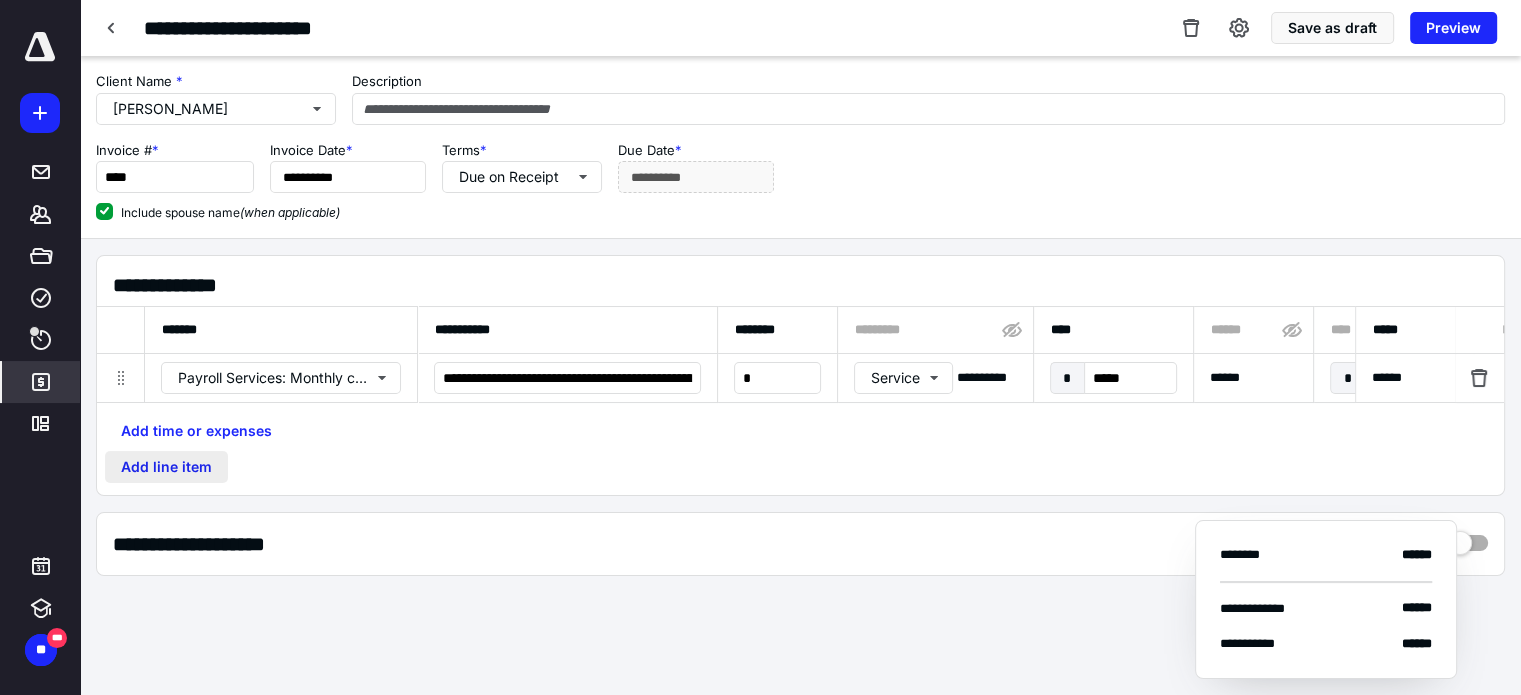 click on "Add line item" at bounding box center (166, 467) 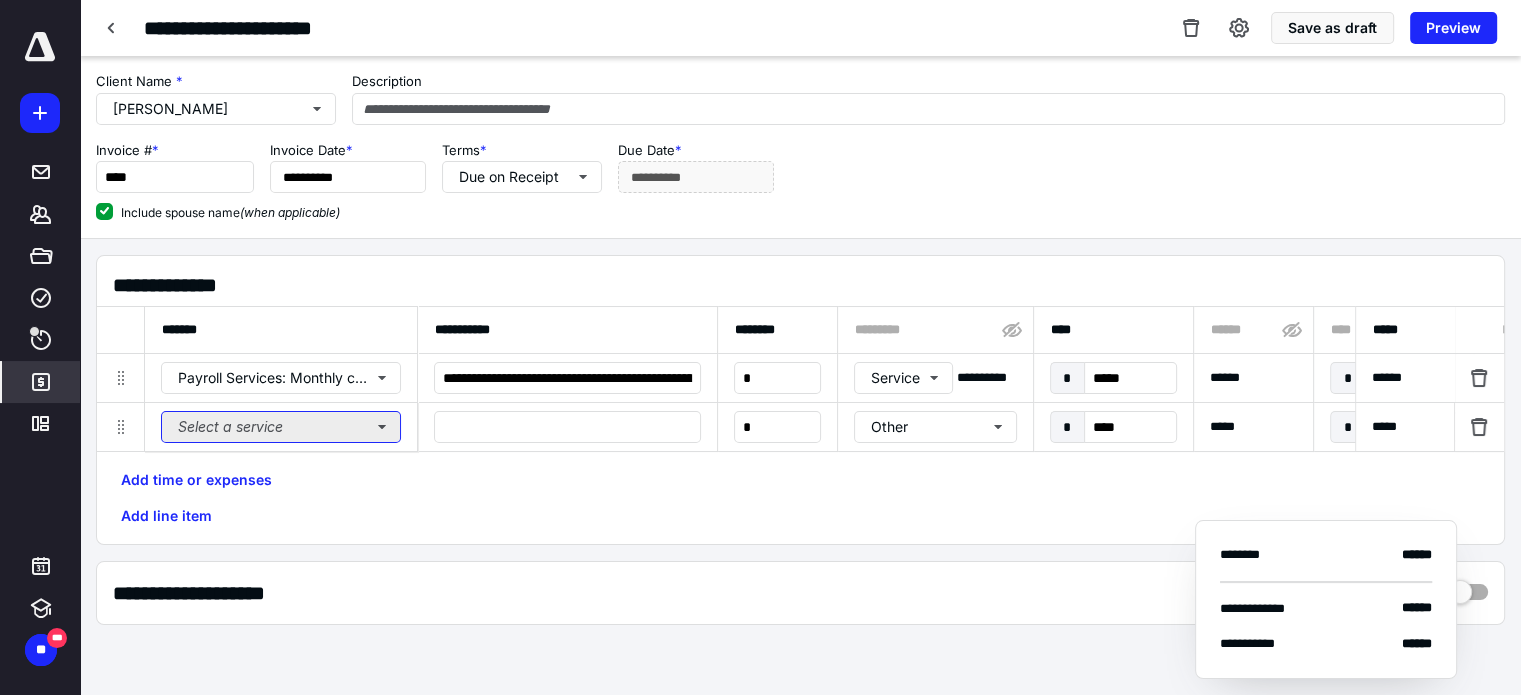 click on "Select a service" at bounding box center (281, 427) 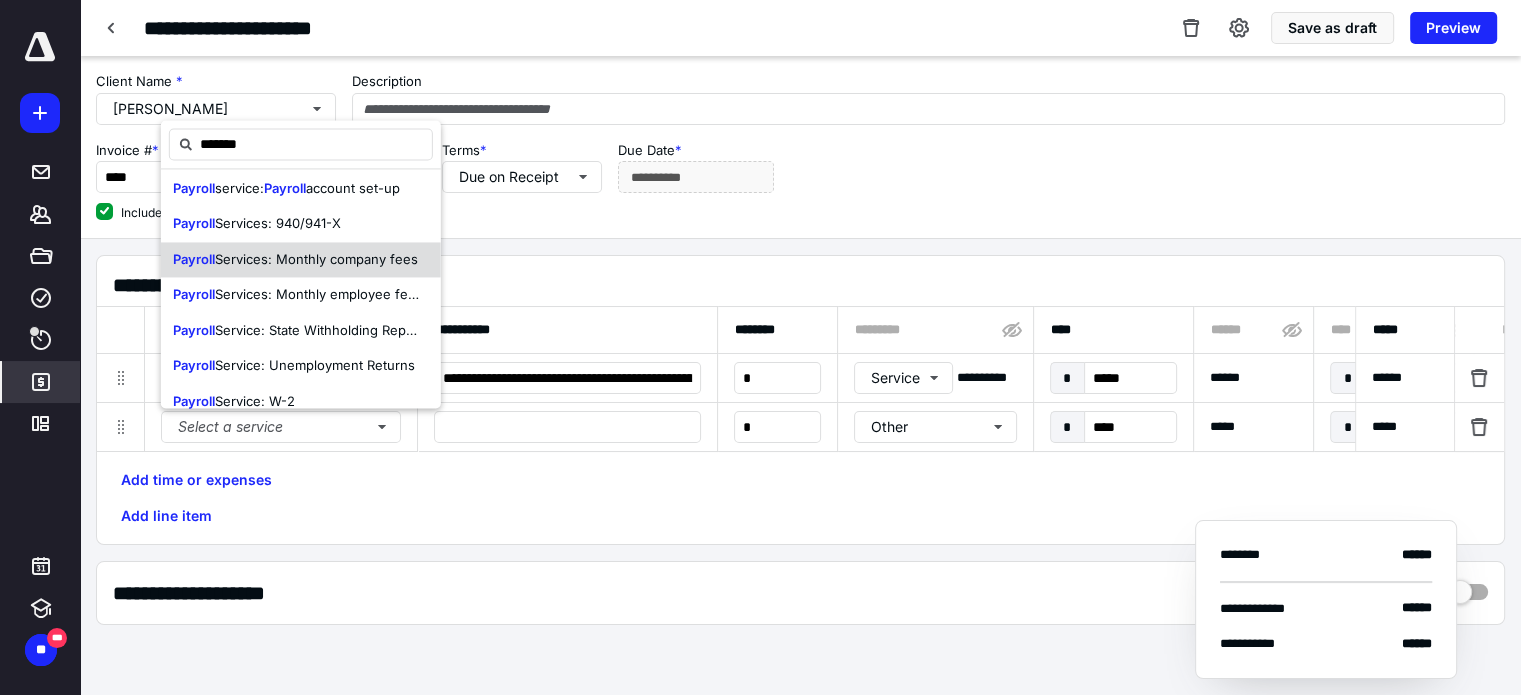 scroll, scrollTop: 300, scrollLeft: 0, axis: vertical 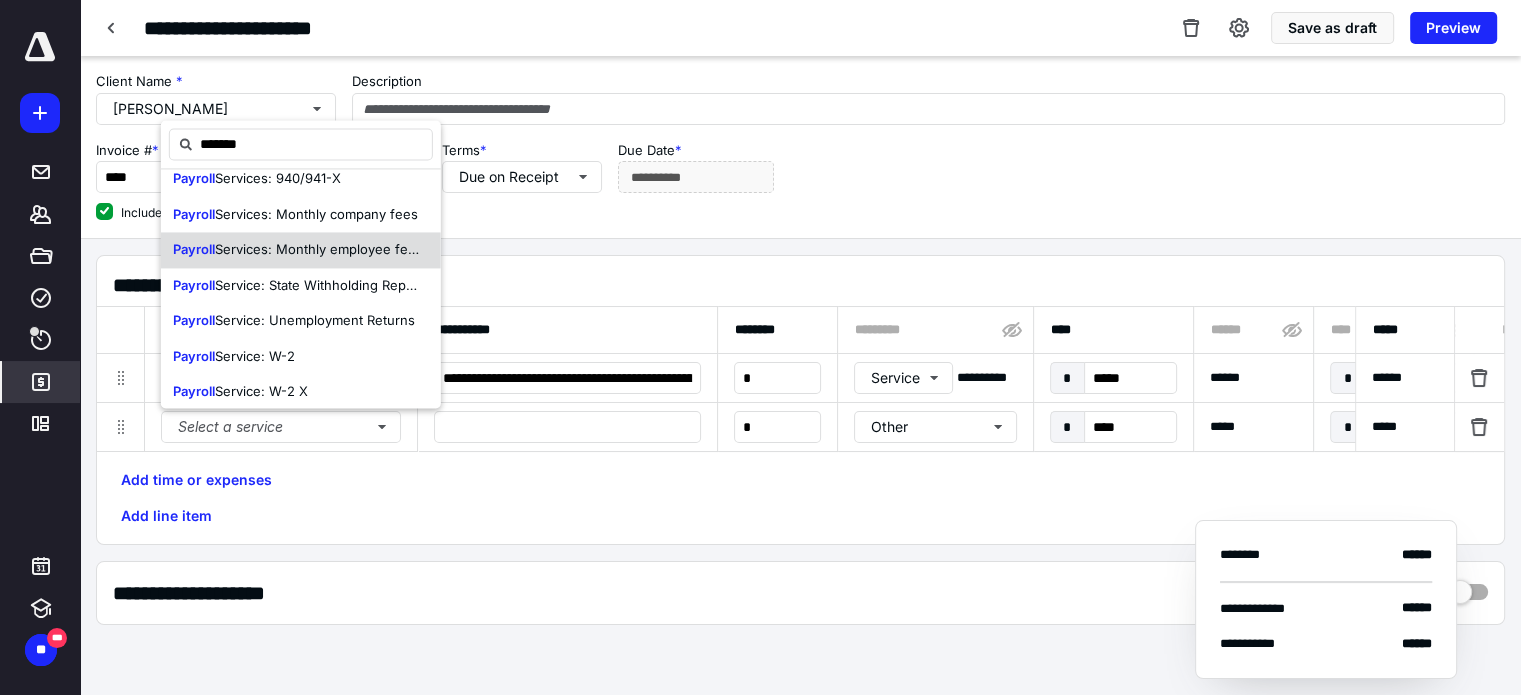 click on "Services: Monthly employee fees" at bounding box center [319, 249] 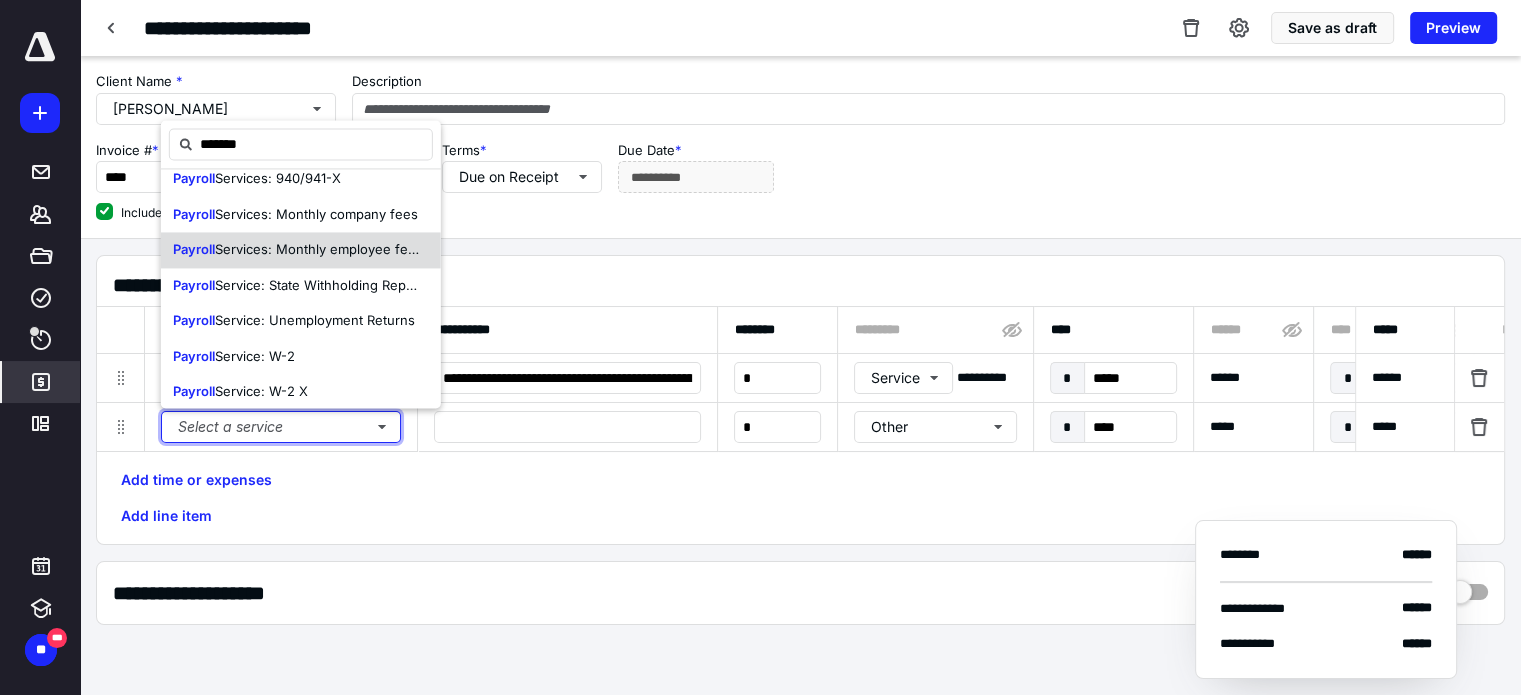 type 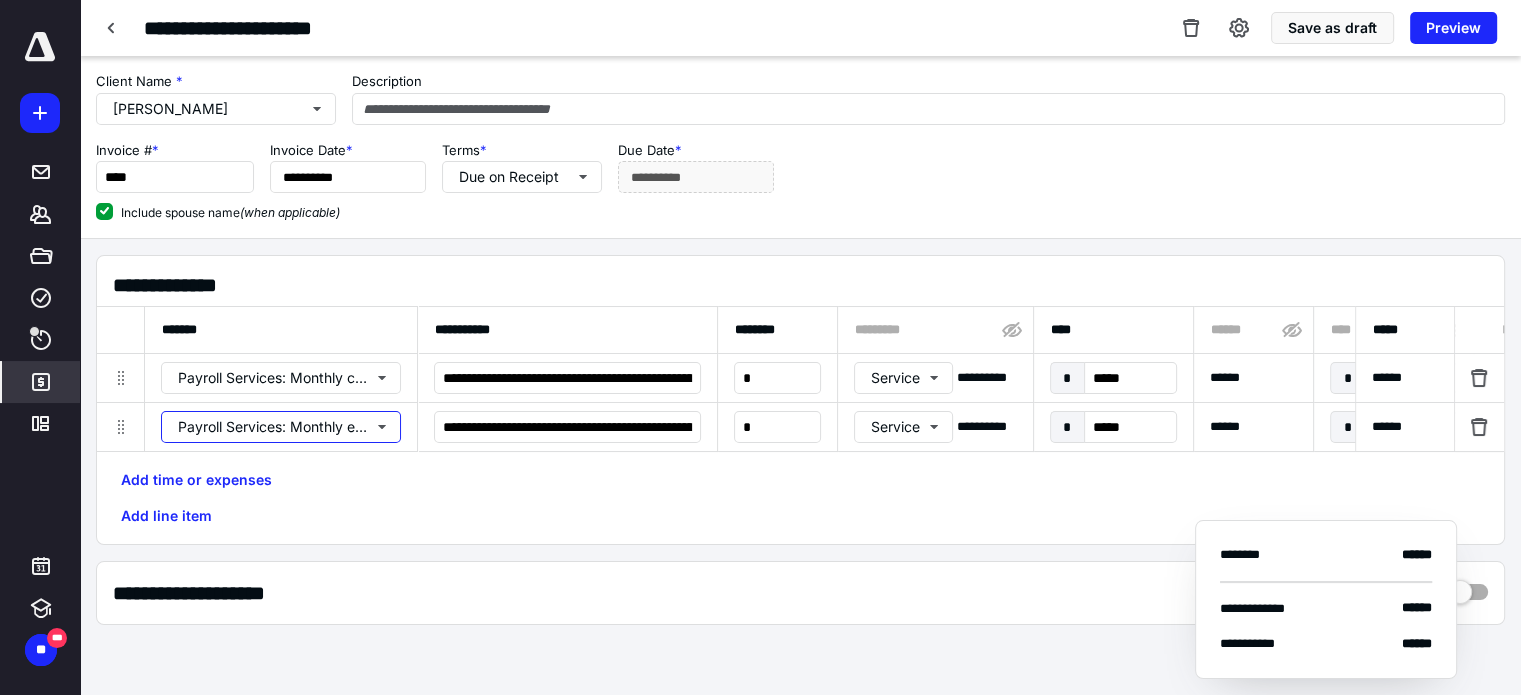 scroll, scrollTop: 0, scrollLeft: 0, axis: both 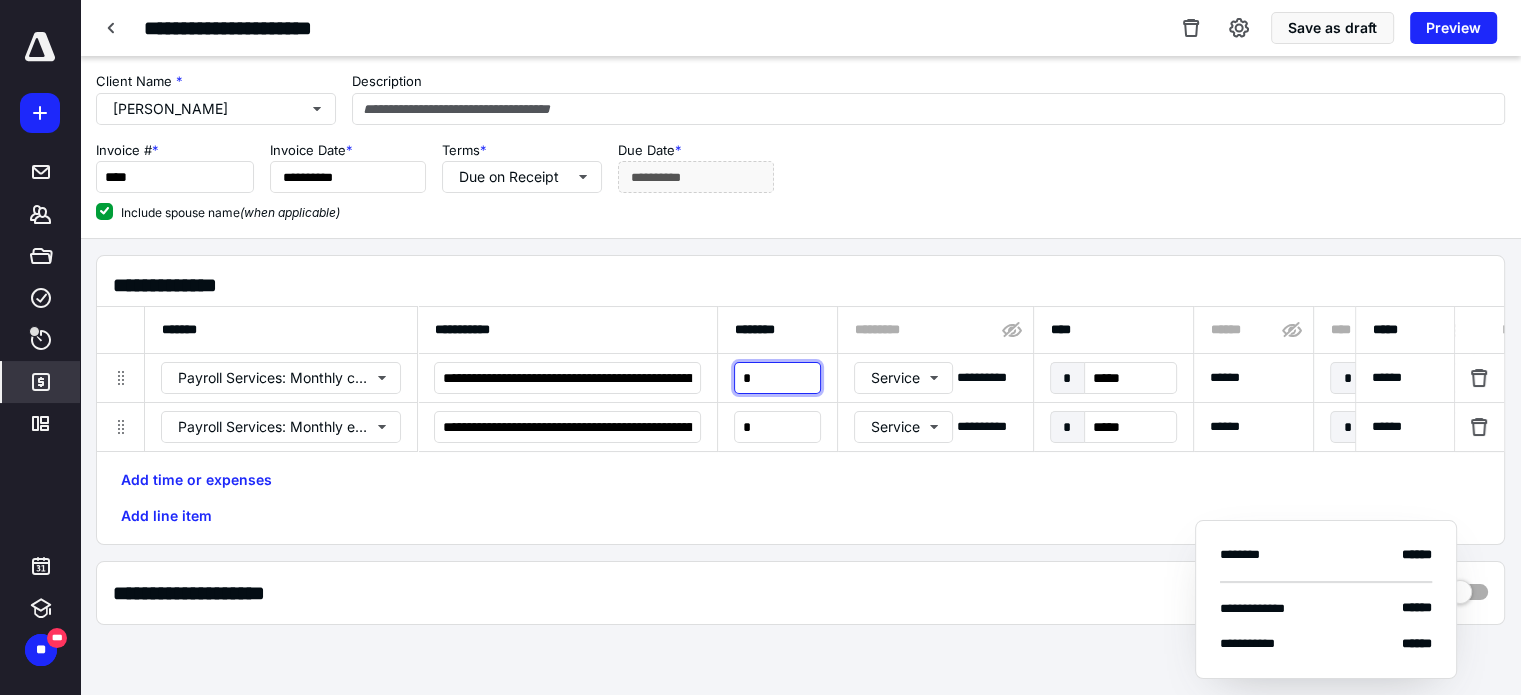 click on "*" at bounding box center (777, 378) 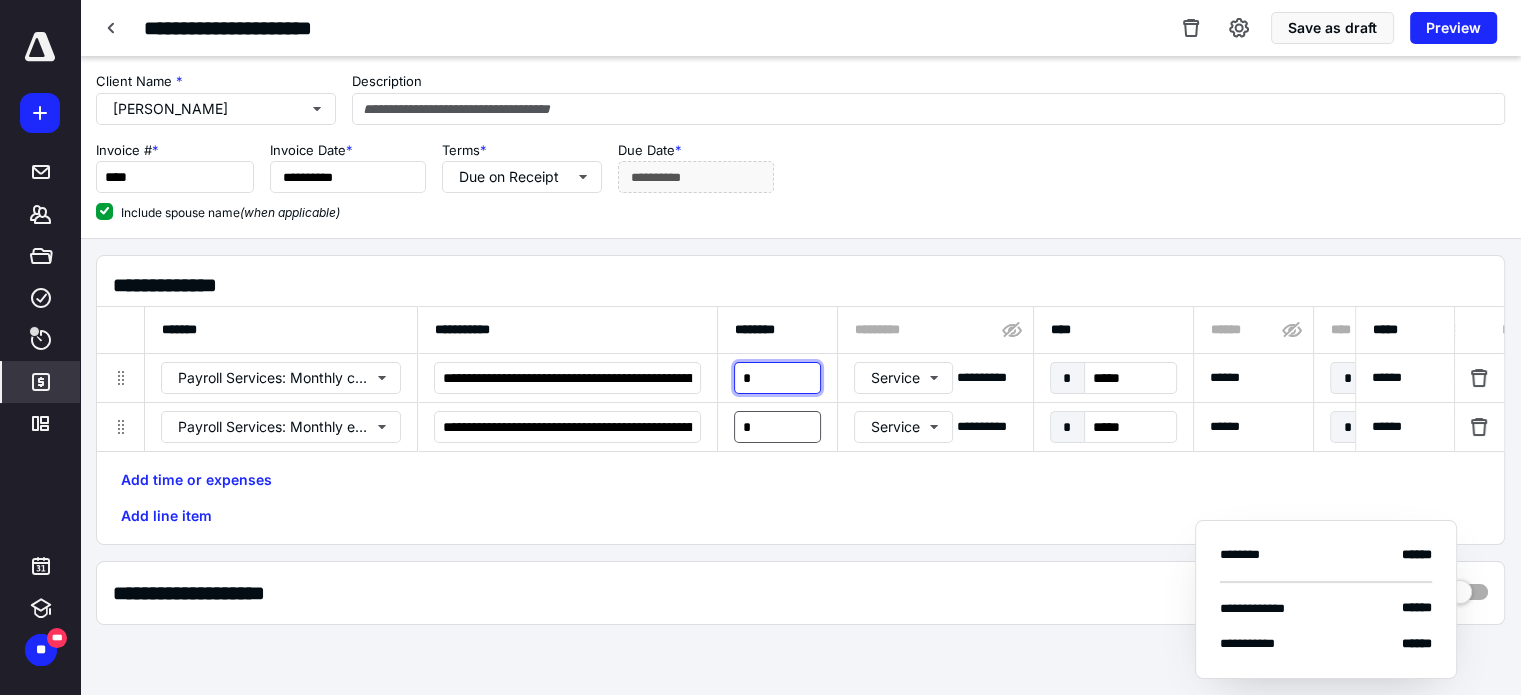 type on "*" 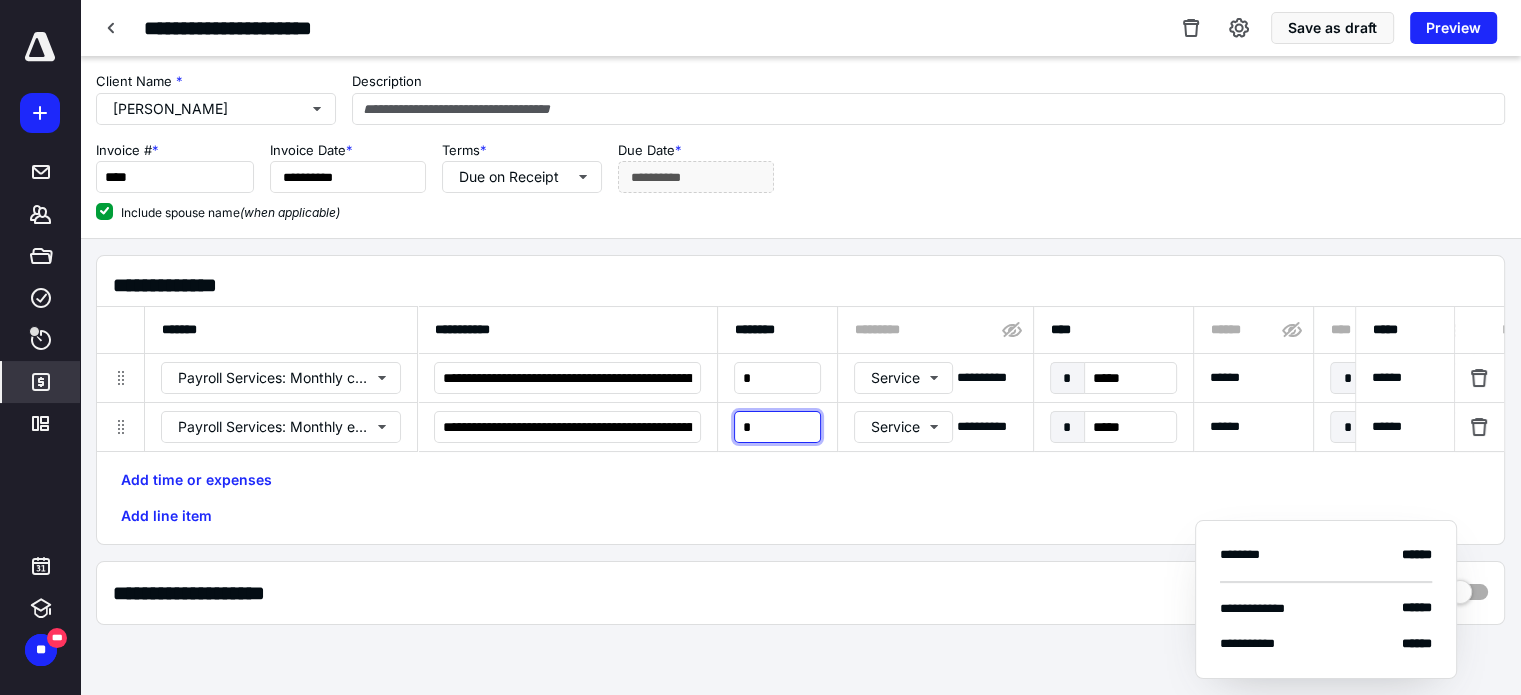 click on "*" at bounding box center (777, 427) 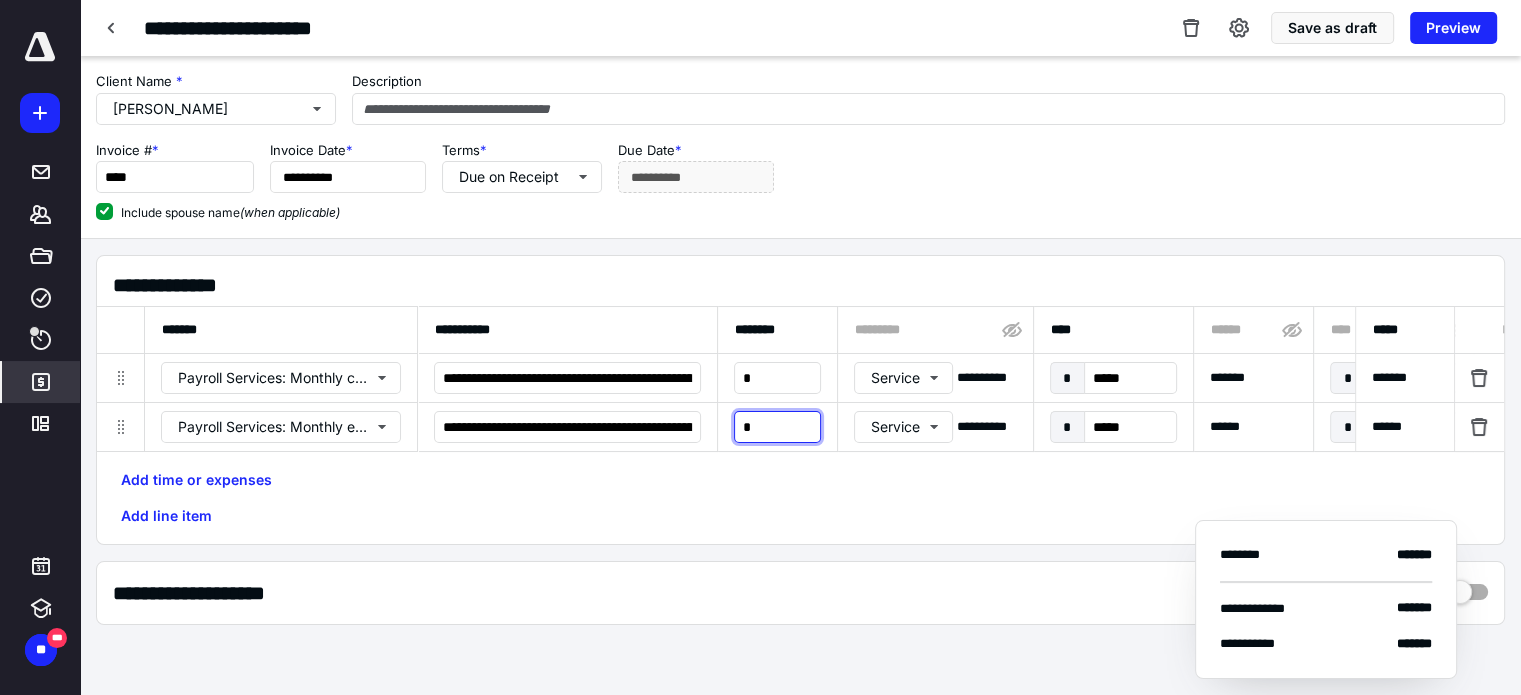 type on "*" 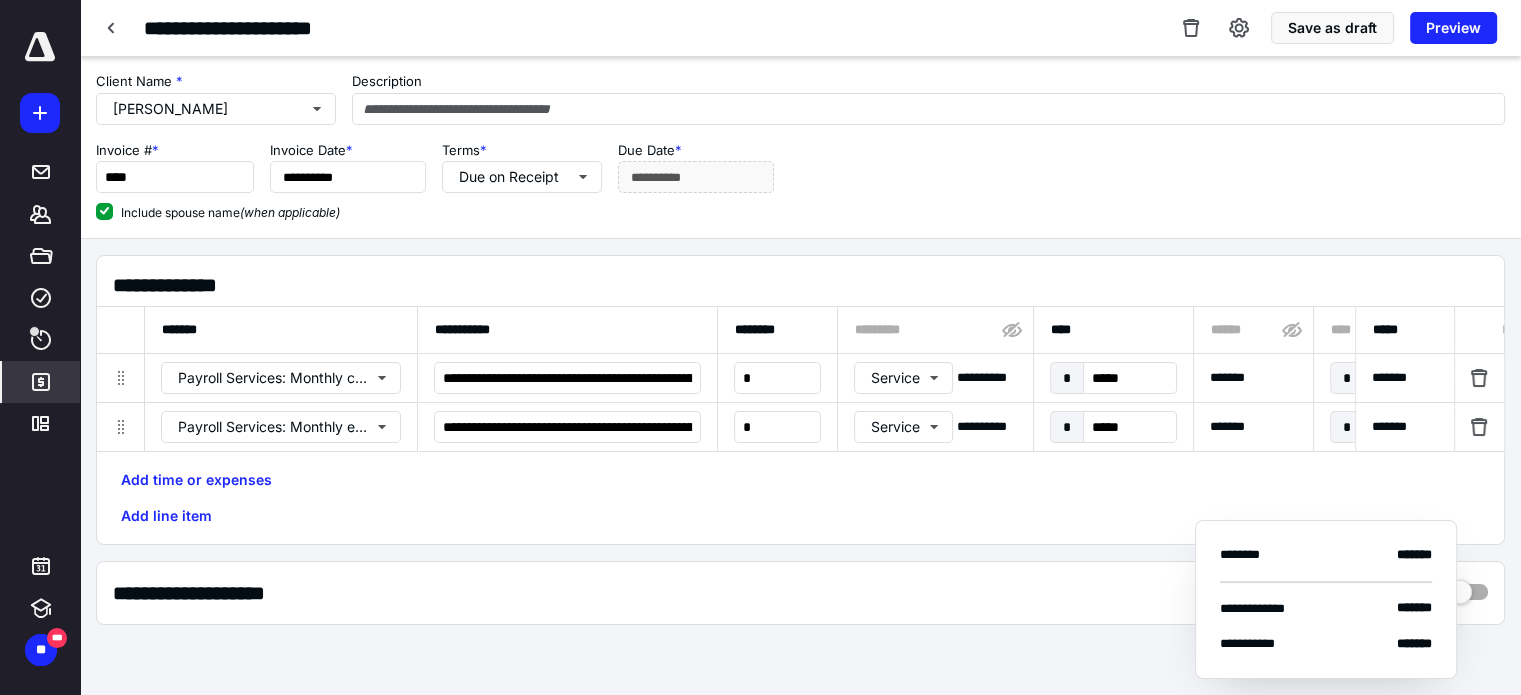 click on "Add time or expenses Add line item" at bounding box center [800, 498] 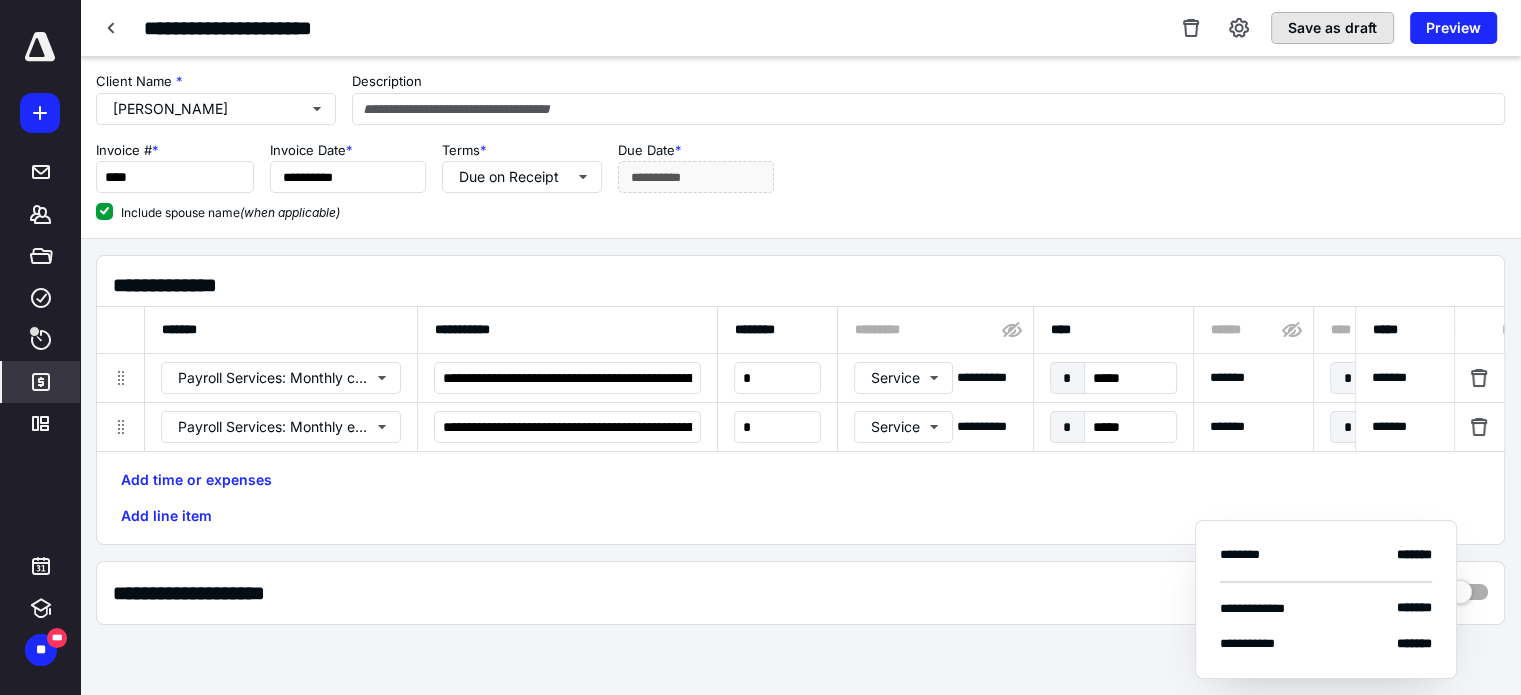 click on "Save as draft" at bounding box center (1332, 28) 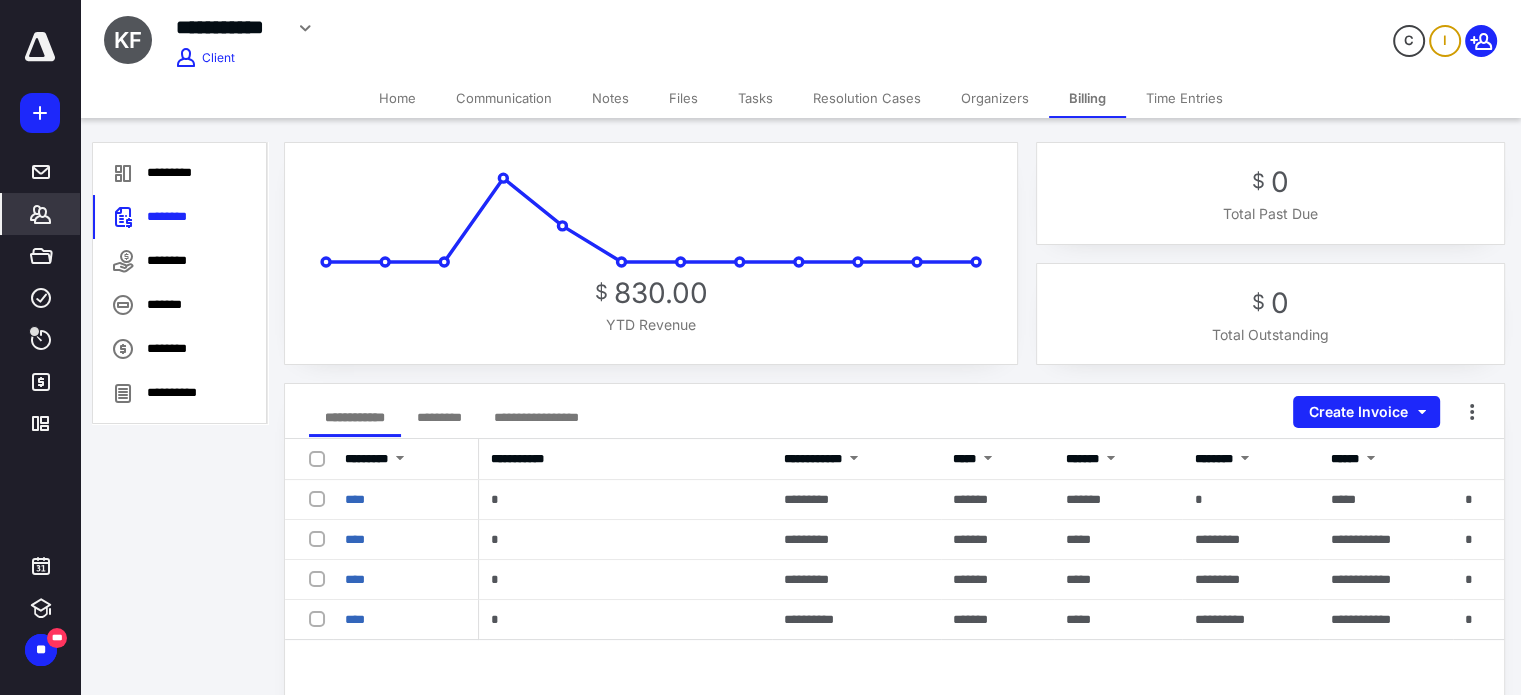 click on "Home" at bounding box center (397, 98) 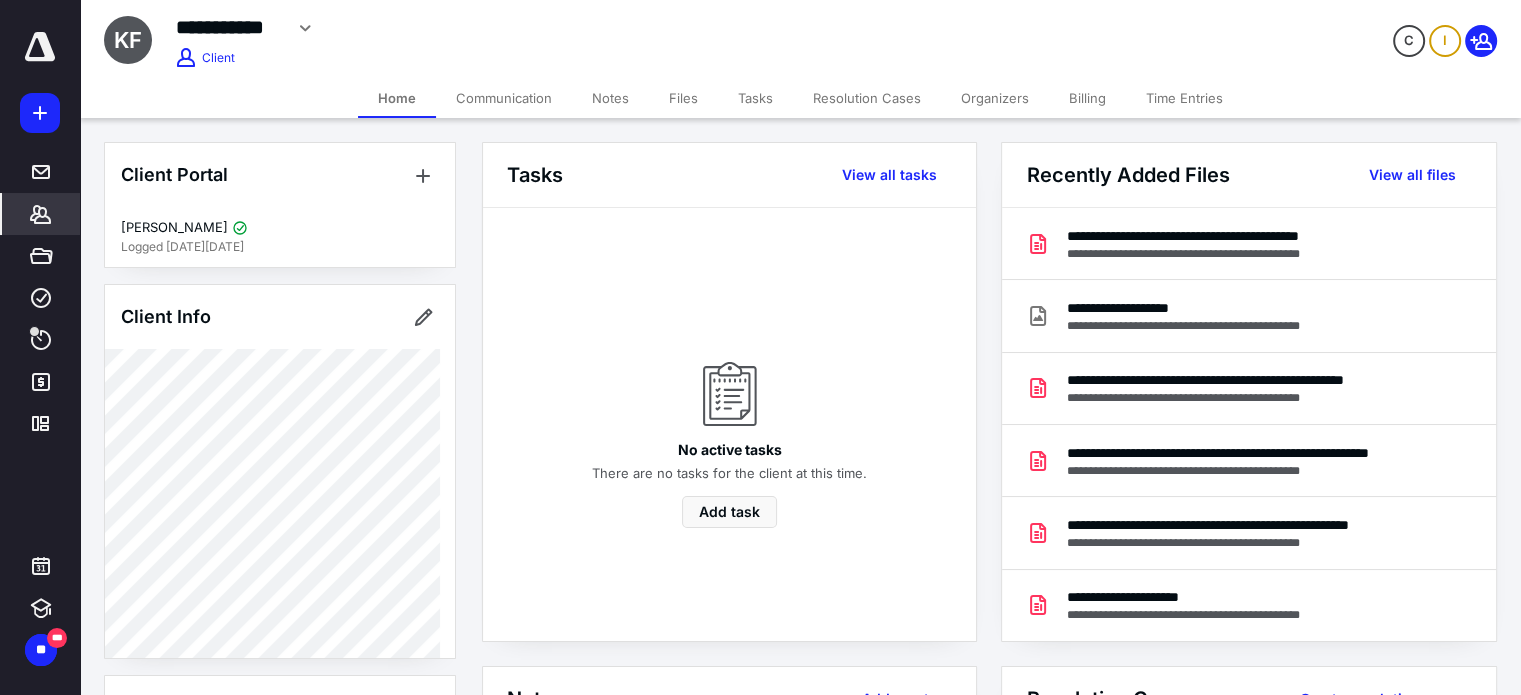 click on "Files" at bounding box center (683, 98) 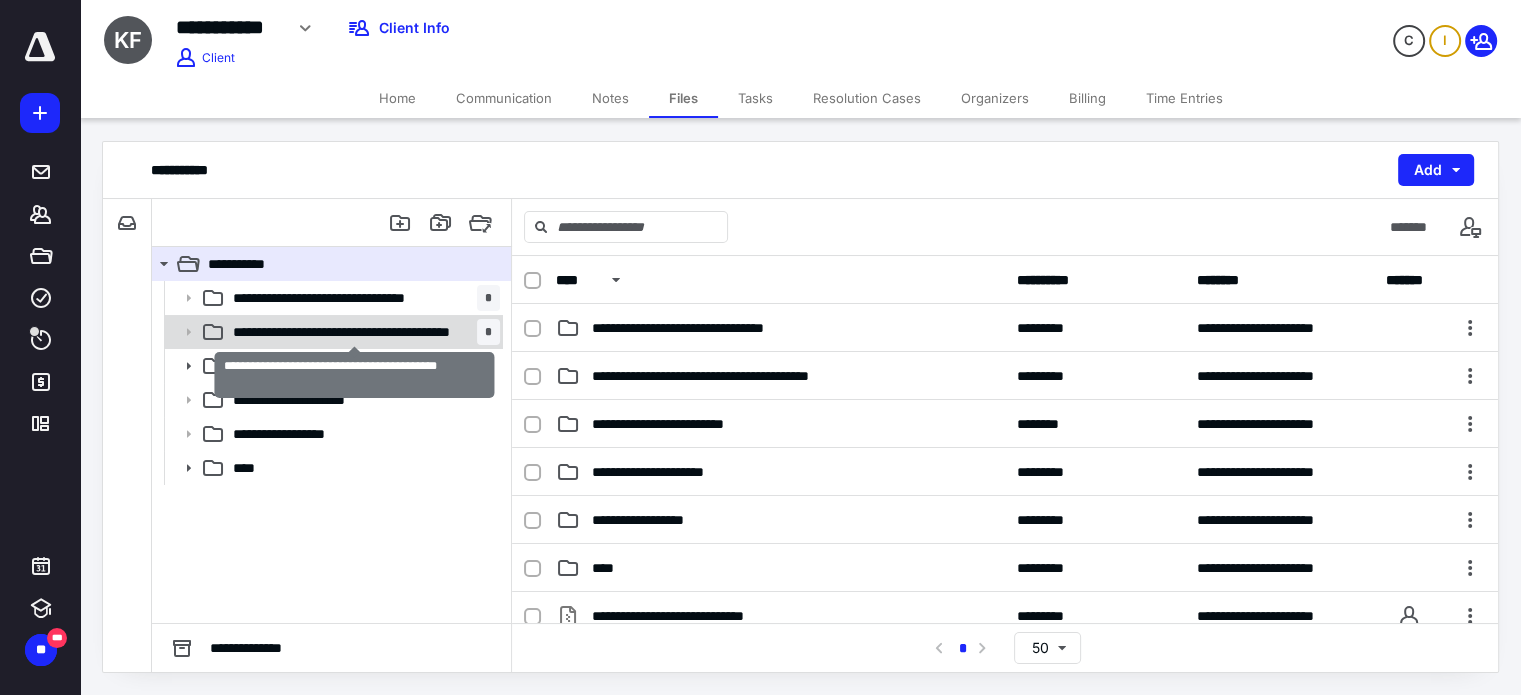 click on "**********" at bounding box center [355, 332] 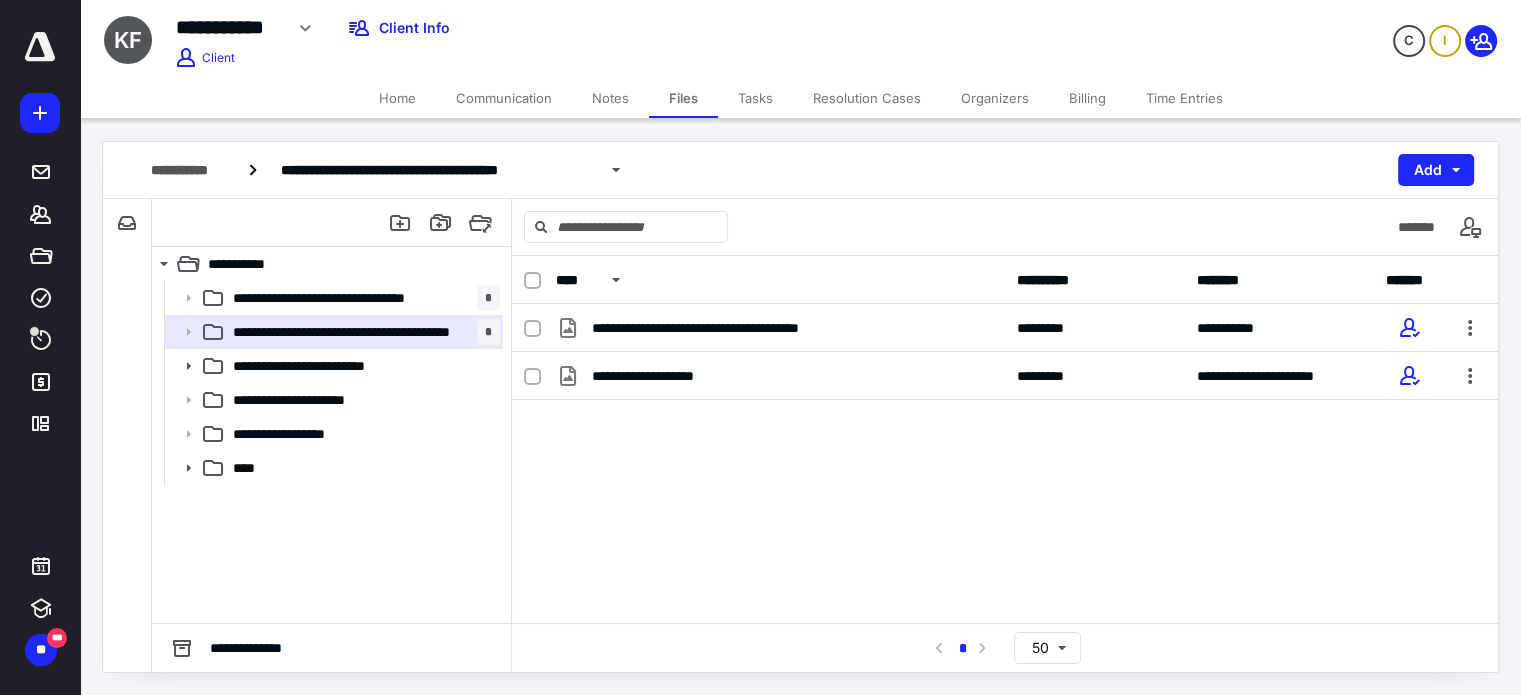 click on "Home" at bounding box center (397, 98) 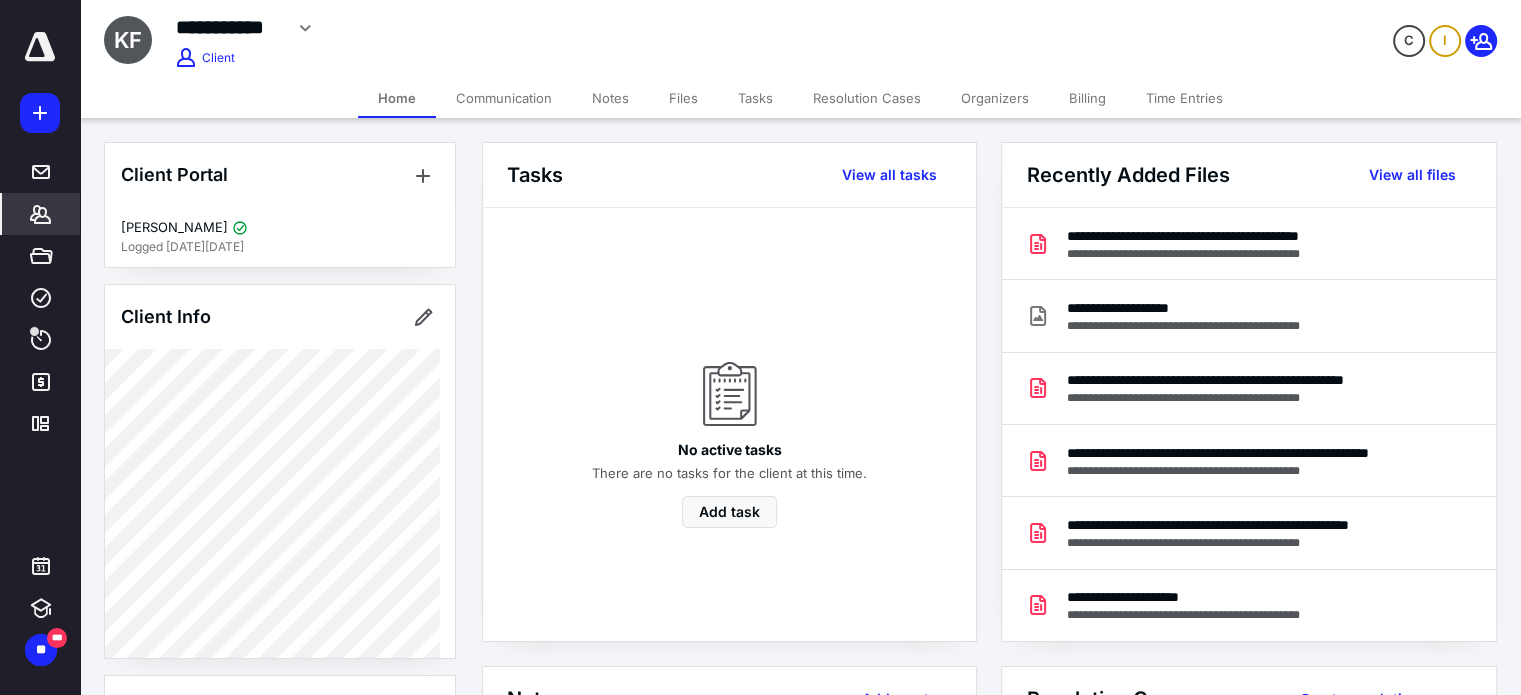 scroll, scrollTop: 800, scrollLeft: 0, axis: vertical 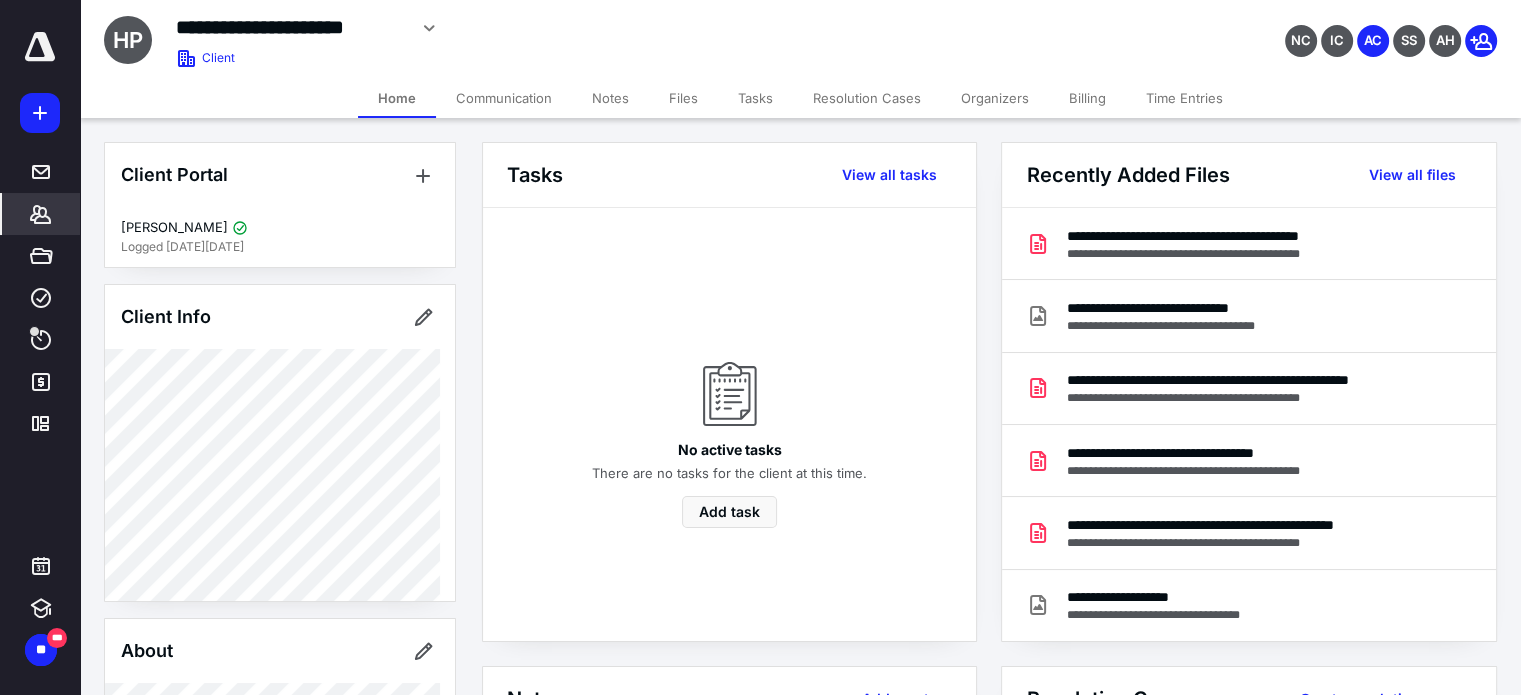 click on "Files" at bounding box center [683, 98] 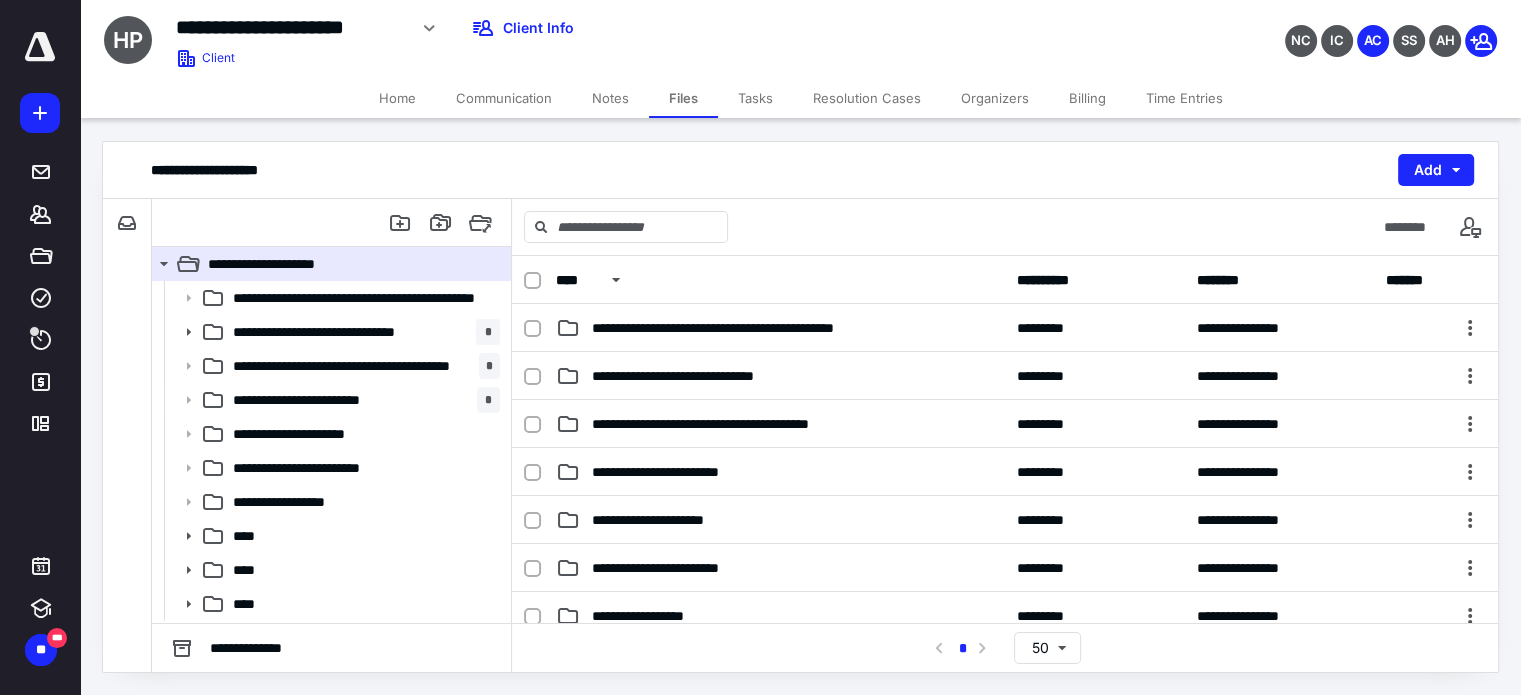 click on "**********" at bounding box center [322, 400] 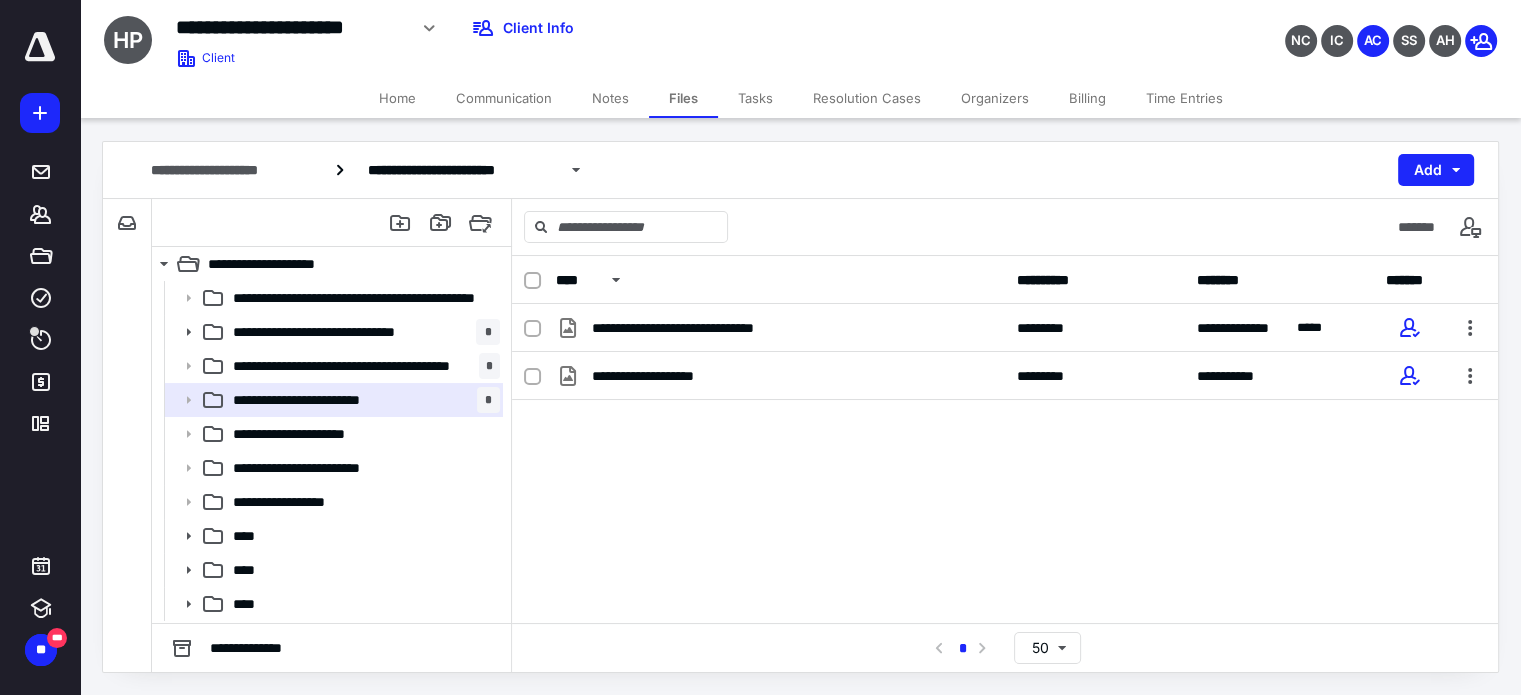 click on "Home" at bounding box center (397, 98) 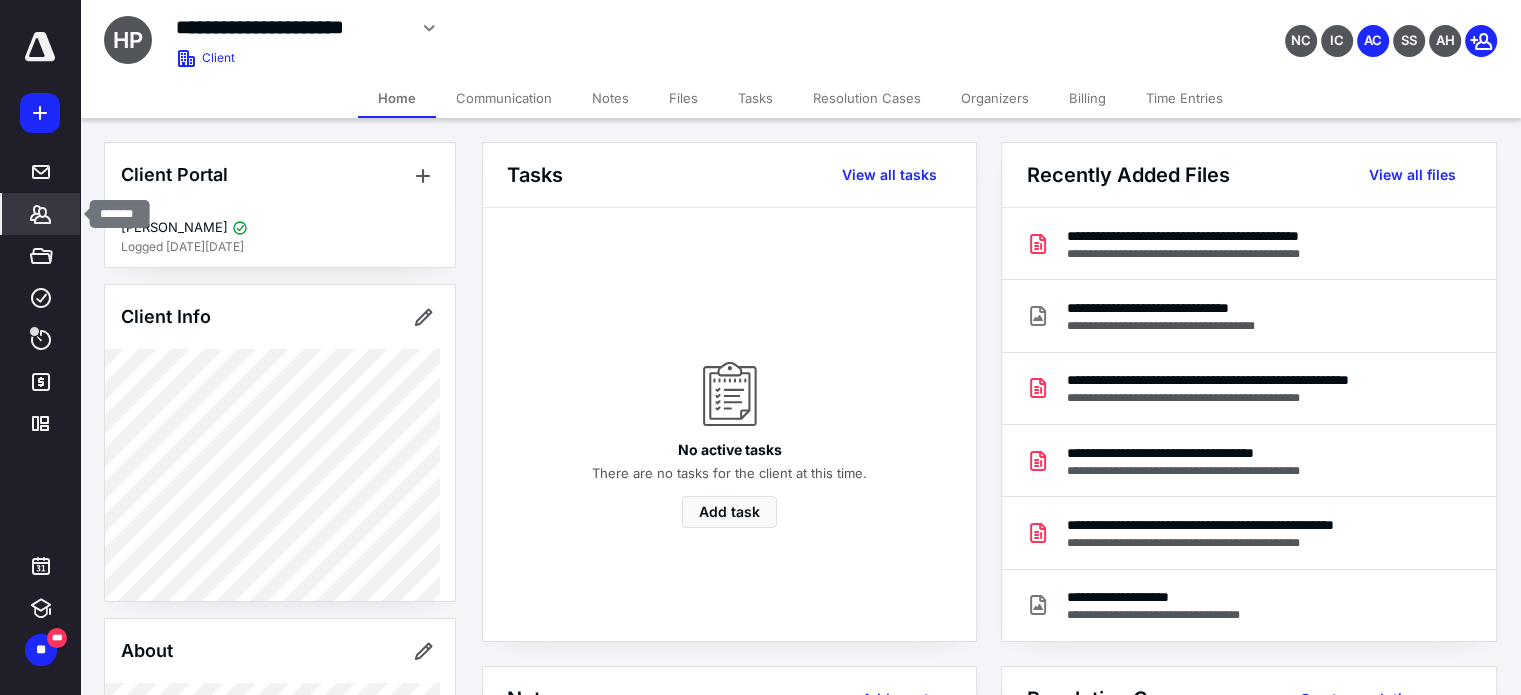 click on "*******" at bounding box center [41, 214] 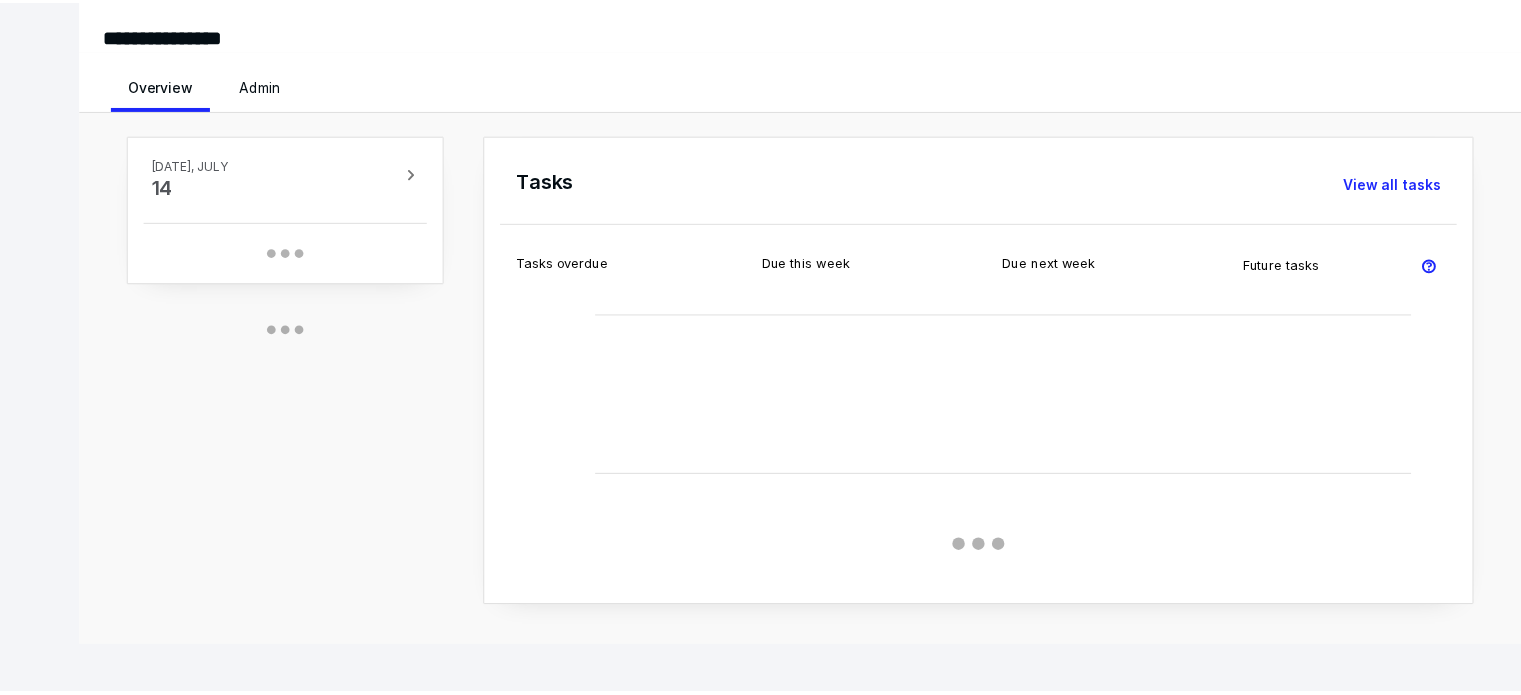 scroll, scrollTop: 0, scrollLeft: 0, axis: both 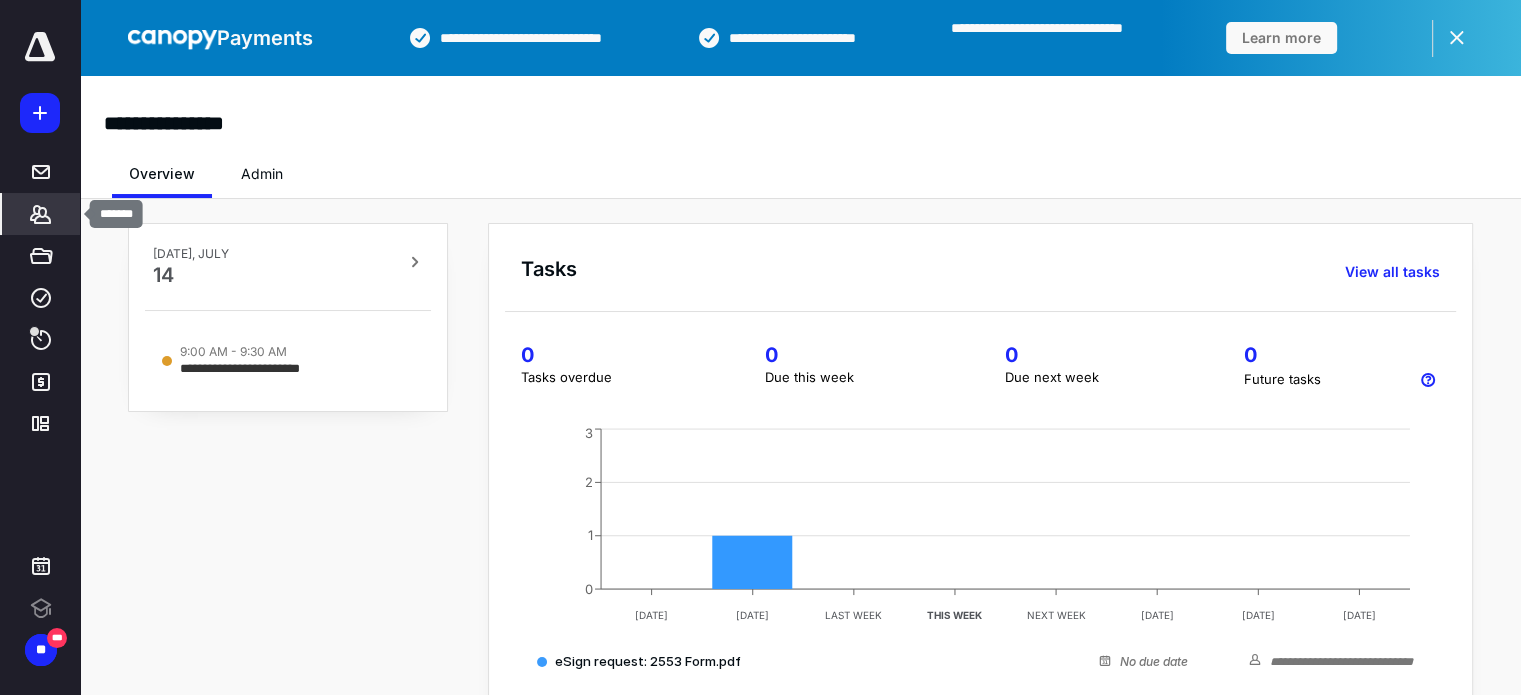 click 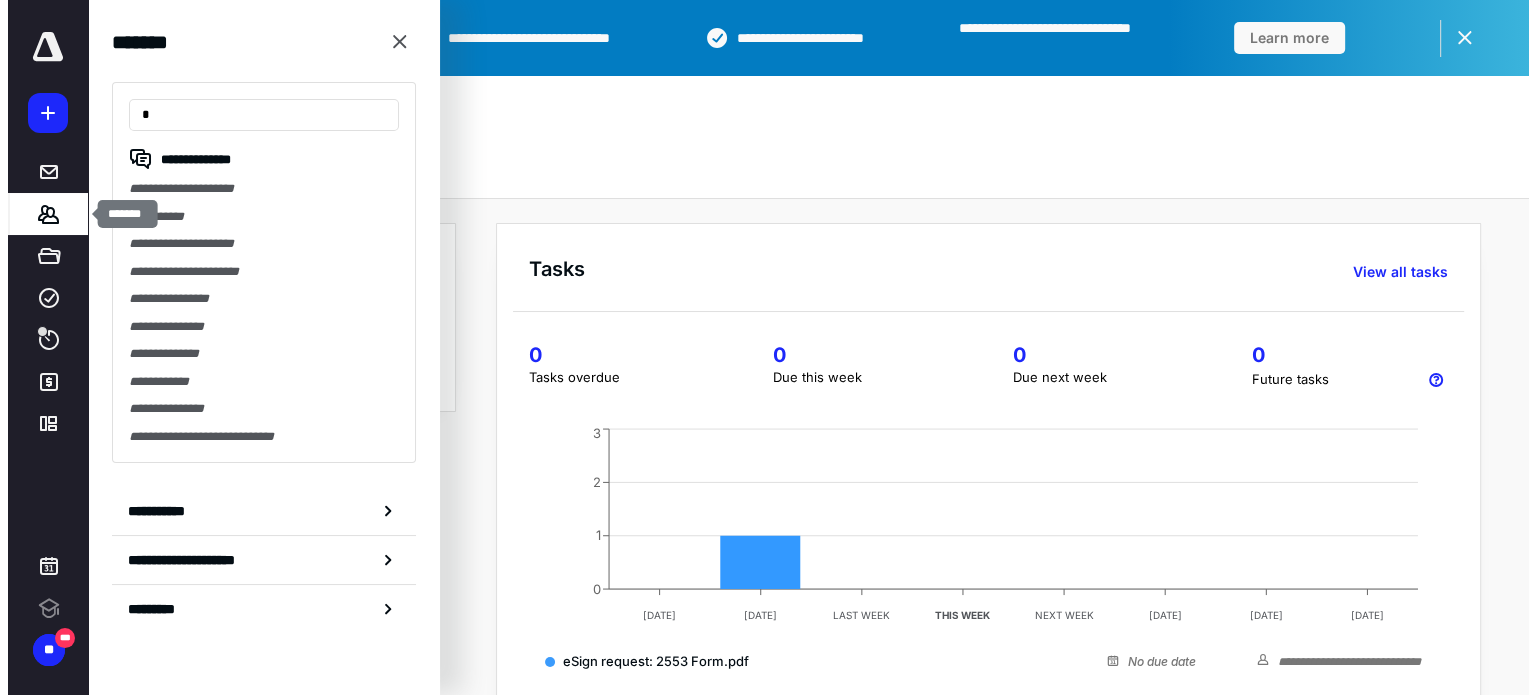 scroll, scrollTop: 0, scrollLeft: 0, axis: both 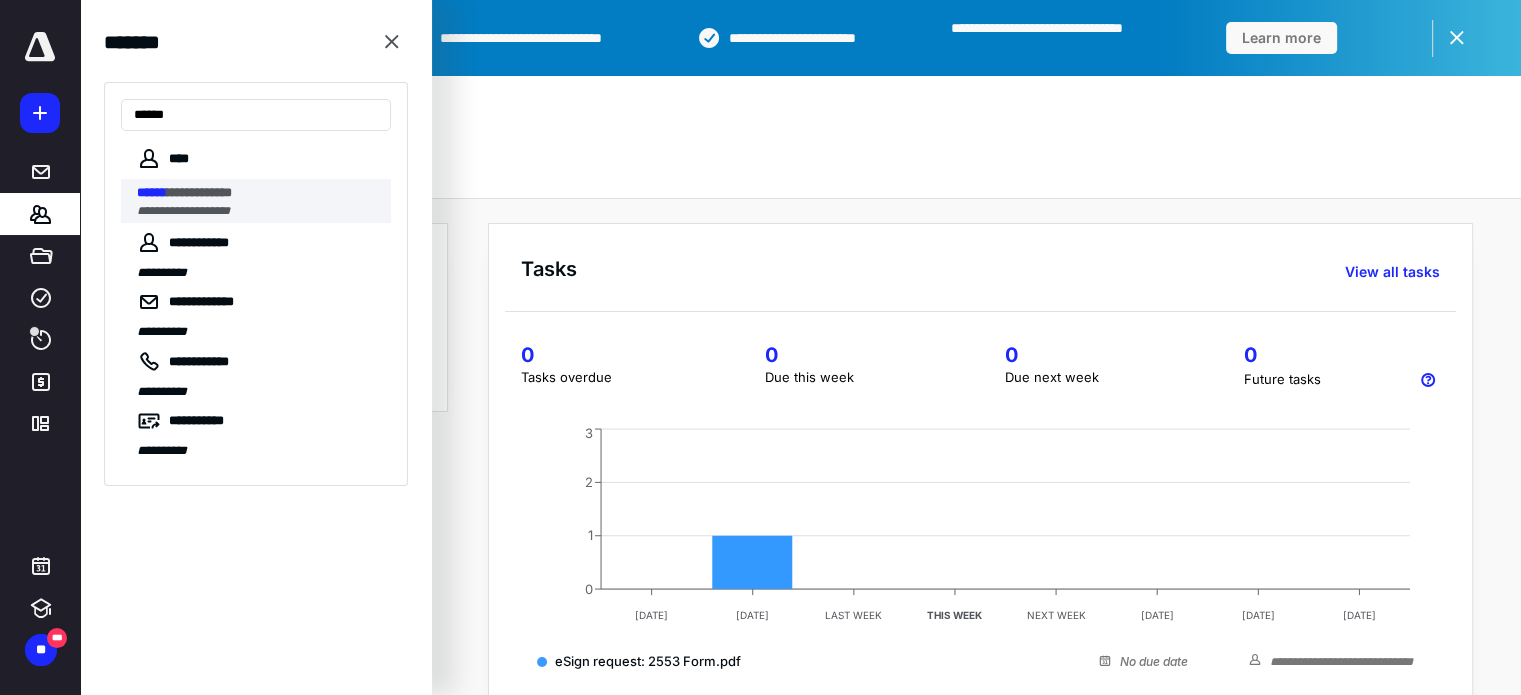 type on "******" 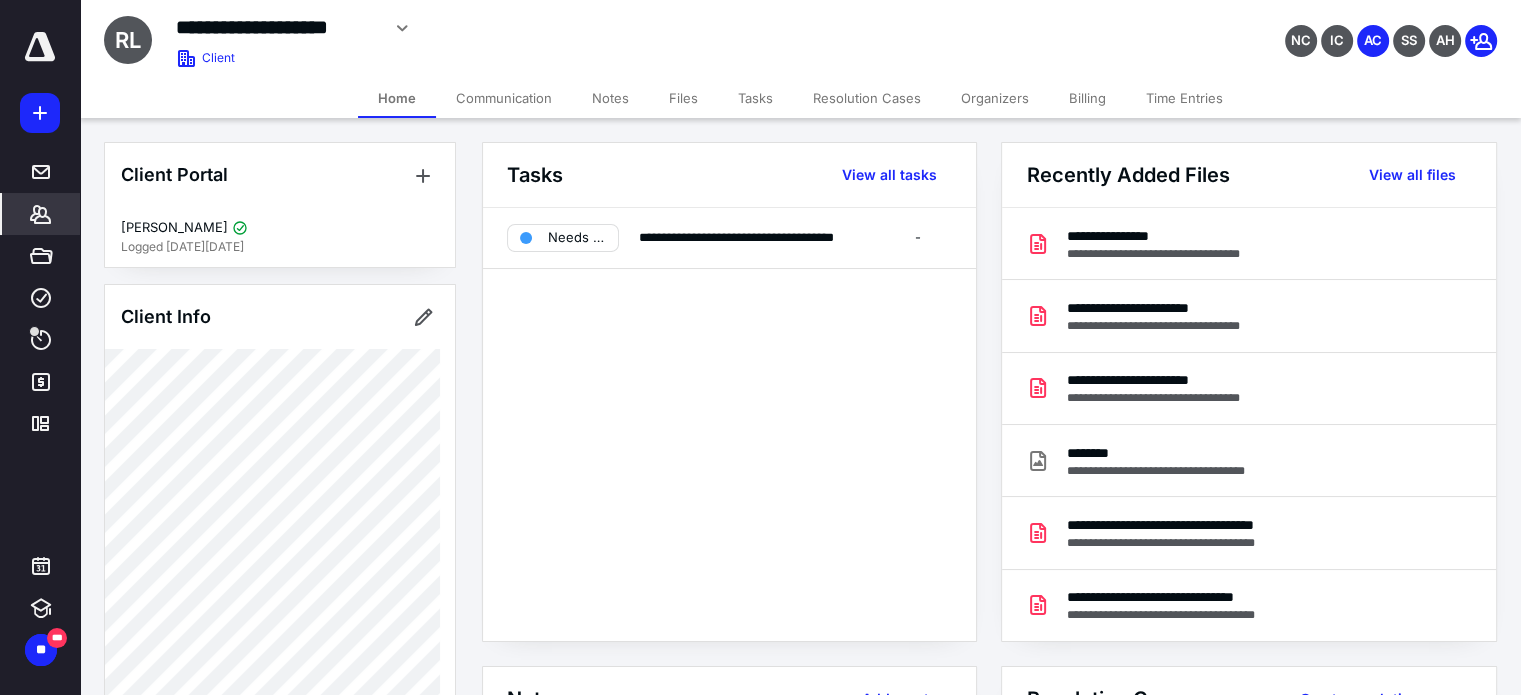 click on "Files" at bounding box center (683, 98) 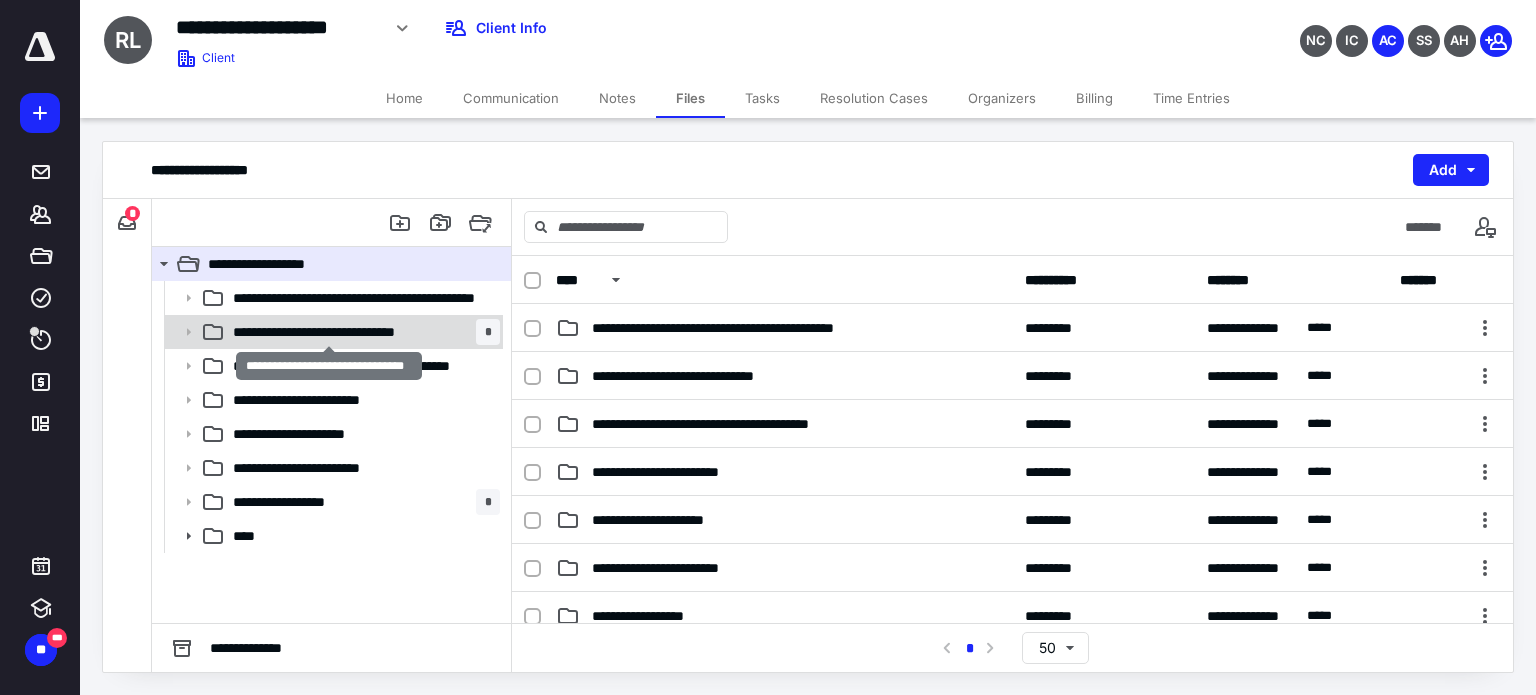 click on "**********" at bounding box center [329, 332] 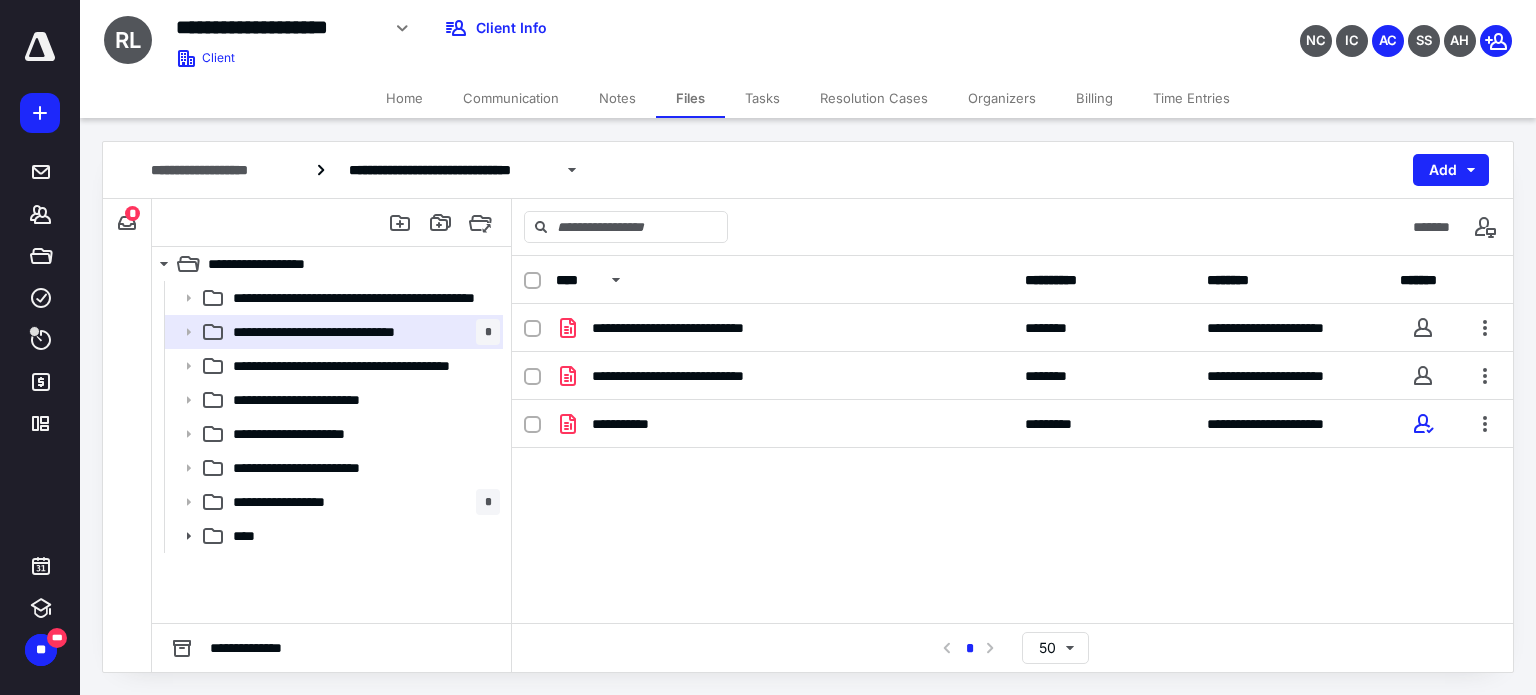 click on "Home" at bounding box center (404, 98) 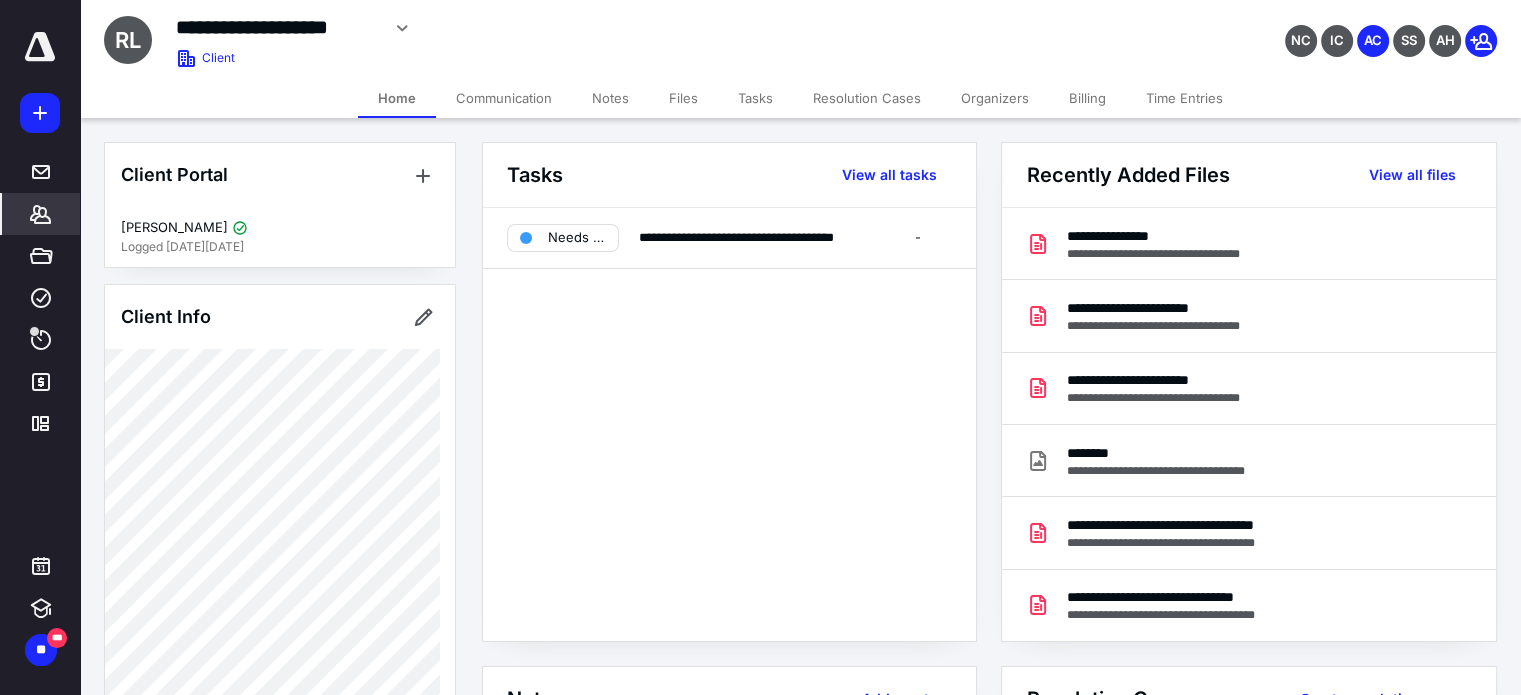 click on "Files" at bounding box center [683, 98] 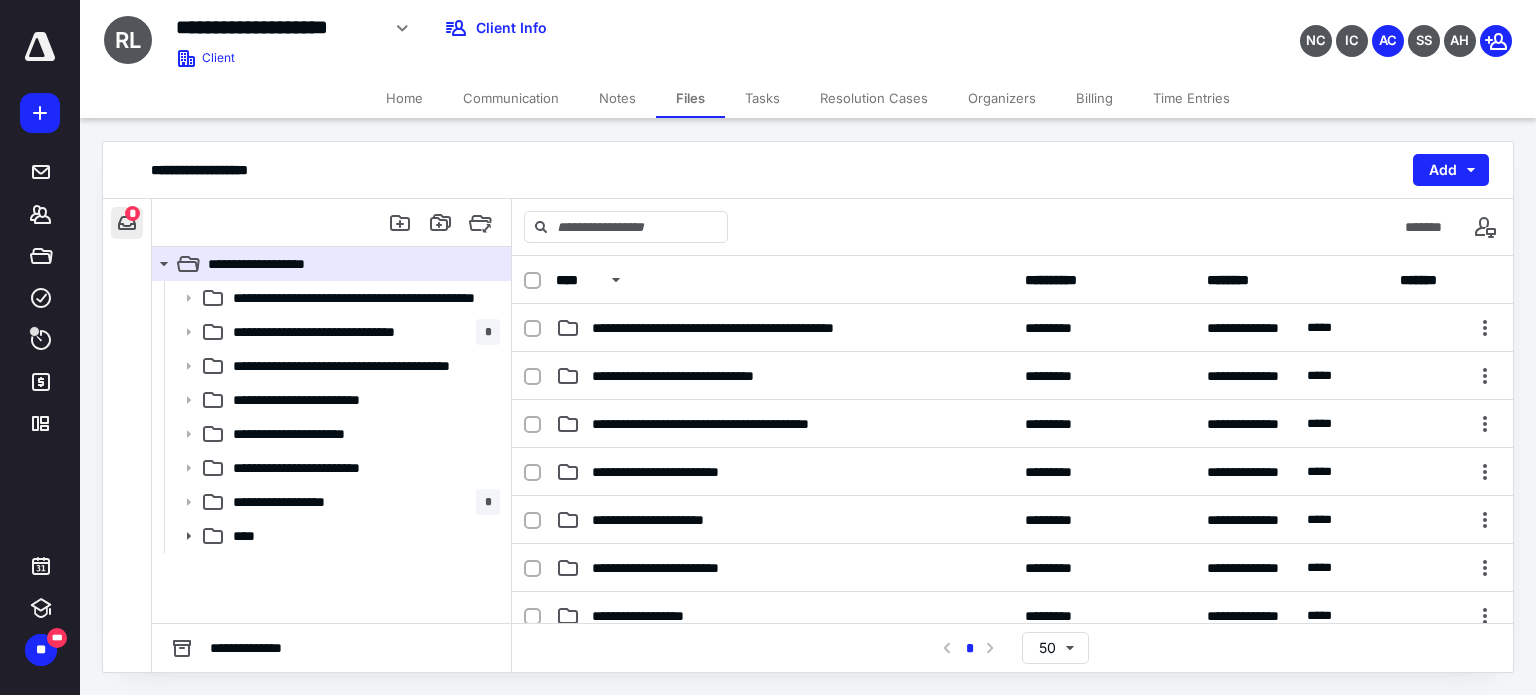 click at bounding box center (127, 223) 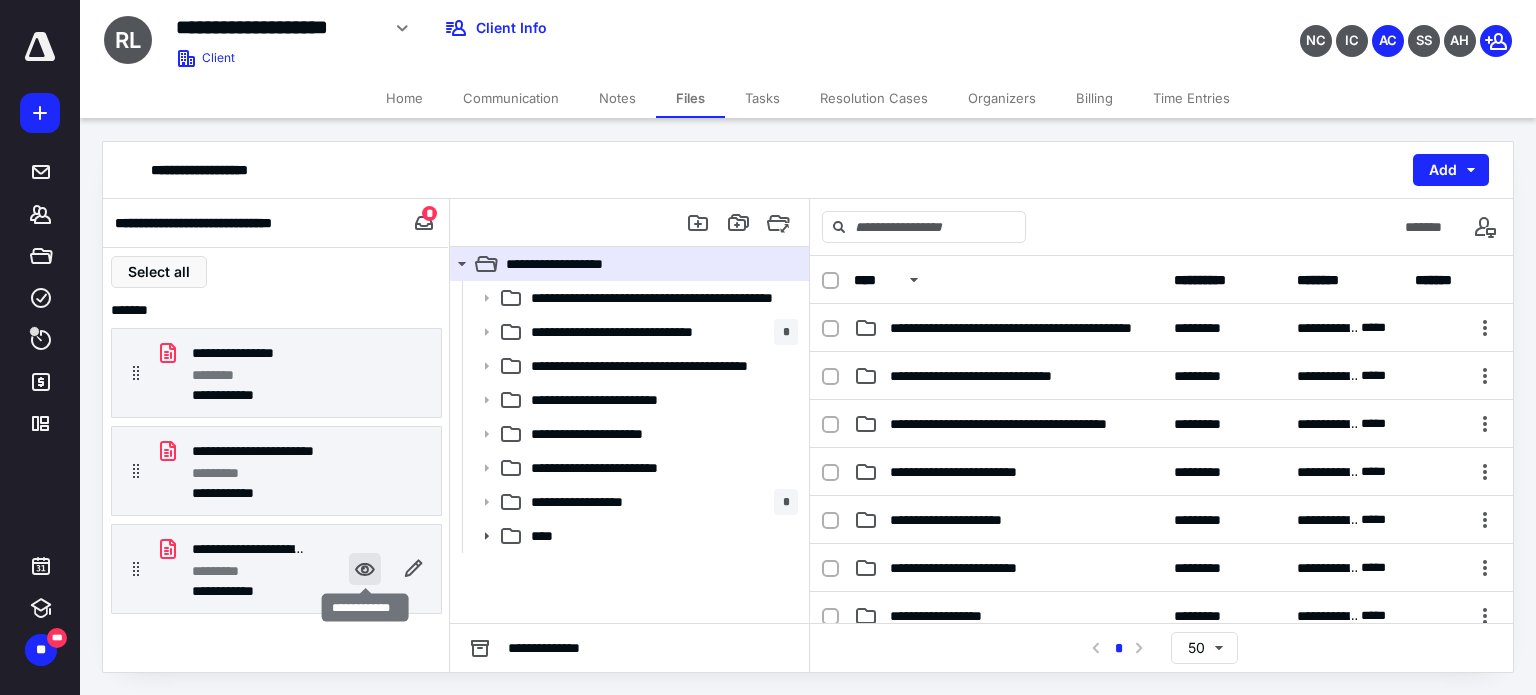 click at bounding box center (365, 569) 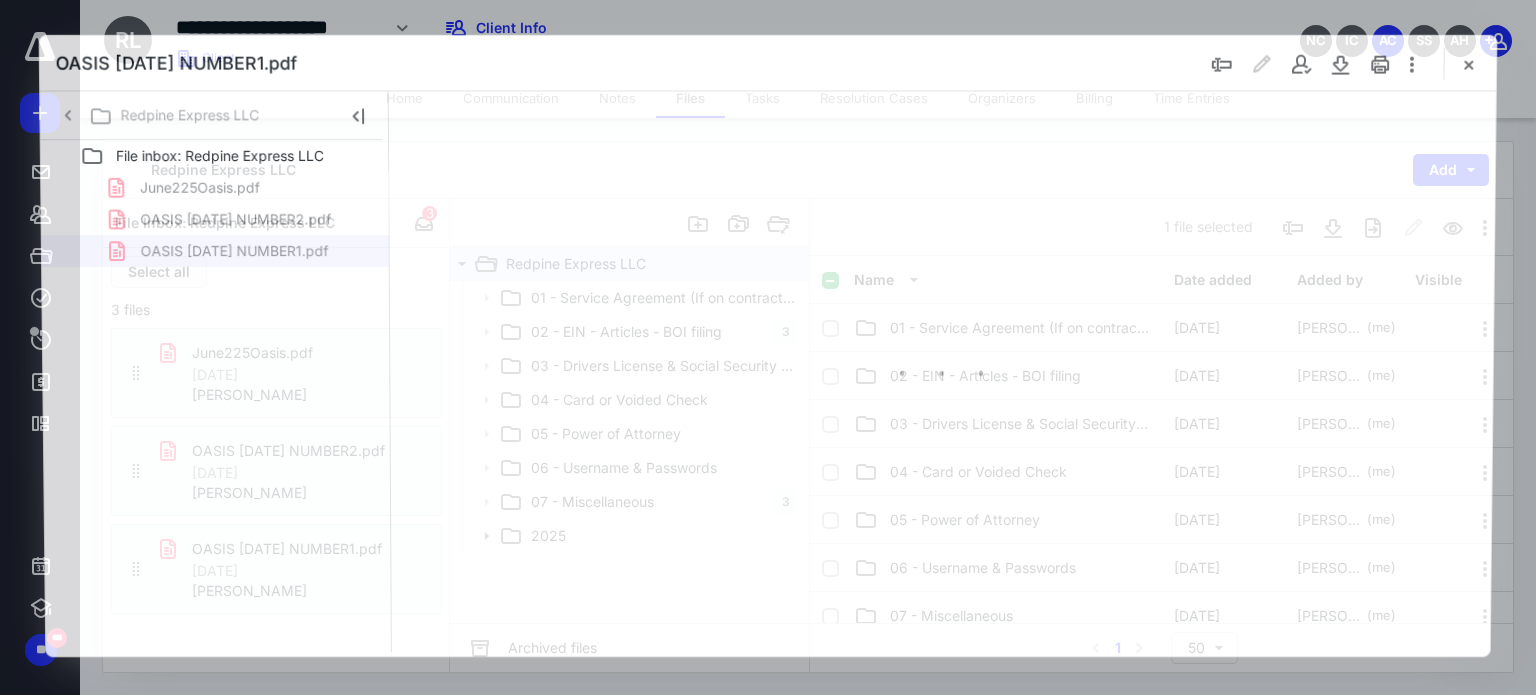 scroll, scrollTop: 0, scrollLeft: 0, axis: both 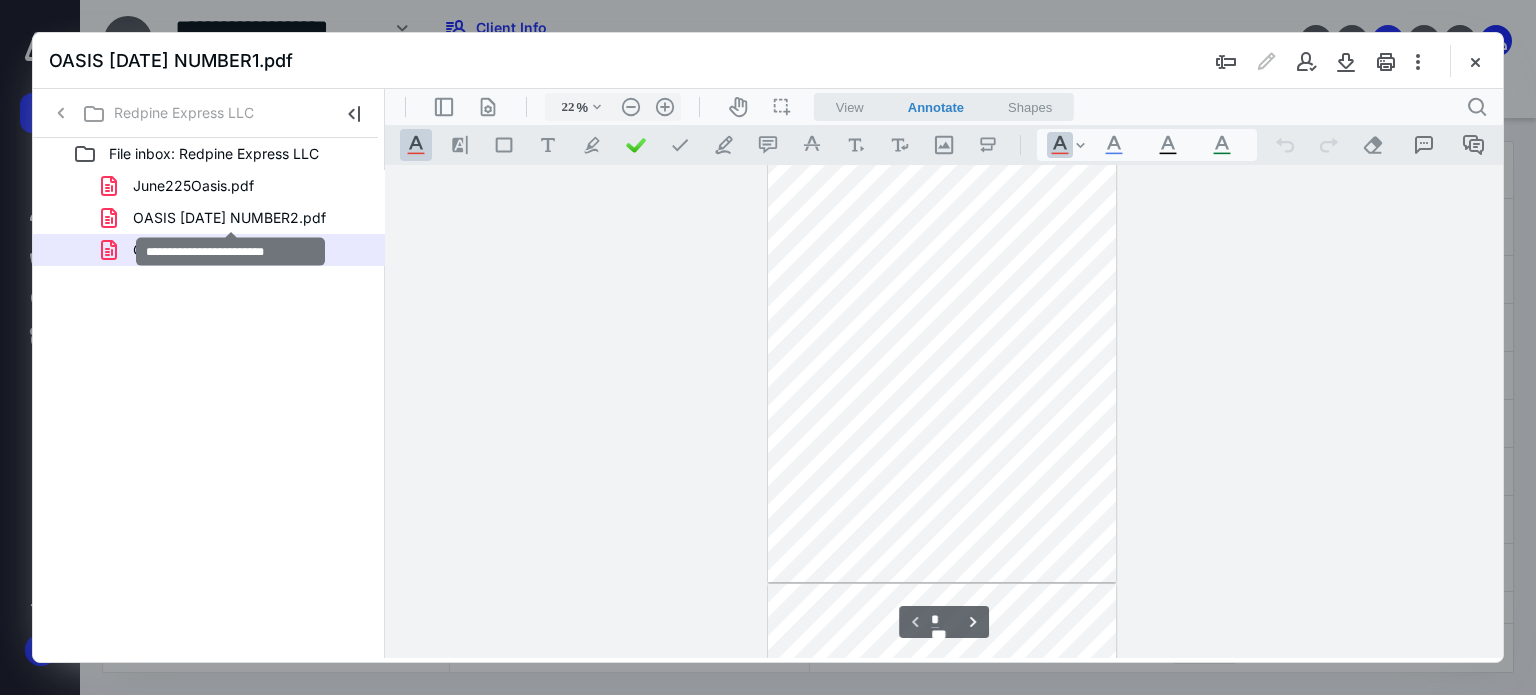 click on "OASIS MAY 25 NUMBER2.pdf" at bounding box center [229, 218] 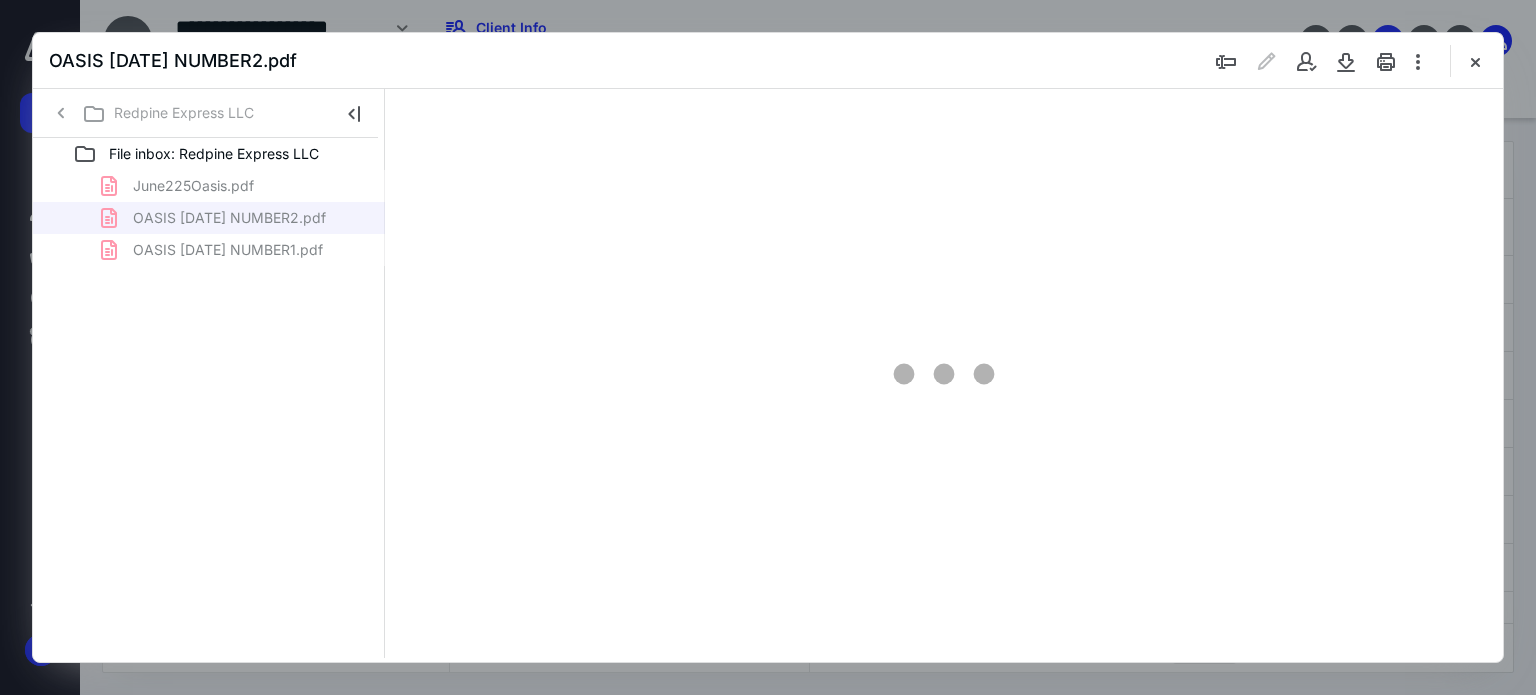 type on "22" 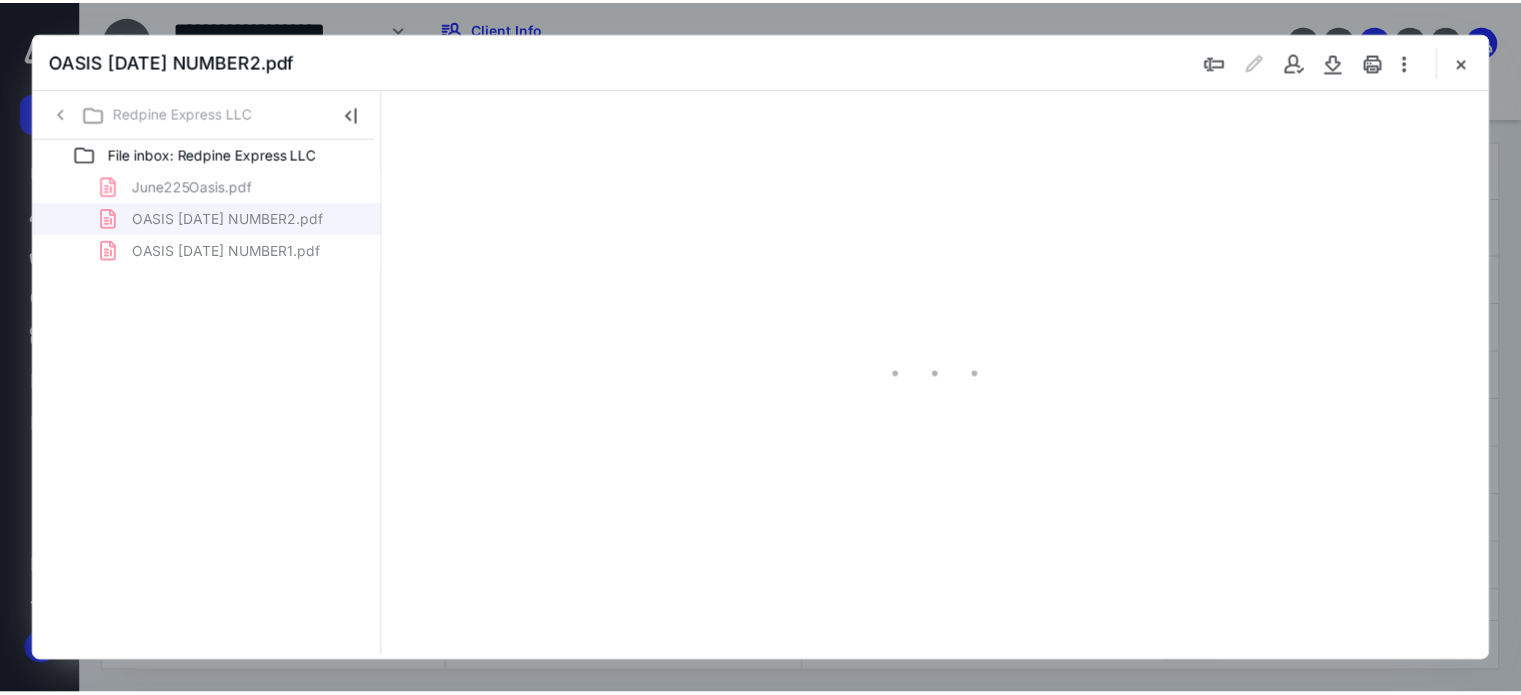 scroll, scrollTop: 76, scrollLeft: 0, axis: vertical 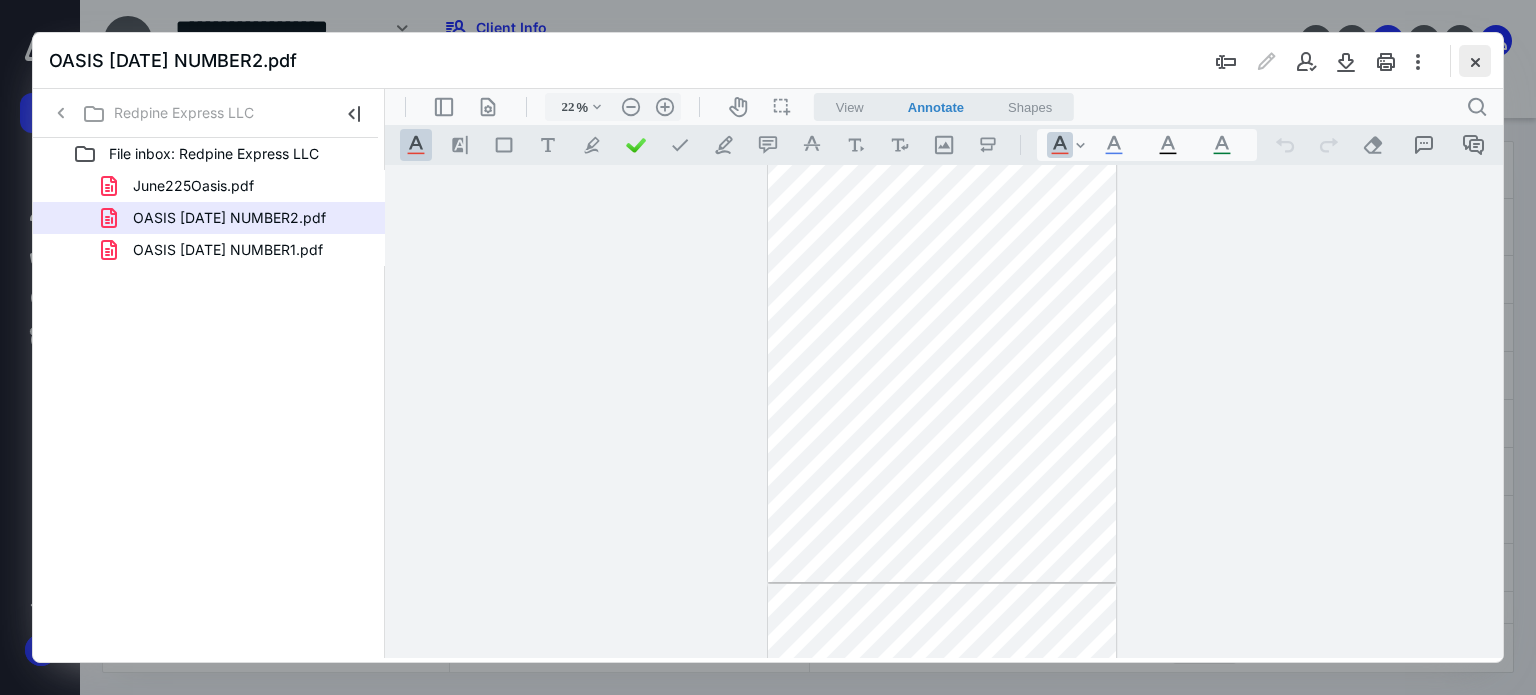 click at bounding box center (1475, 61) 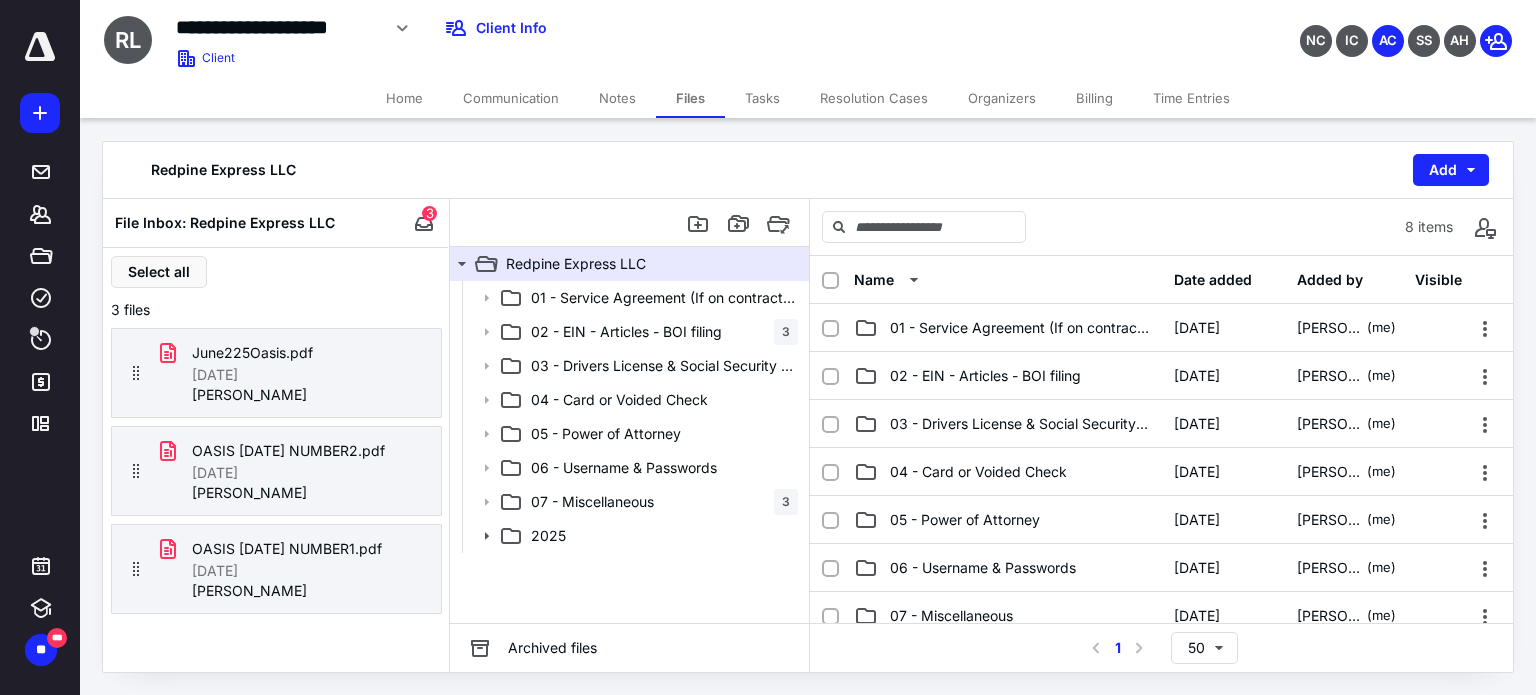 click on "Home" at bounding box center [404, 98] 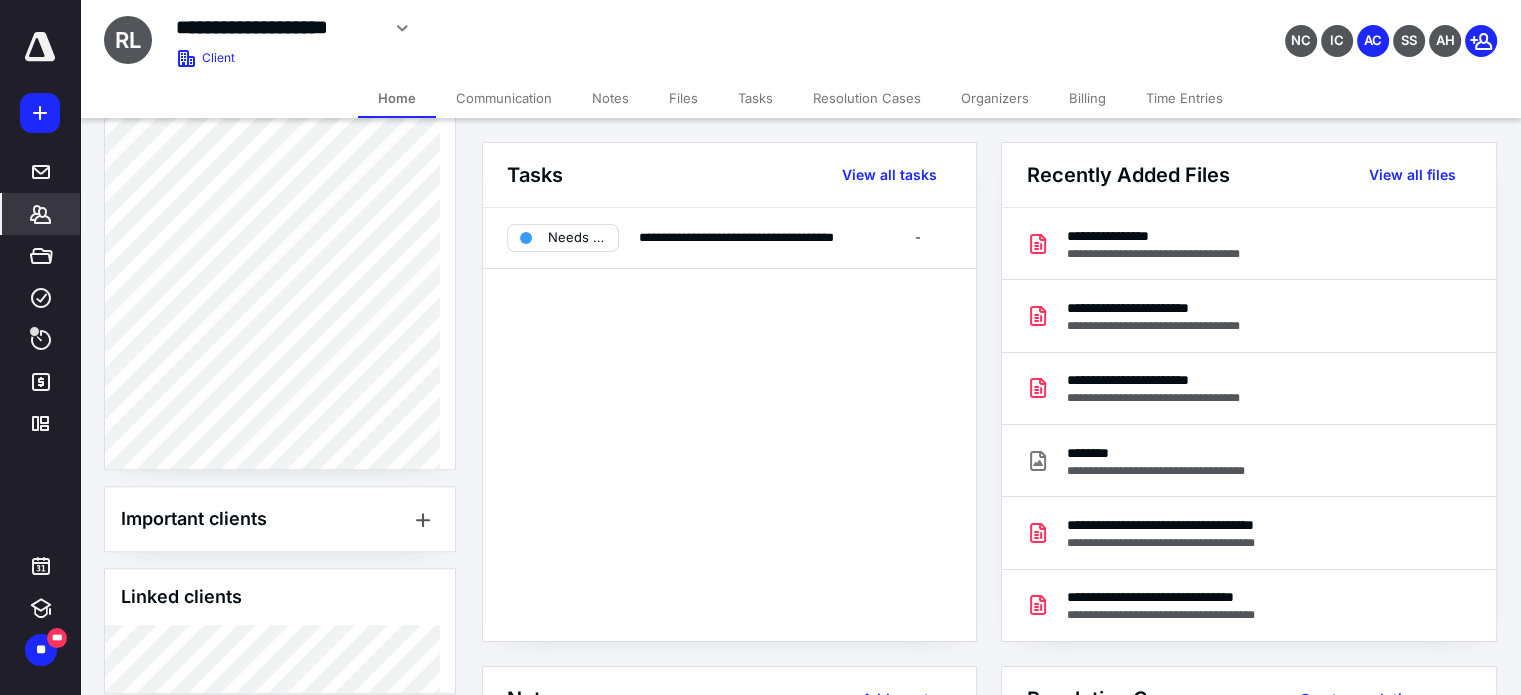 scroll, scrollTop: 800, scrollLeft: 0, axis: vertical 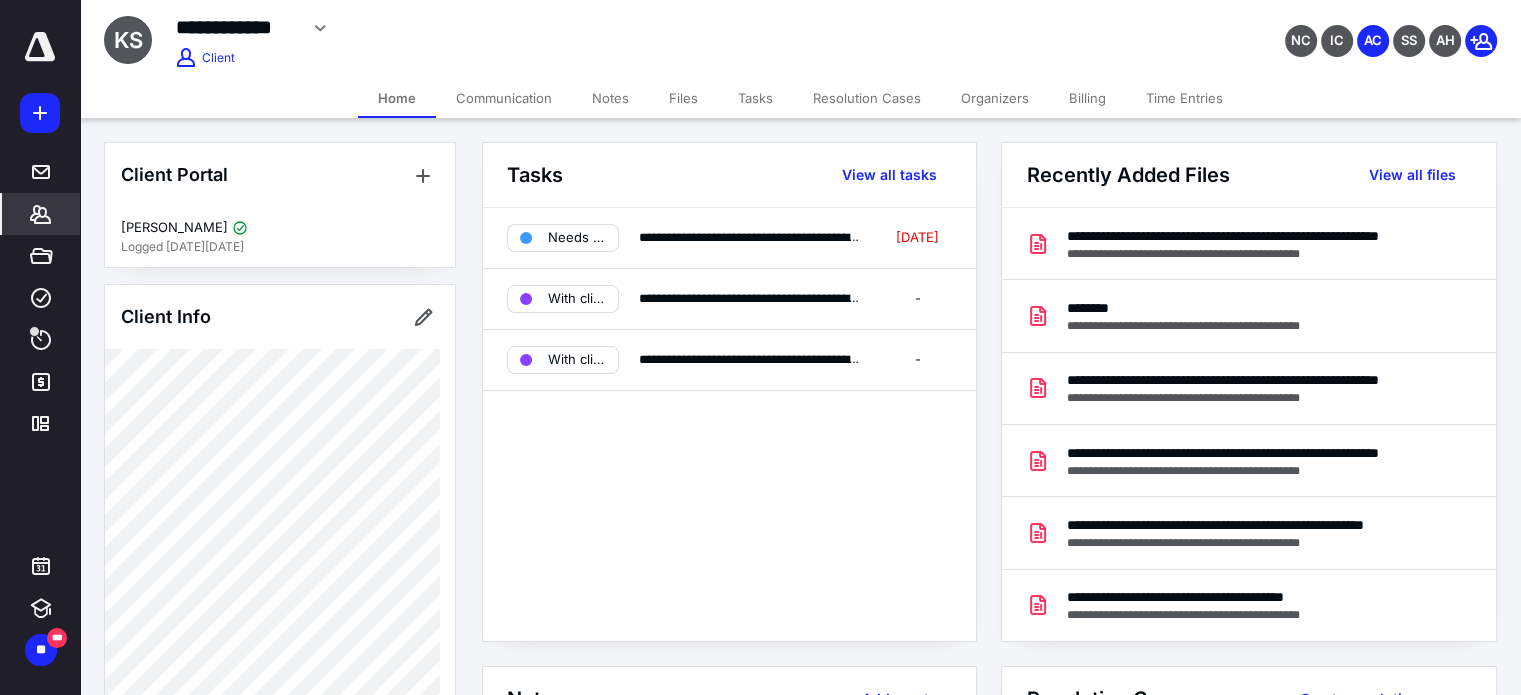 click on "Files" at bounding box center (683, 98) 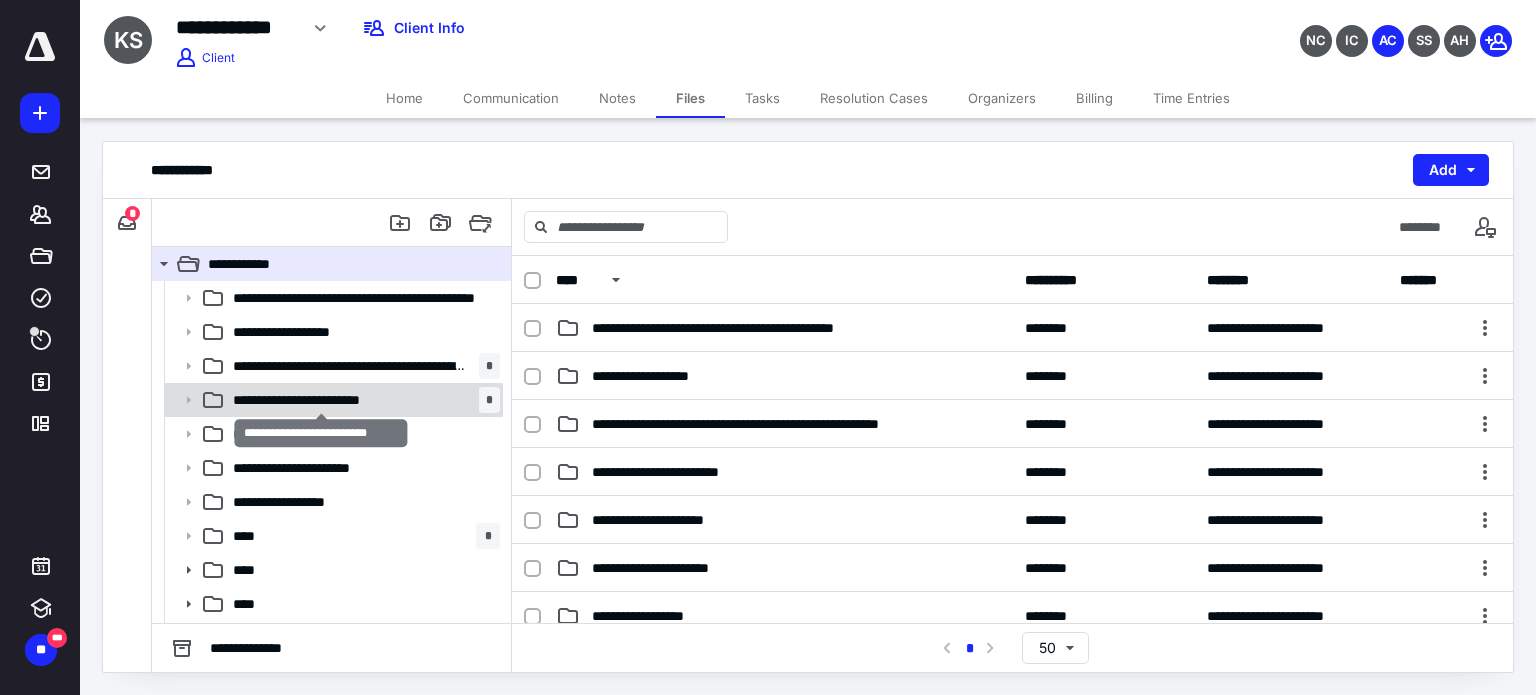 click on "**********" at bounding box center [322, 400] 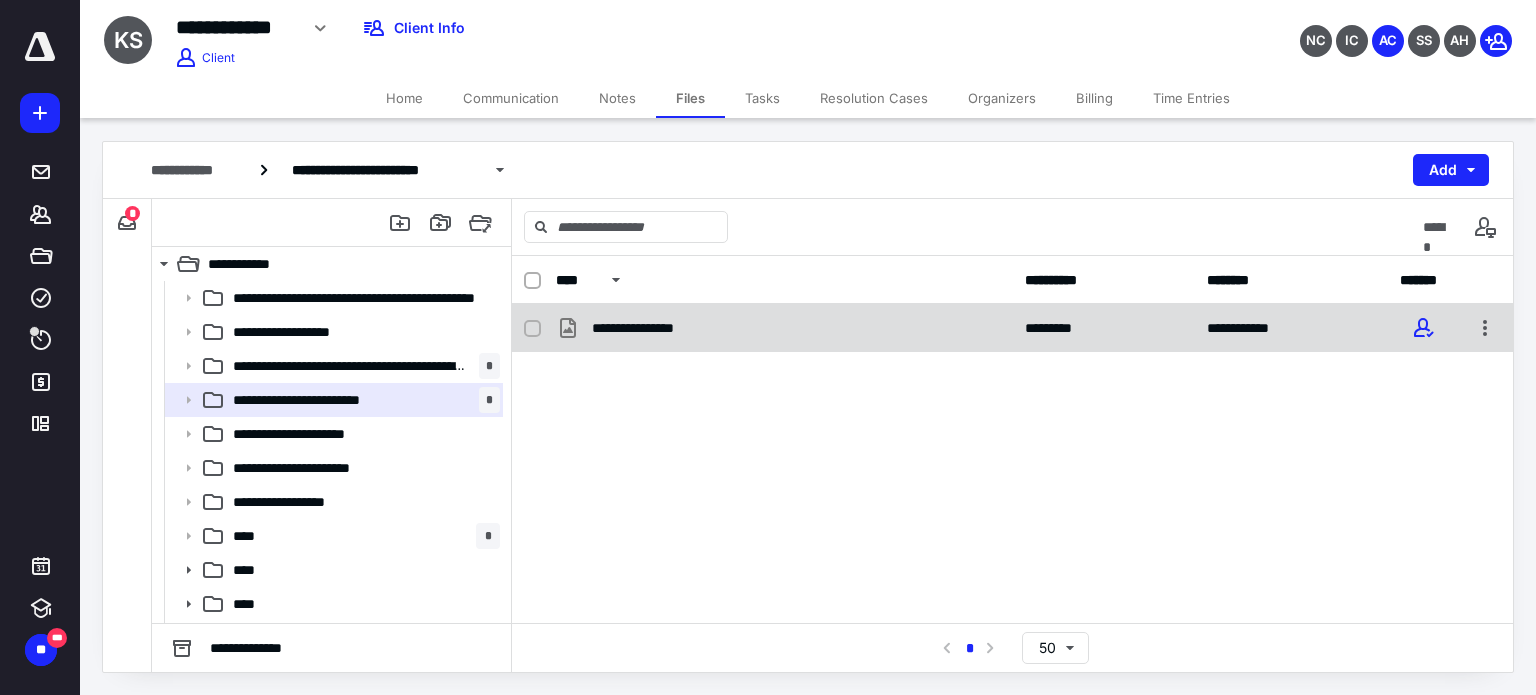 click on "**********" at bounding box center [784, 328] 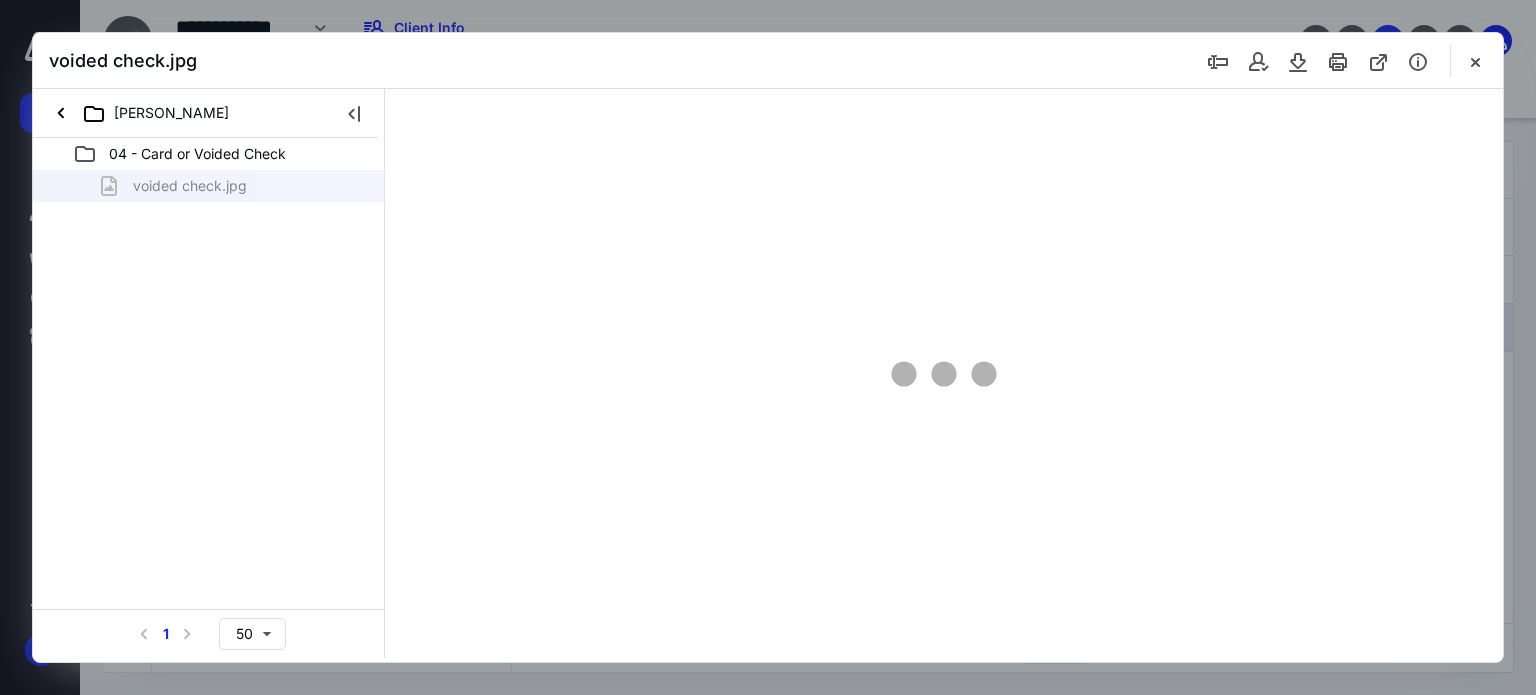scroll, scrollTop: 0, scrollLeft: 0, axis: both 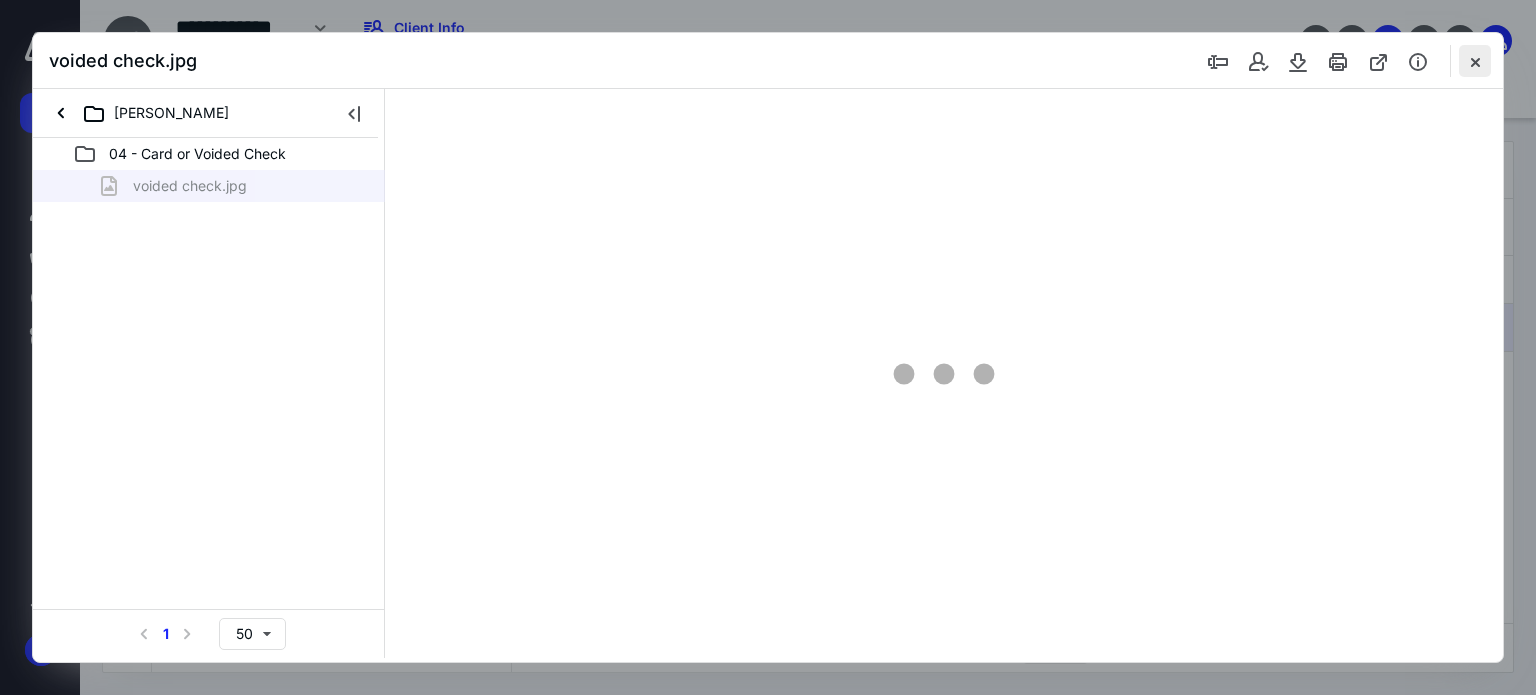 type on "62" 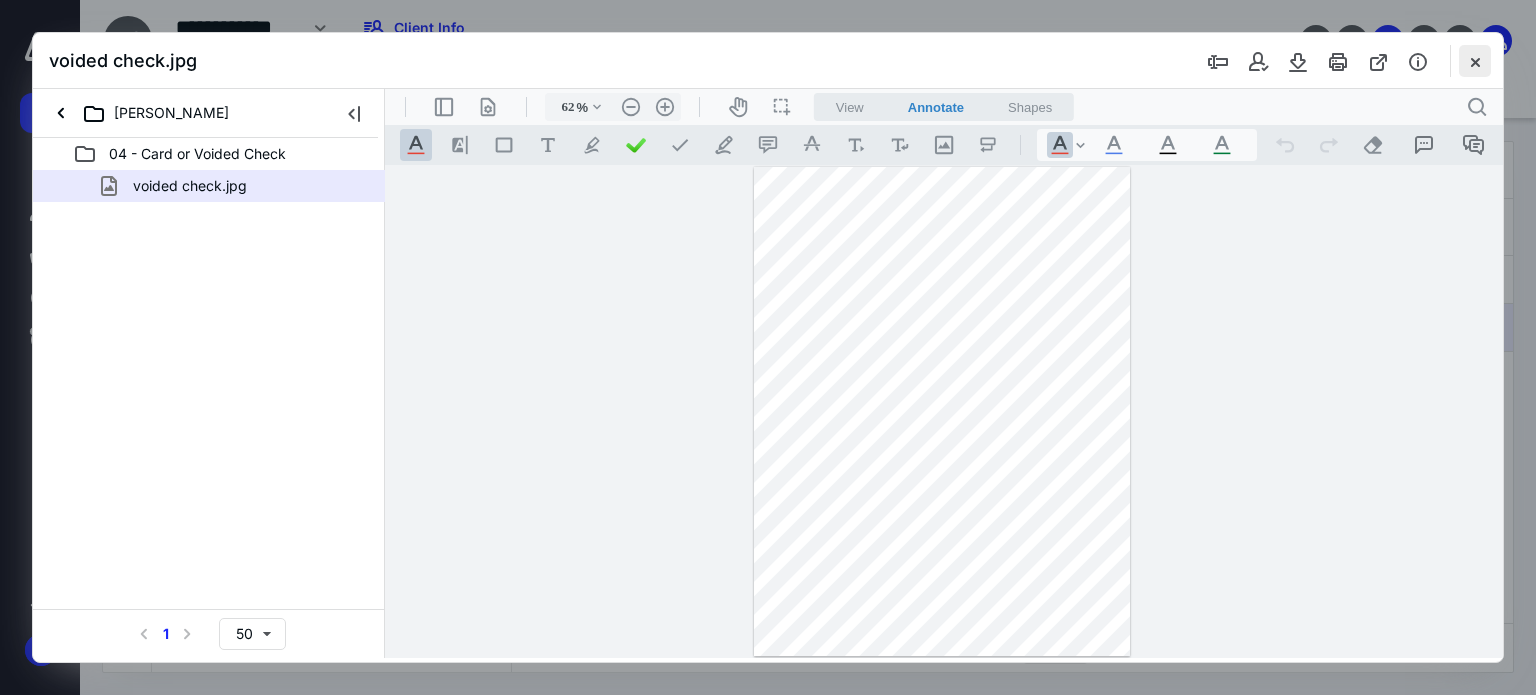 click at bounding box center (1475, 61) 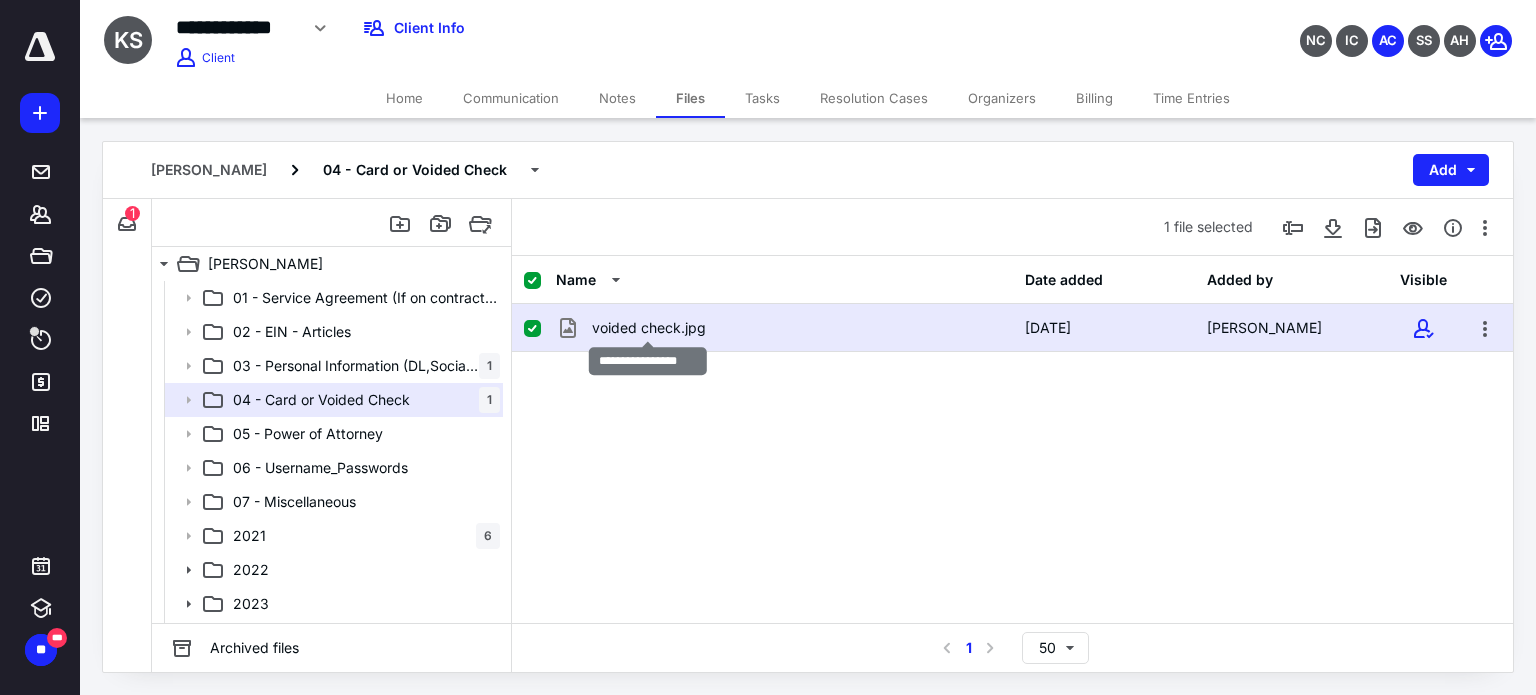 click on "voided check.jpg" at bounding box center [649, 328] 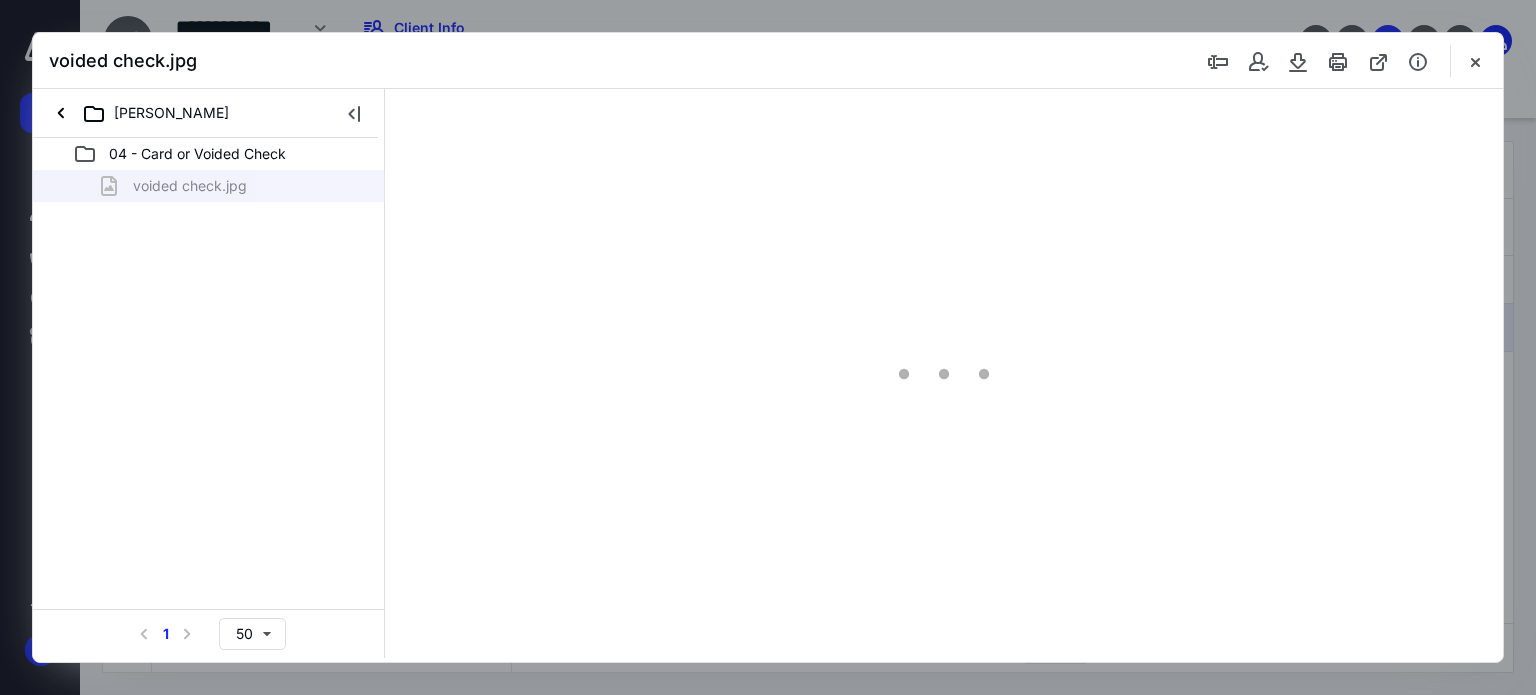 scroll, scrollTop: 0, scrollLeft: 0, axis: both 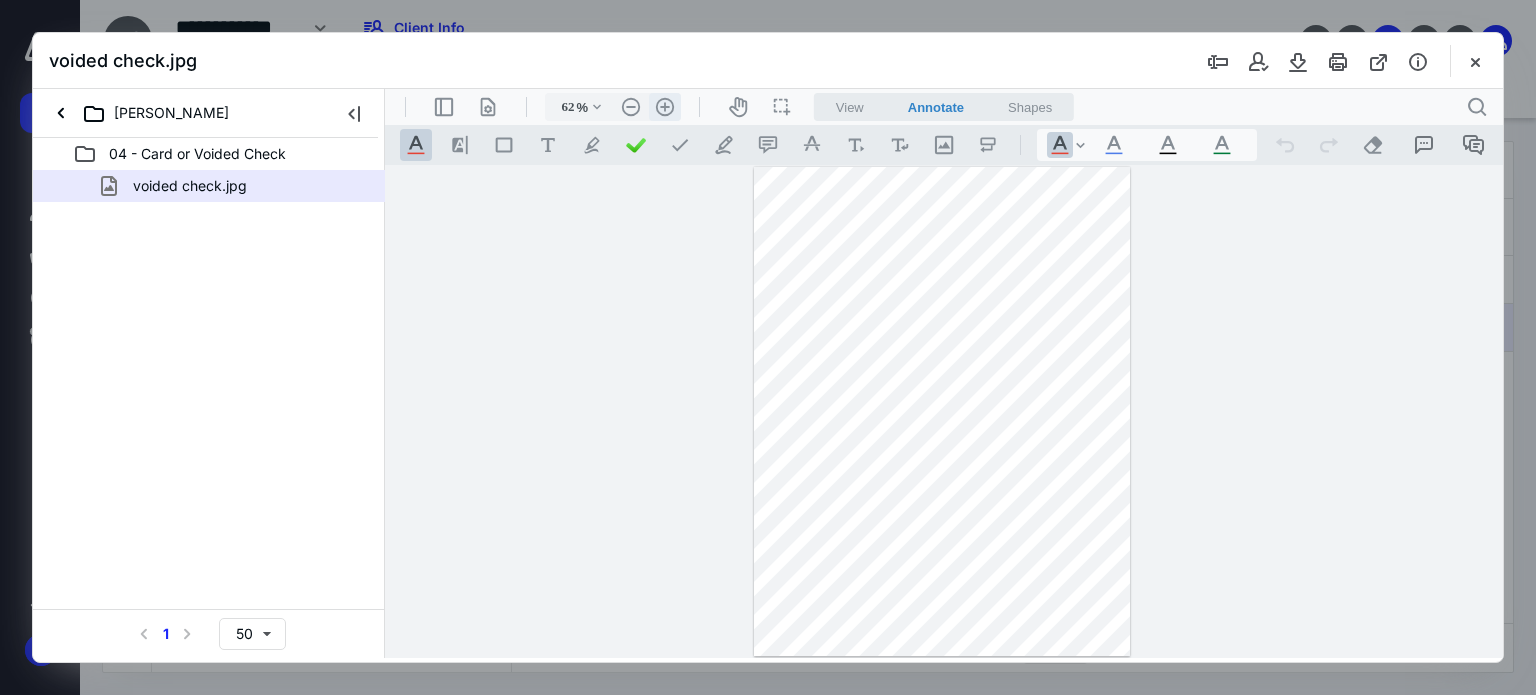 click on ".cls-1{fill:#abb0c4;} icon - header - zoom - in - line" at bounding box center [665, 107] 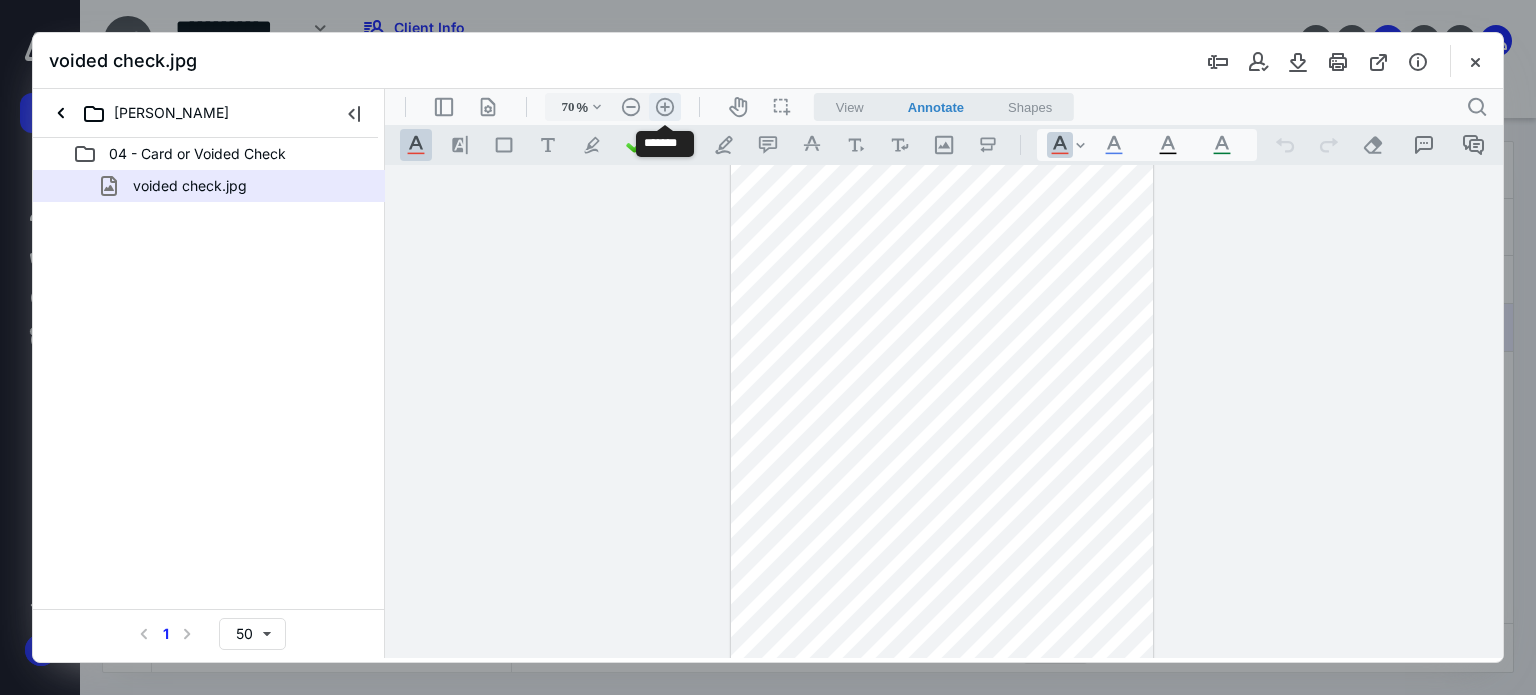 click on ".cls-1{fill:#abb0c4;} icon - header - zoom - in - line" at bounding box center [665, 107] 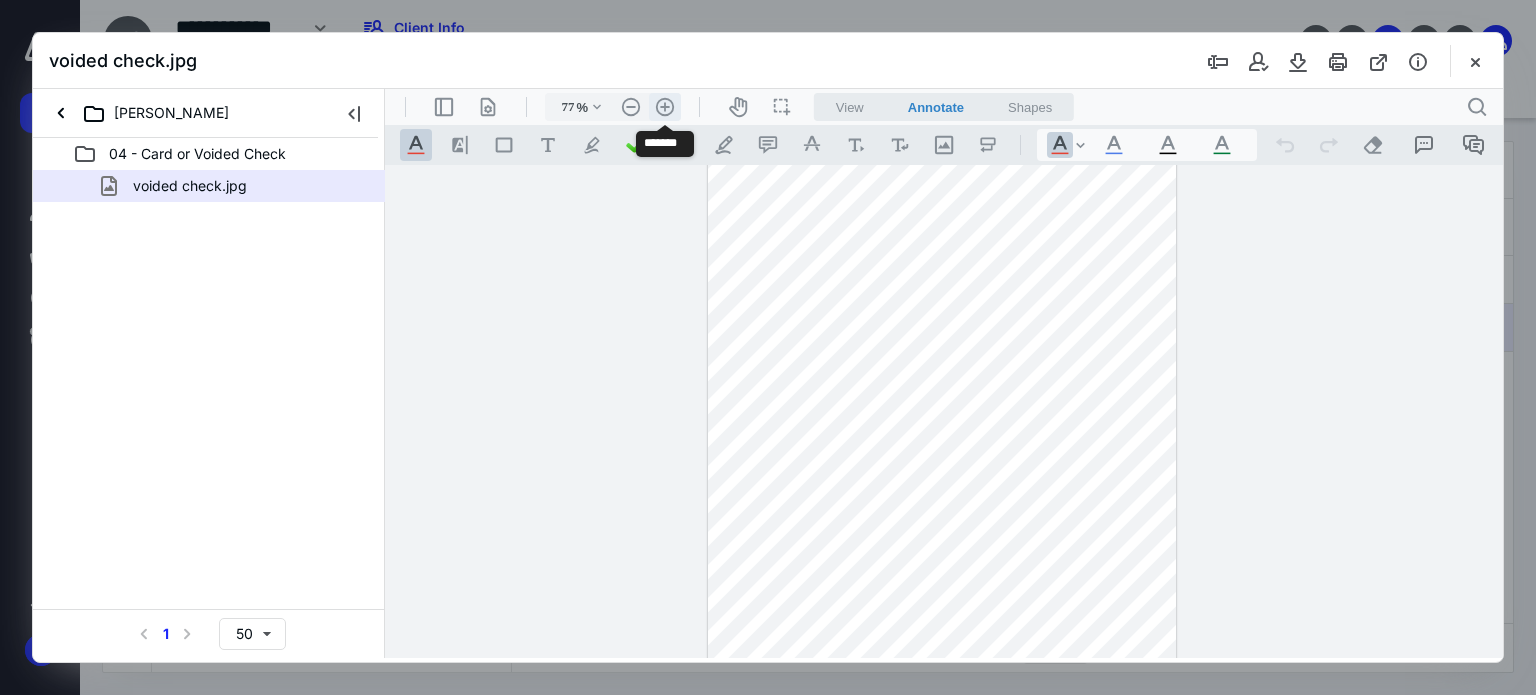 click on ".cls-1{fill:#abb0c4;} icon - header - zoom - in - line" at bounding box center (665, 107) 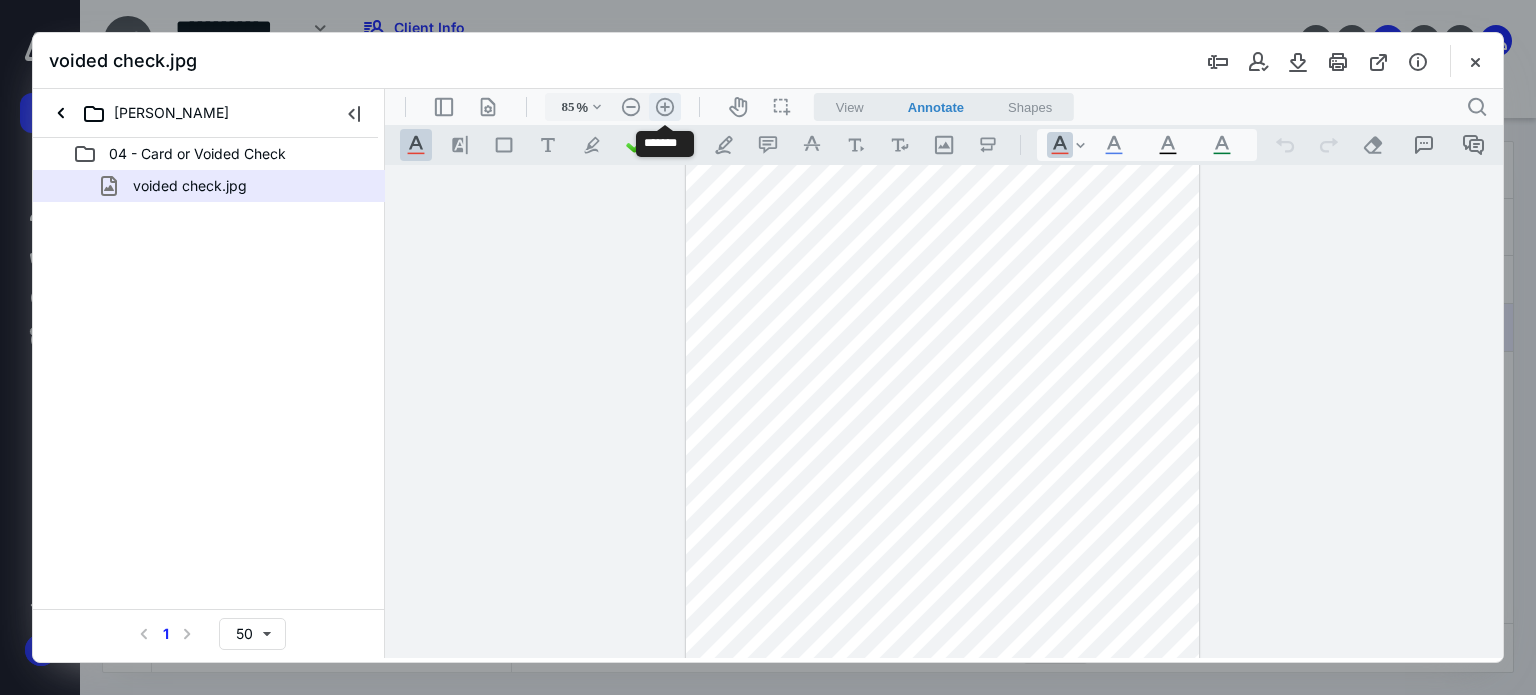 click on ".cls-1{fill:#abb0c4;} icon - header - zoom - in - line" at bounding box center [665, 107] 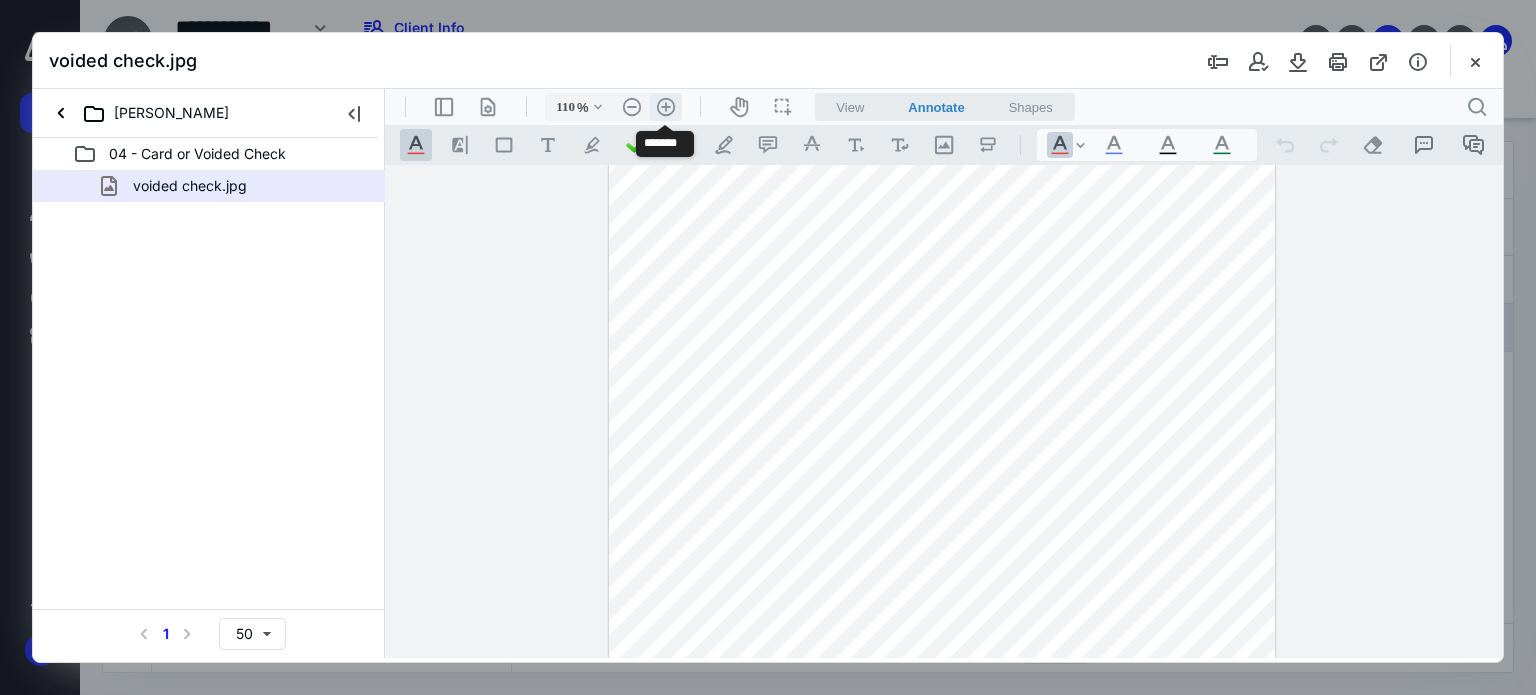 click on ".cls-1{fill:#abb0c4;} icon - header - zoom - in - line" at bounding box center (666, 107) 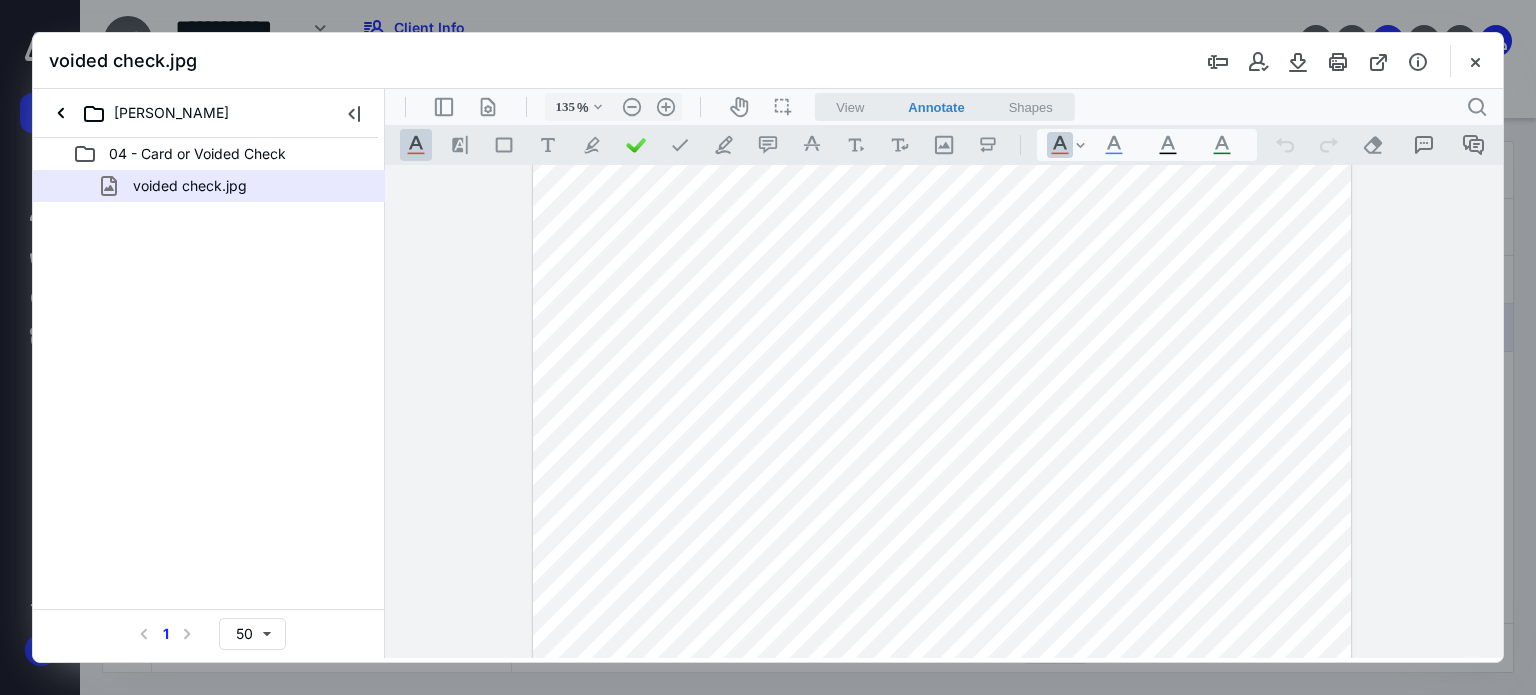 scroll, scrollTop: 46, scrollLeft: 0, axis: vertical 